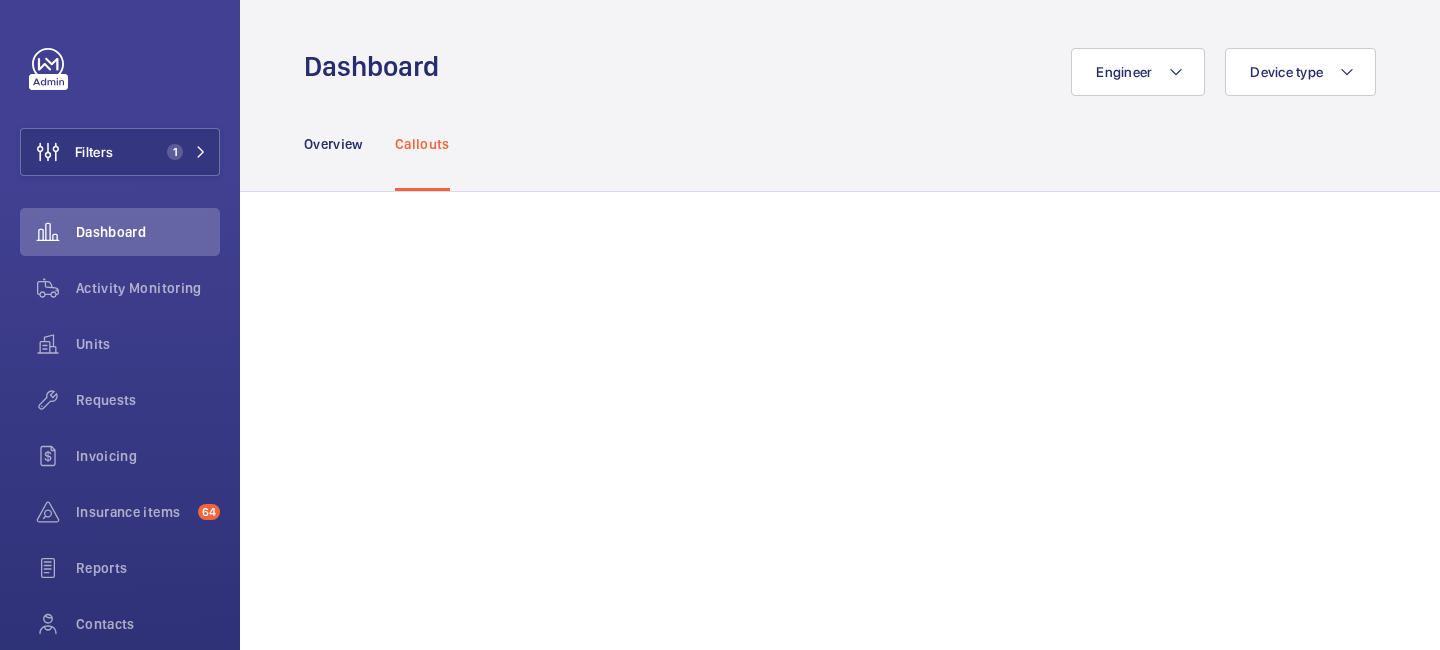 scroll, scrollTop: 0, scrollLeft: 0, axis: both 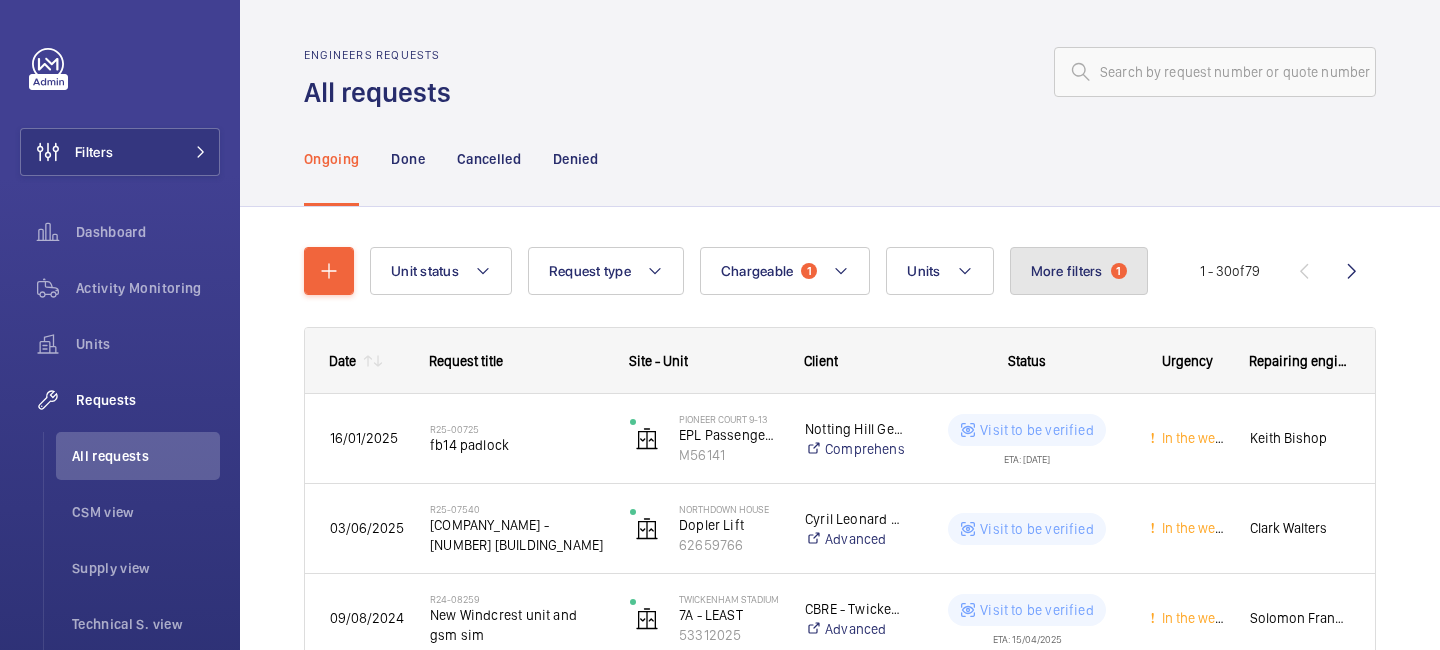 click on "More filters" 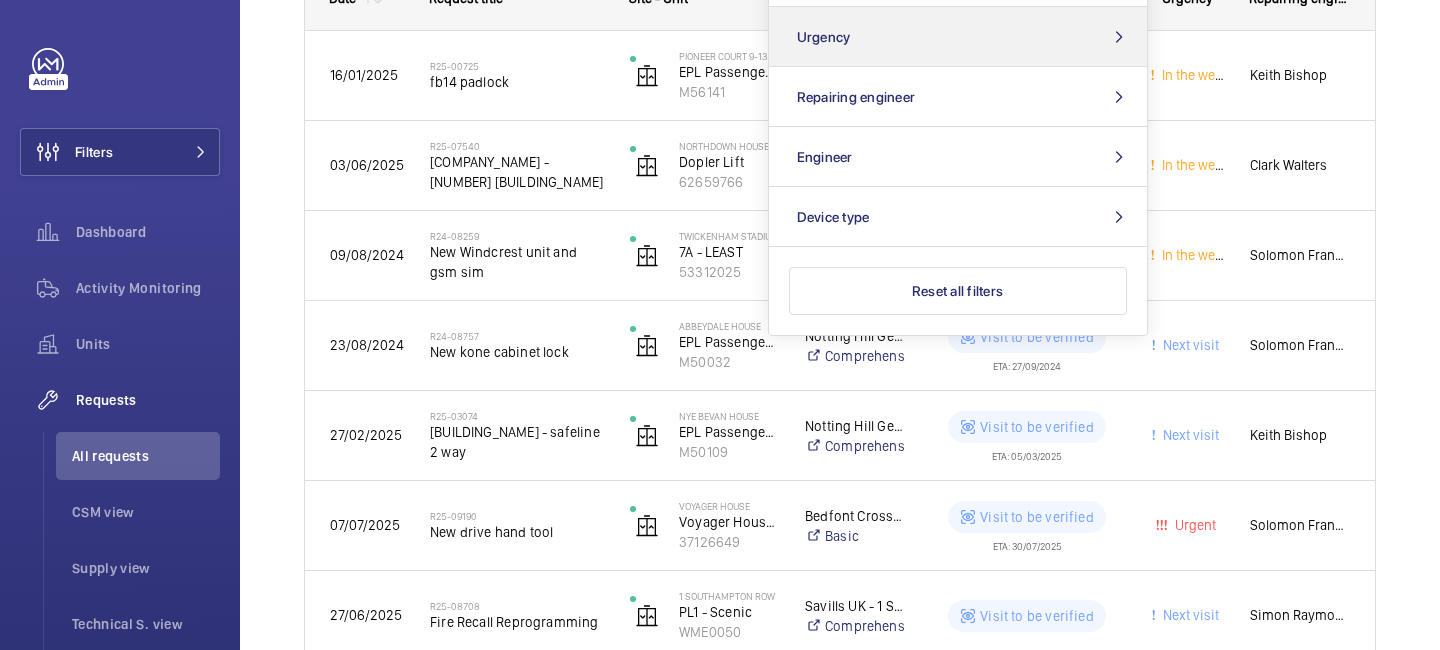 scroll, scrollTop: 196, scrollLeft: 0, axis: vertical 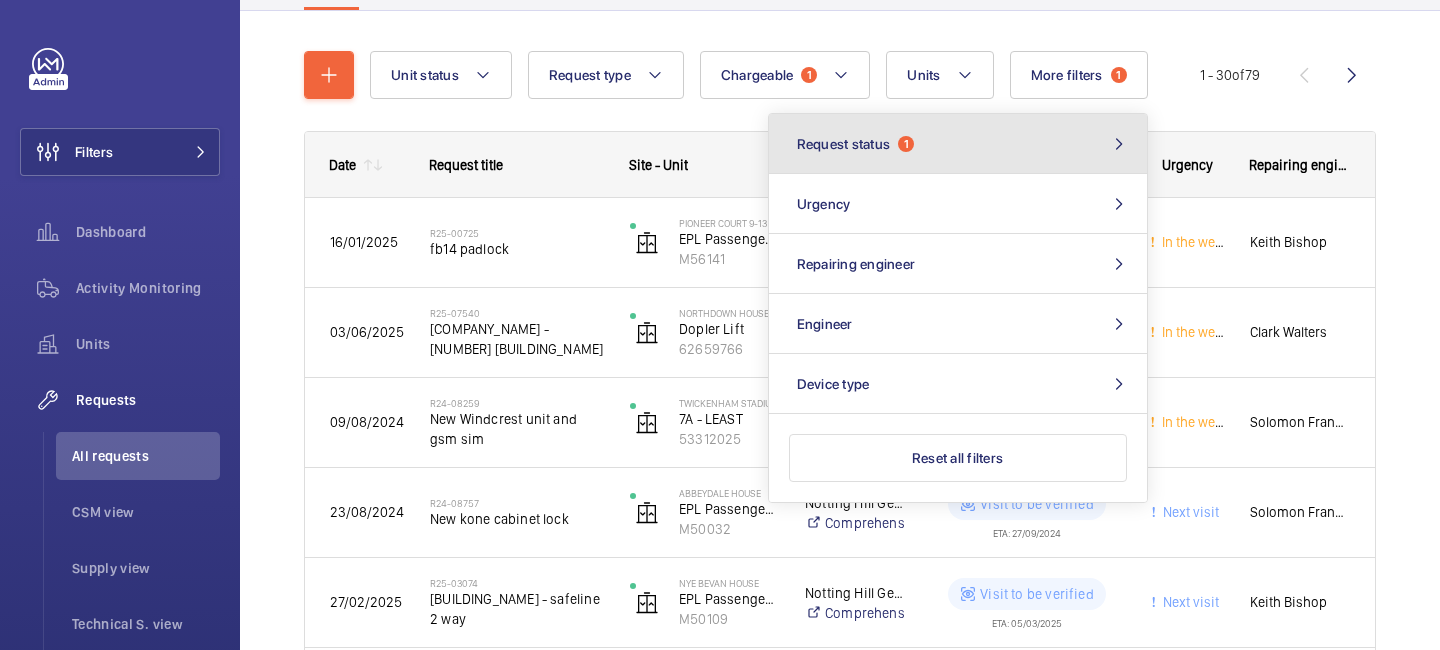 click on "Request status  1" 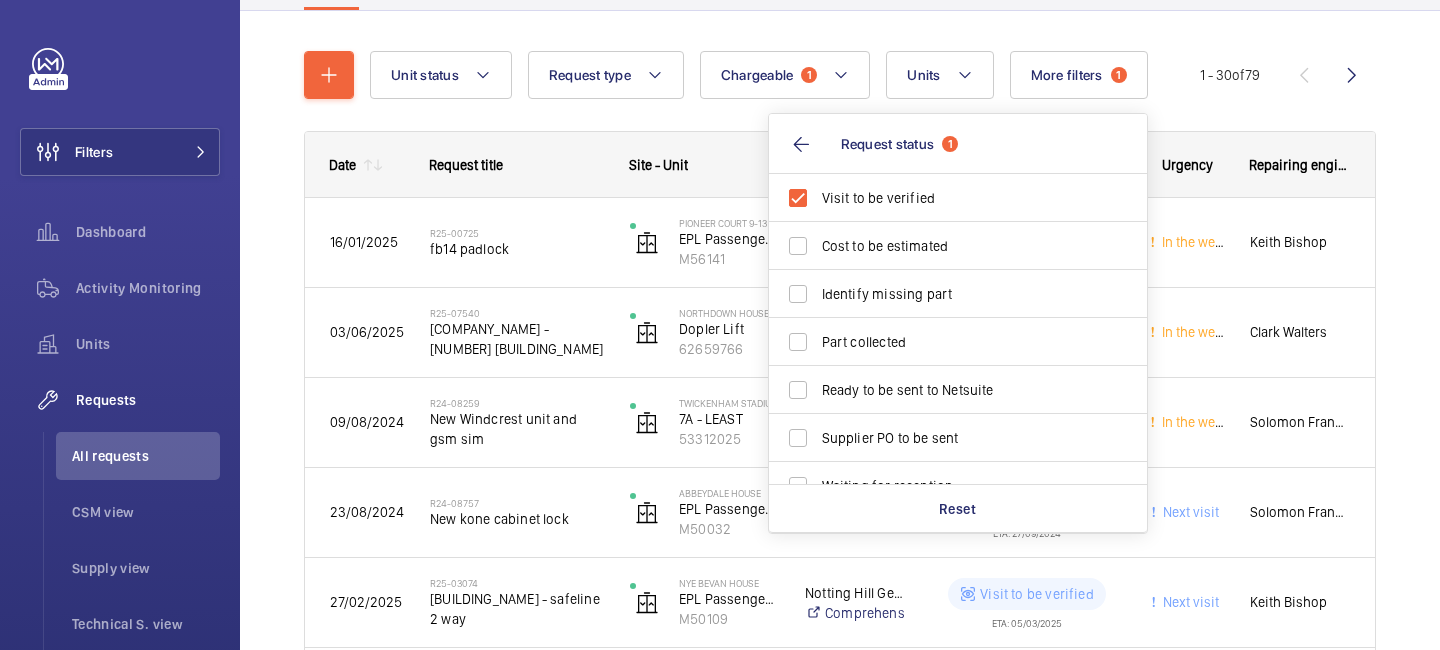 click on "Unit status Request type Chargeable 1 Units More filters 1 Request status 1 Visit to be verified Cost to be estimated Identify missing part Part collected Ready to be sent to Netsuite Supplier PO to be sent Waiting for reception Part received Quote to be sent Quote sent Verify client PO Visit to be done Reset Urgency Repairing engineer Engineer Device type 1 - 30 of 79 Date Request title Site - Unit" 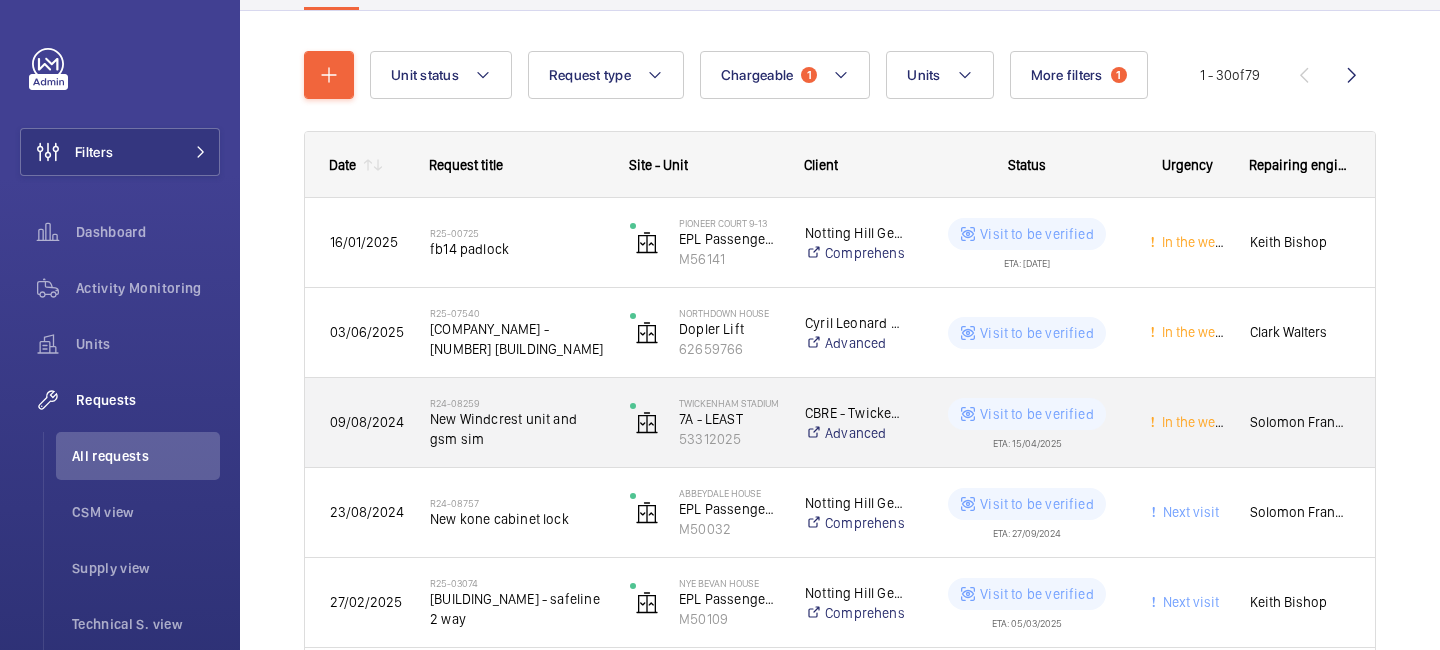 click on "R24-08259 New Windcrest unit and gsm sim" 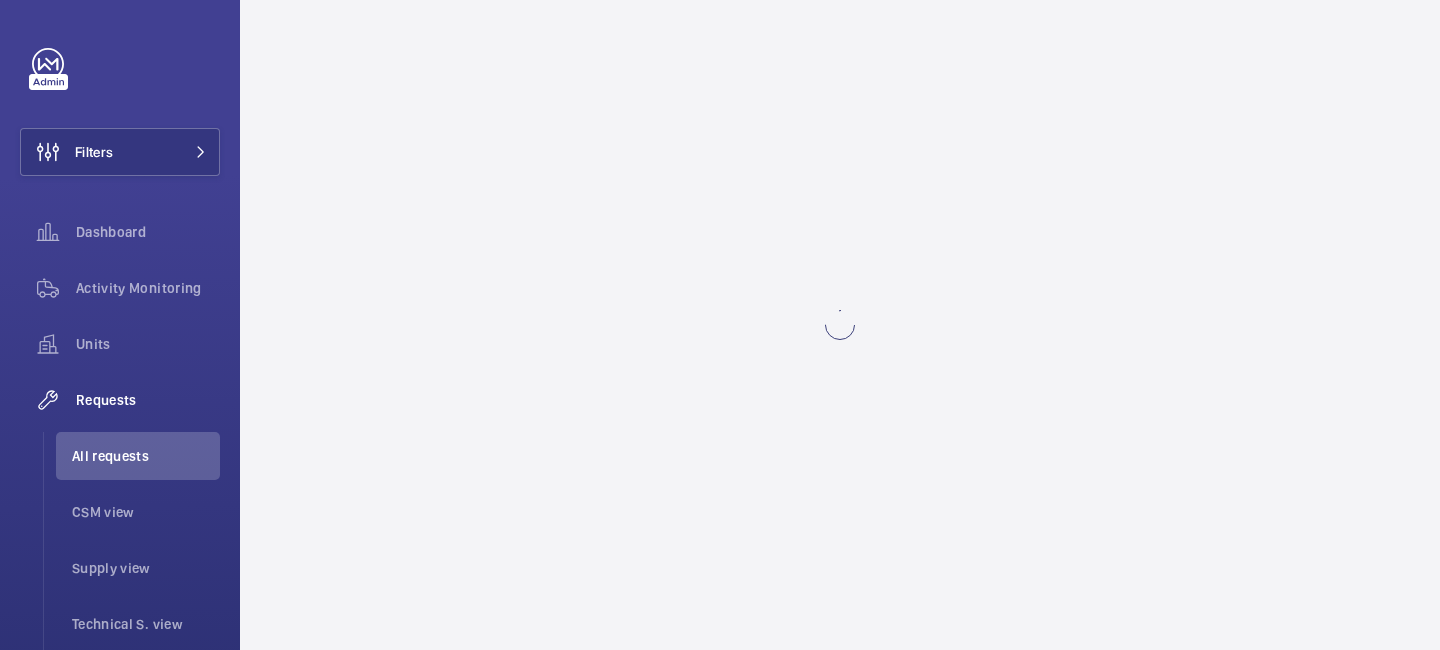 scroll, scrollTop: 0, scrollLeft: 0, axis: both 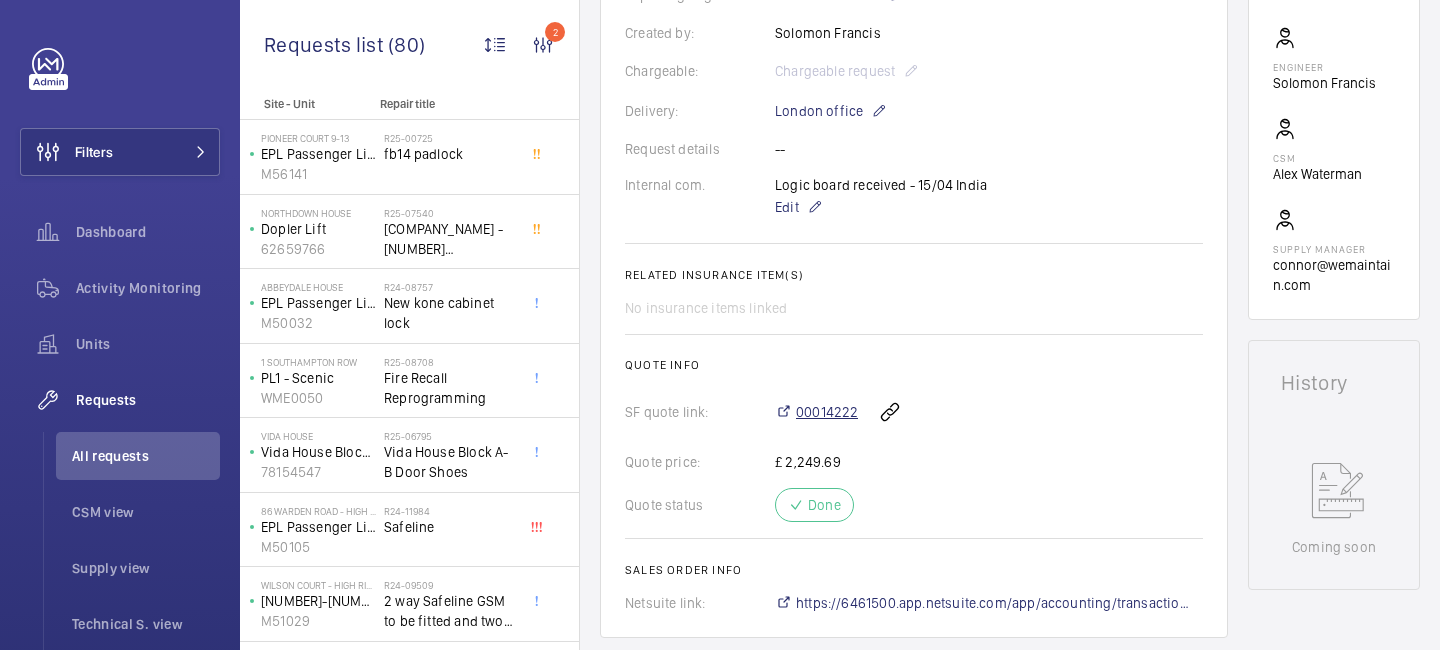click on "00014222" 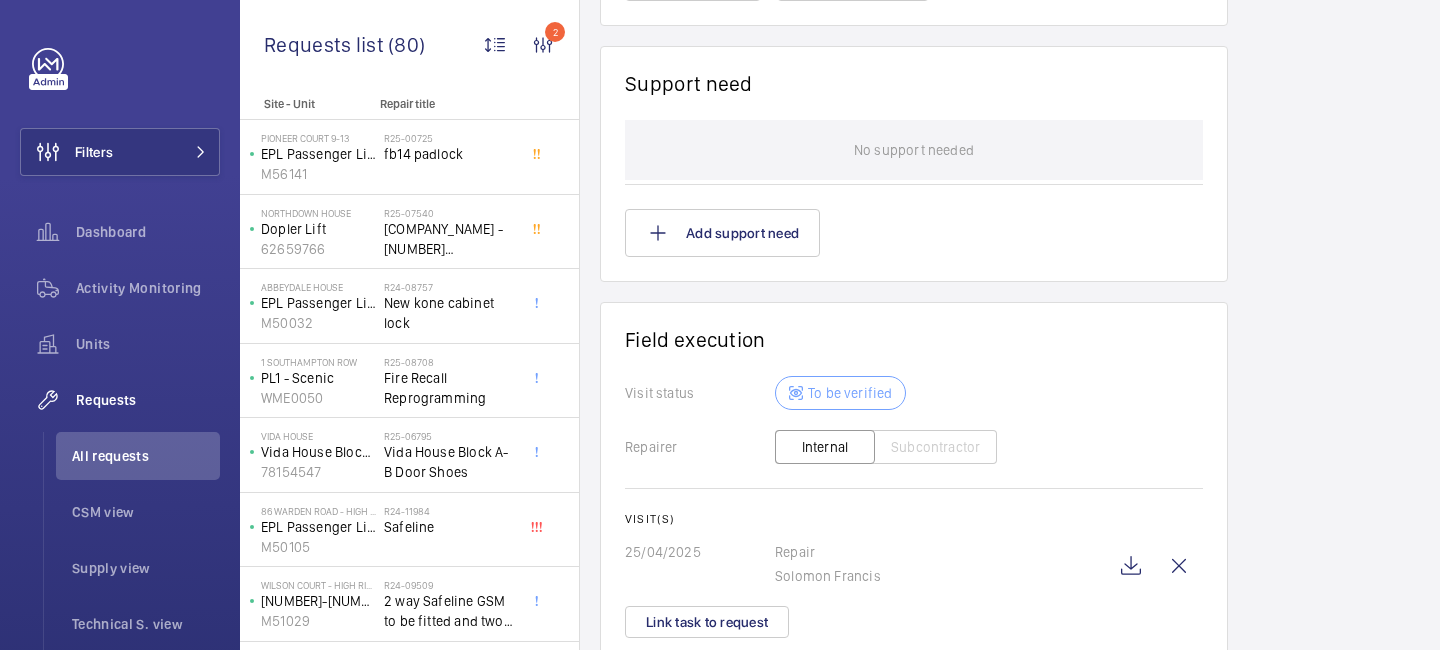 scroll, scrollTop: 2029, scrollLeft: 0, axis: vertical 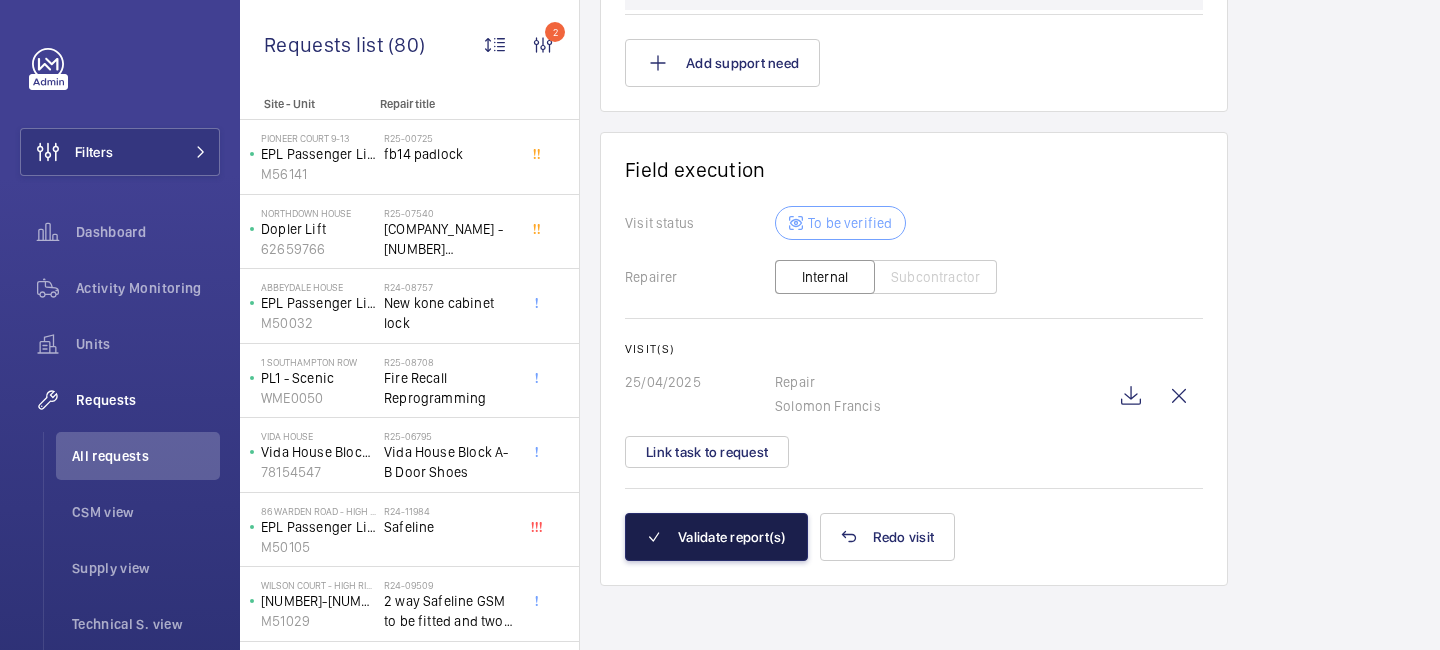click on "Validate report(s)" 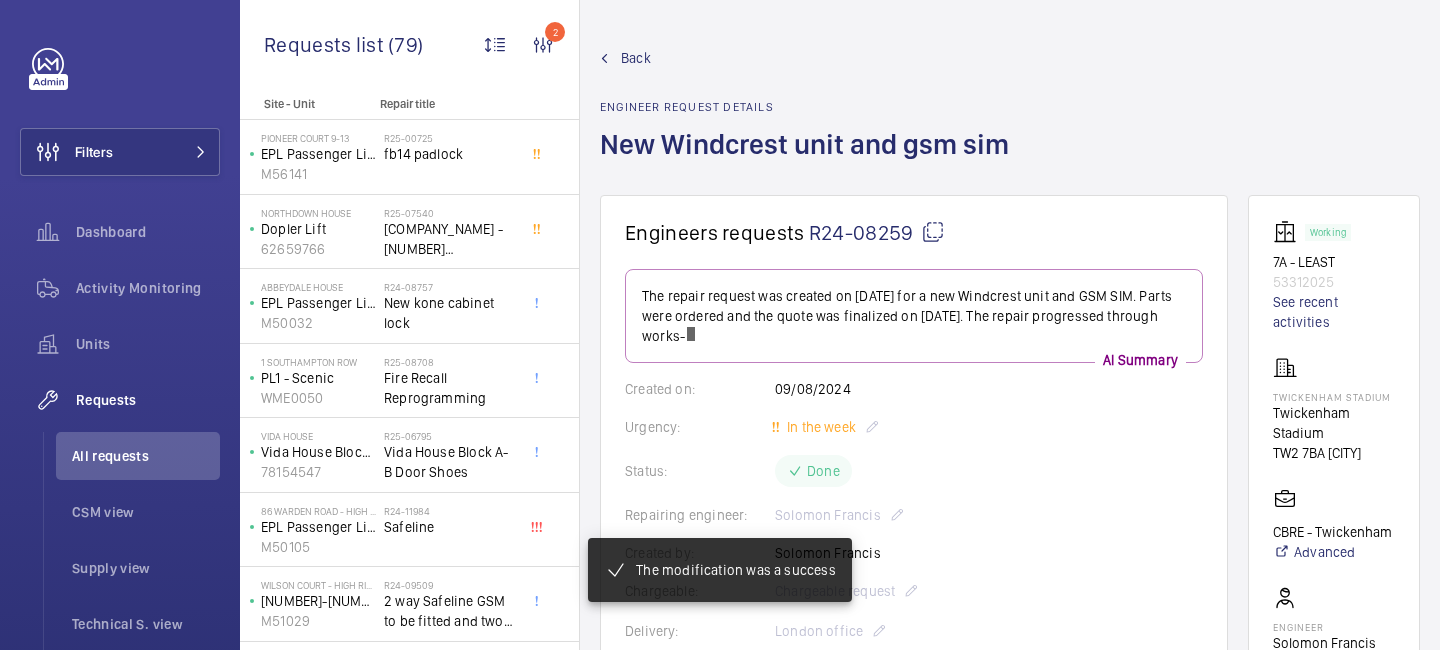 click on "Back" 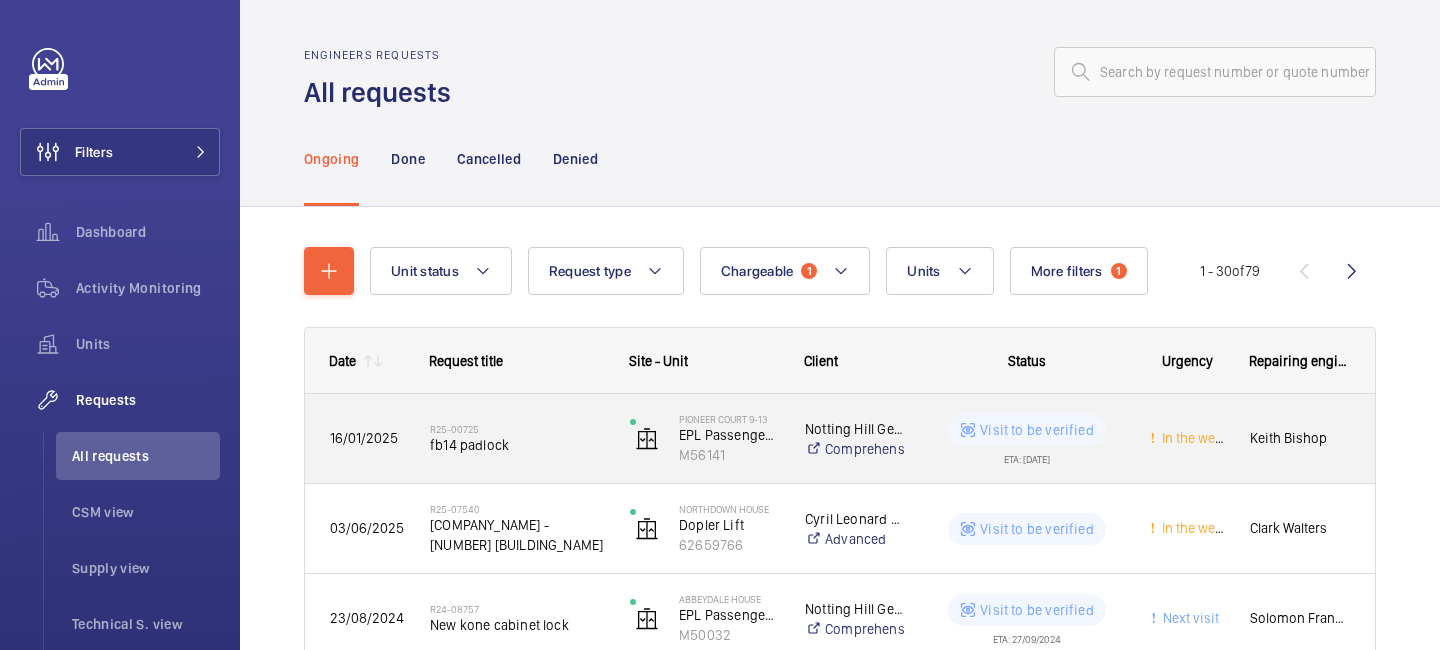 click on "R25-00725 fb14 padlock" 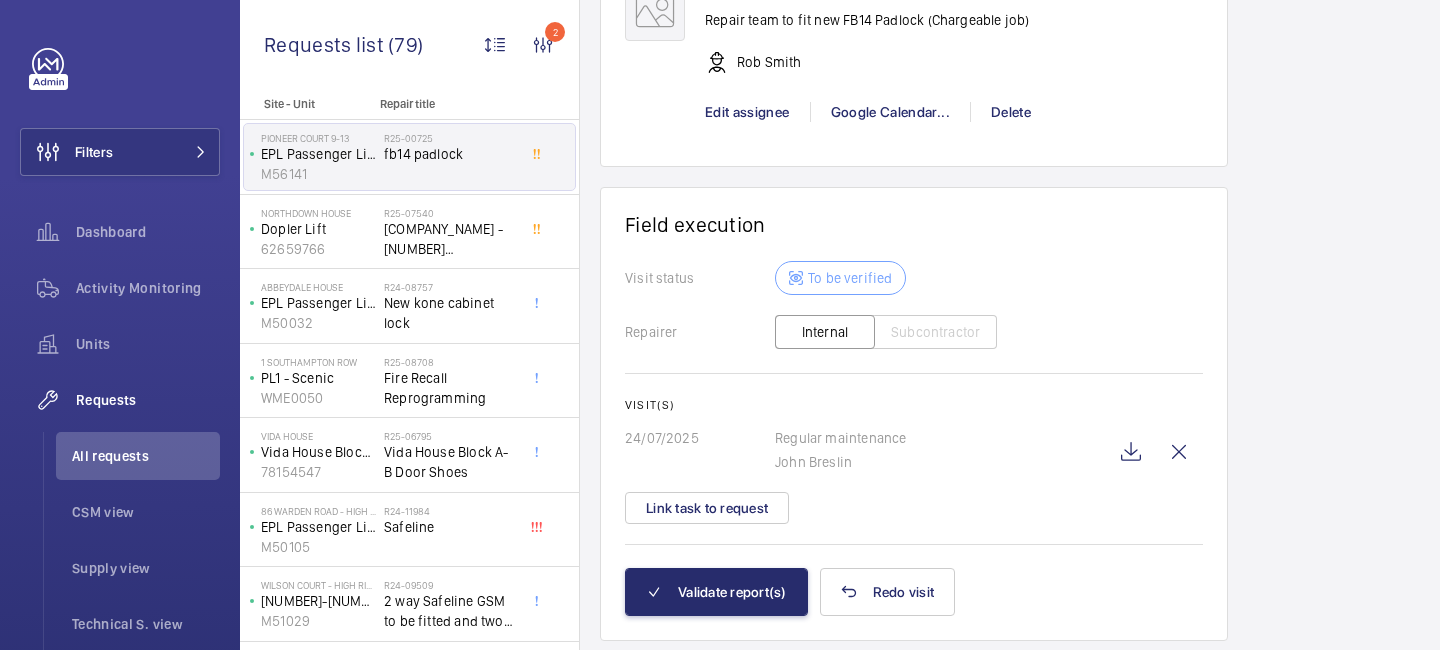 scroll, scrollTop: 1841, scrollLeft: 0, axis: vertical 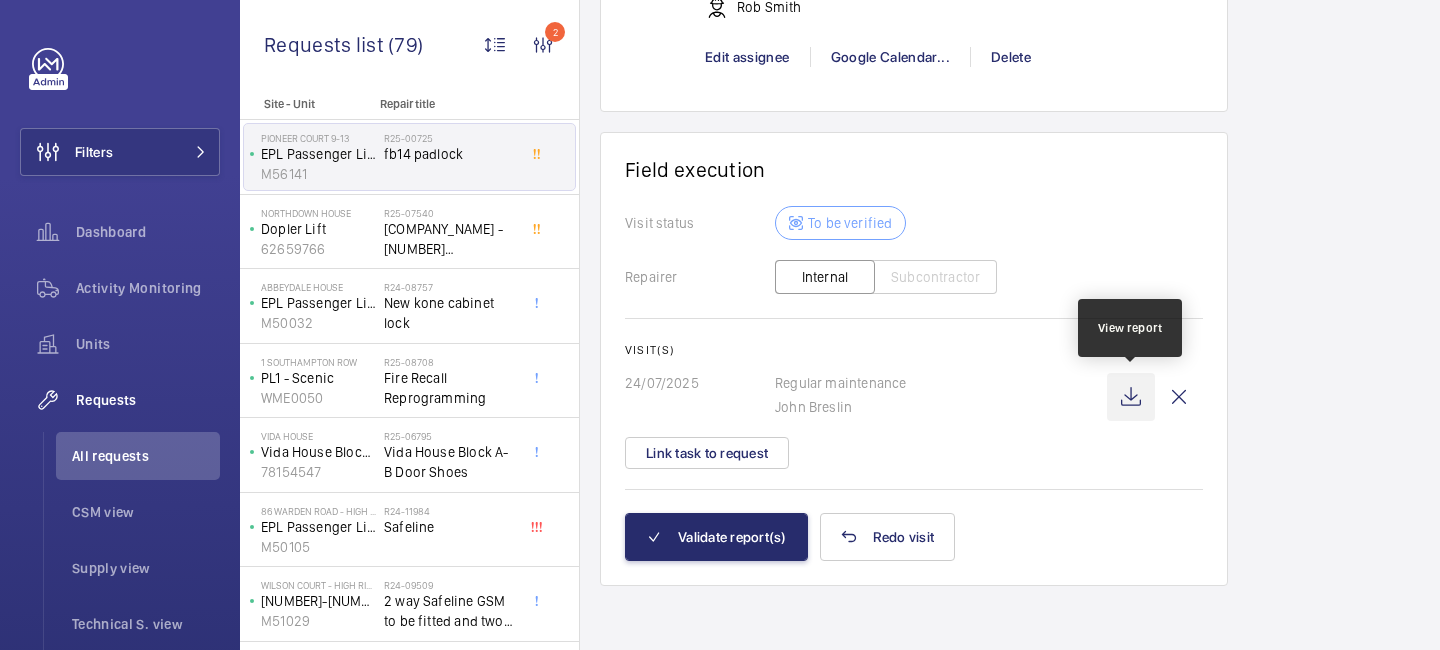click 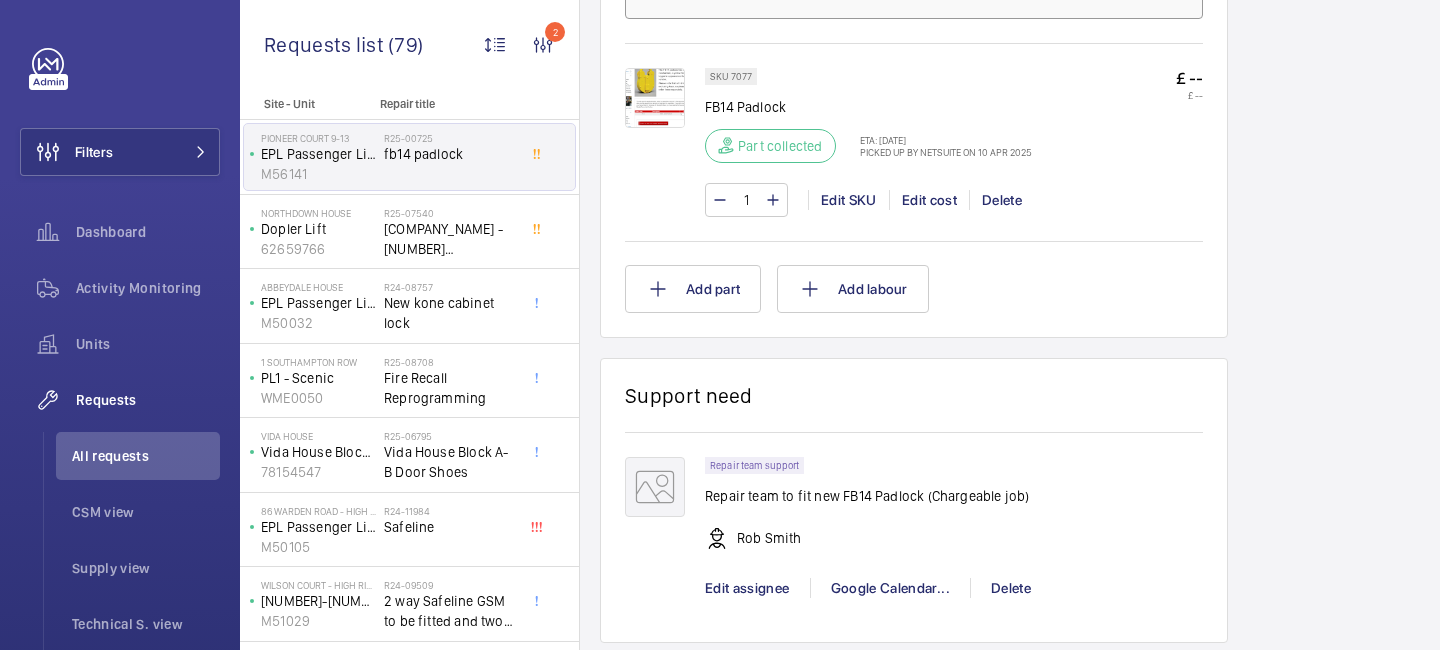 scroll, scrollTop: 792, scrollLeft: 0, axis: vertical 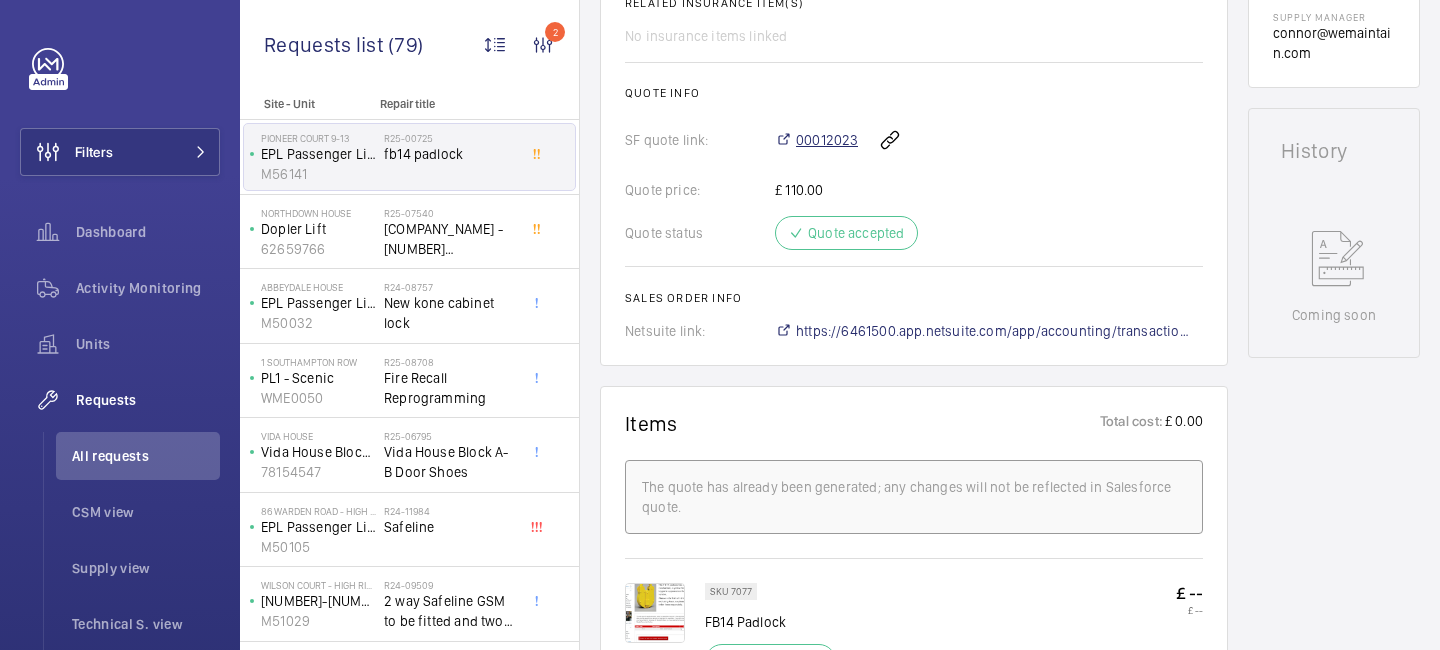 click on "00012023" 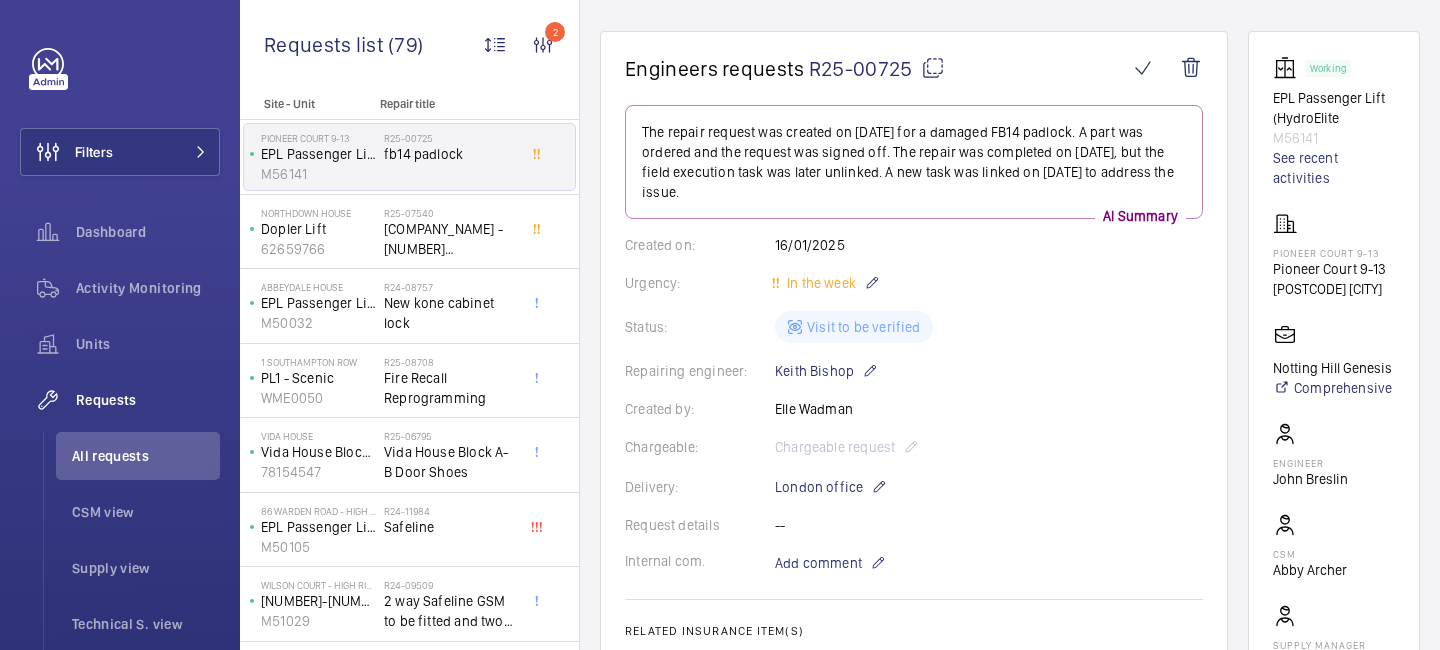 scroll, scrollTop: 0, scrollLeft: 0, axis: both 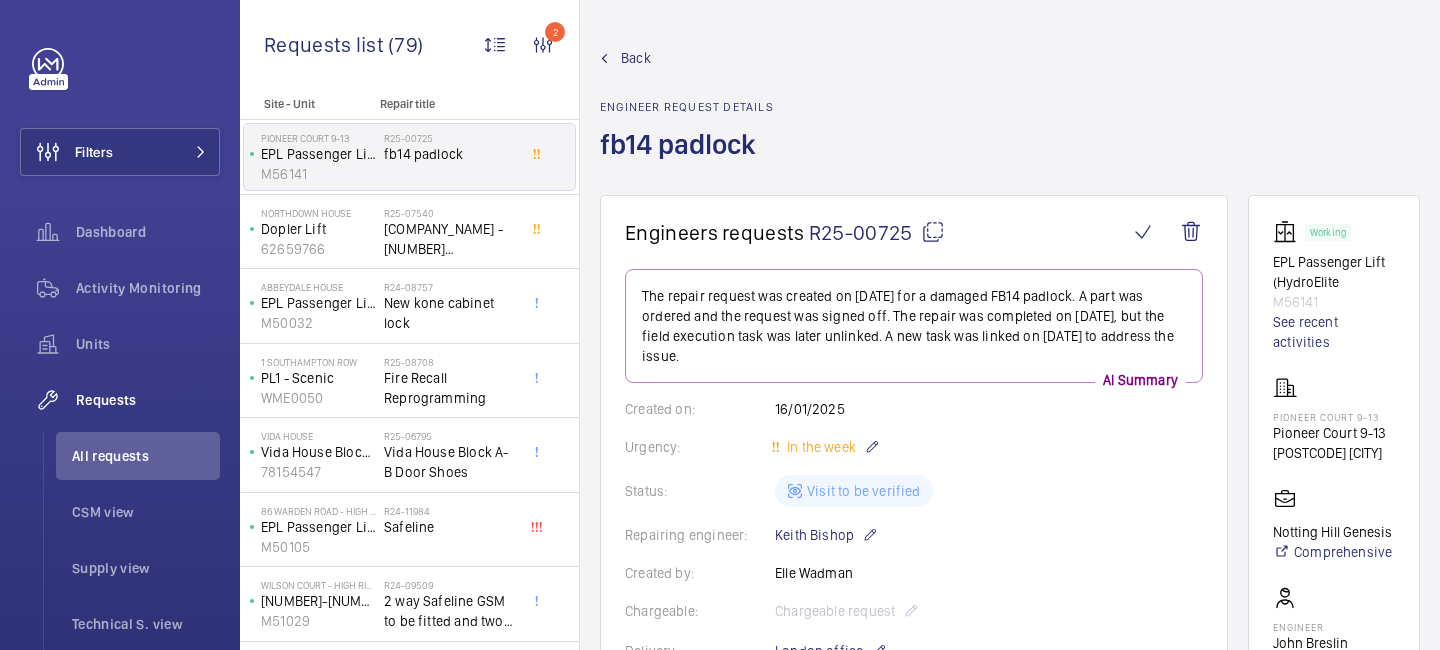 click on "Back" 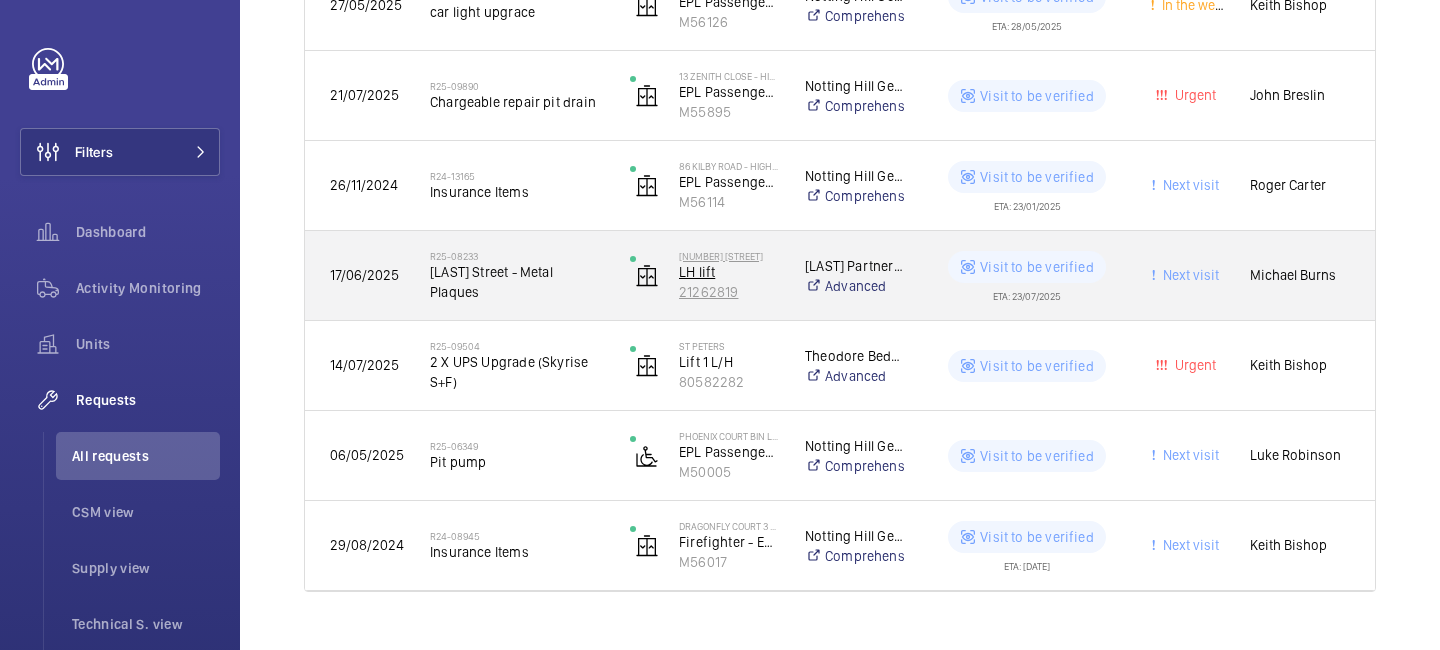 scroll, scrollTop: 2502, scrollLeft: 0, axis: vertical 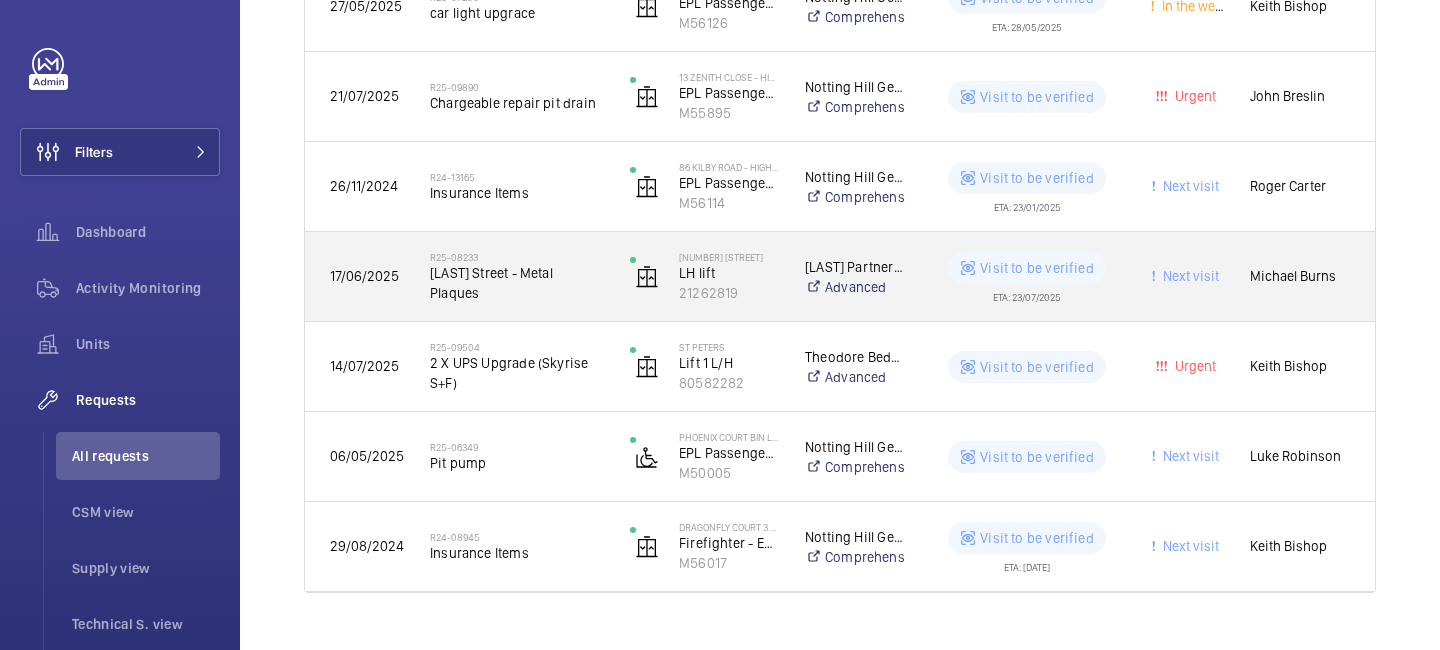 click on "17/06/2025" 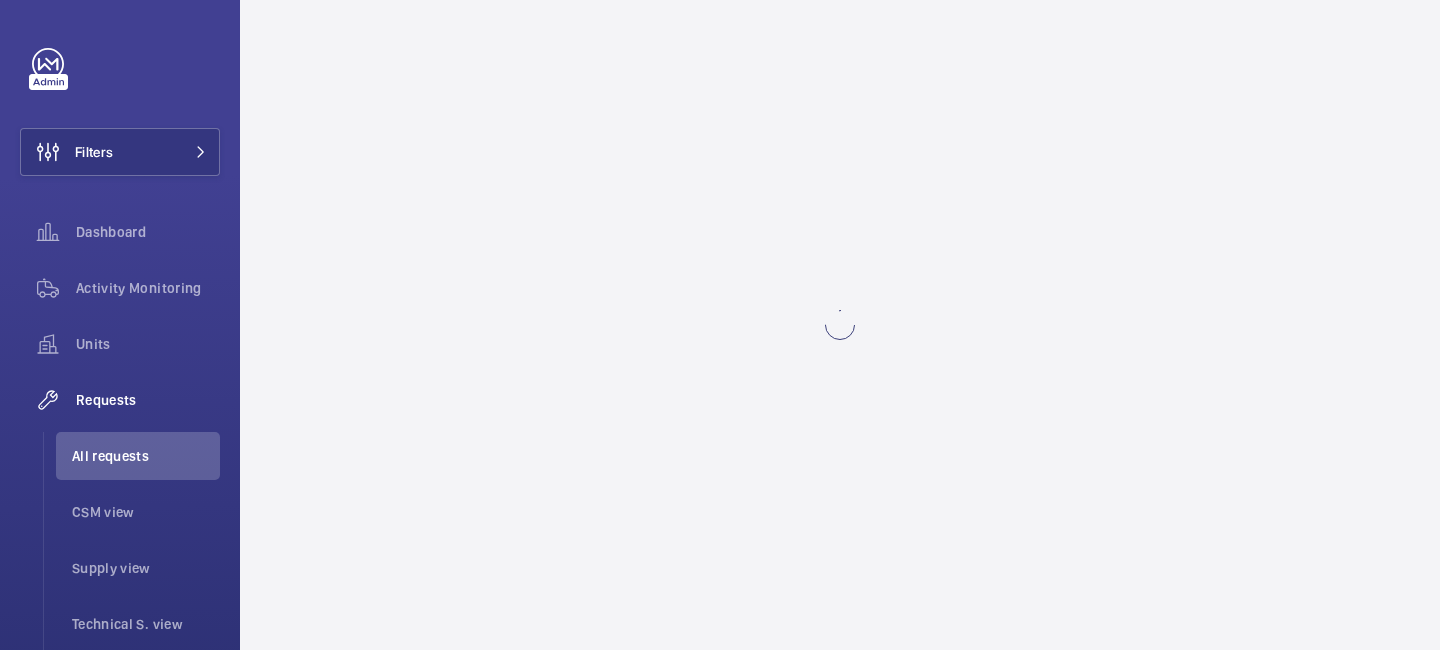 scroll, scrollTop: 0, scrollLeft: 0, axis: both 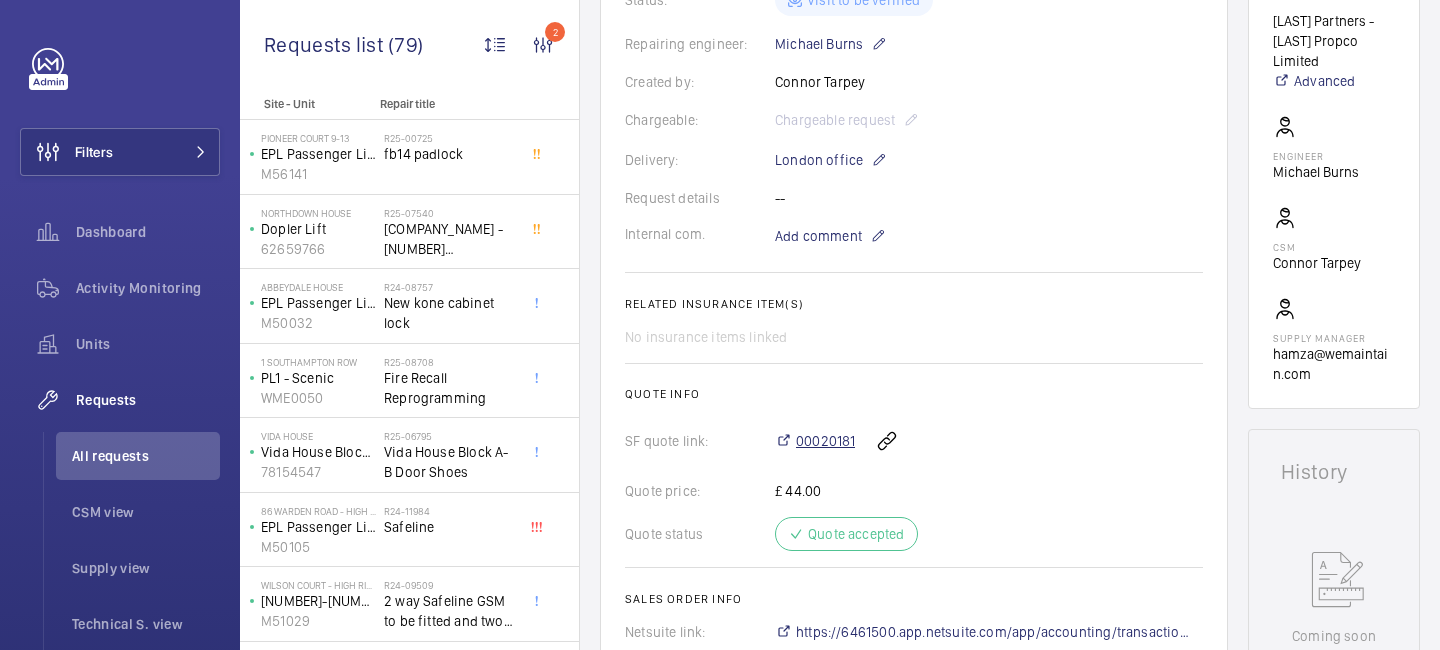 click on "00020181" 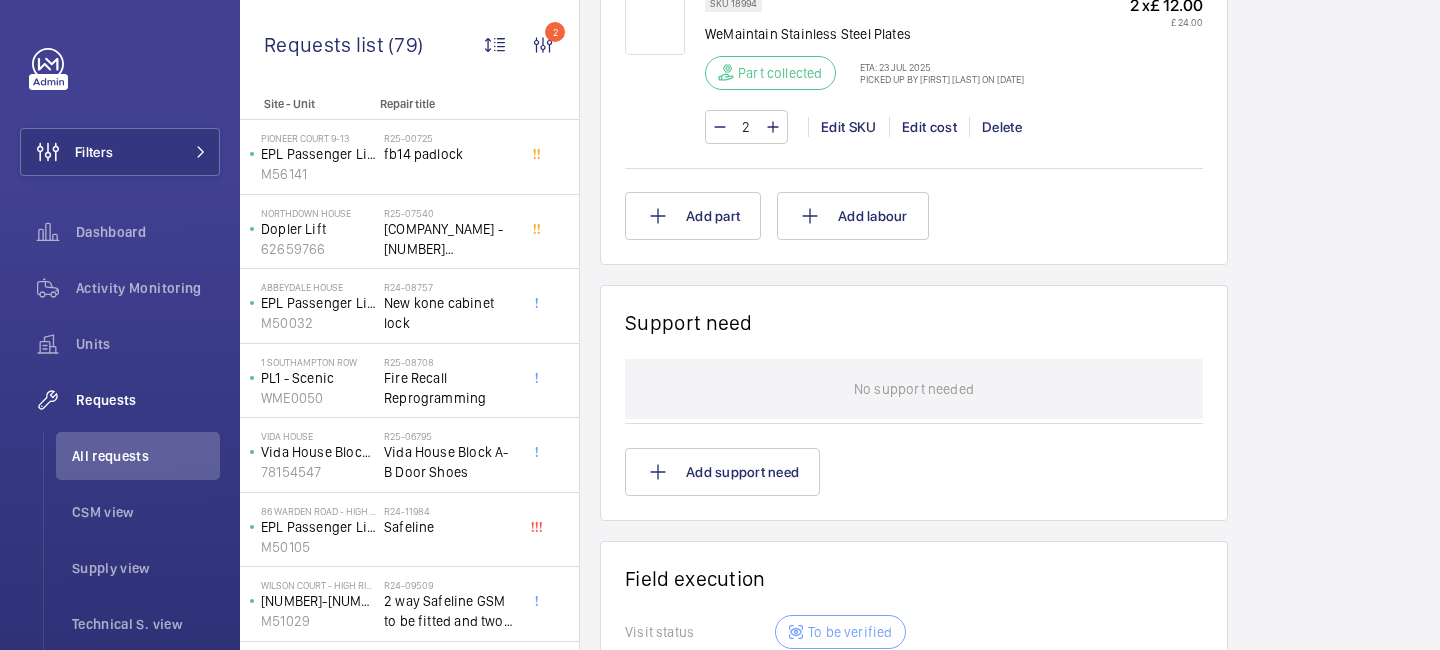 scroll, scrollTop: 1792, scrollLeft: 0, axis: vertical 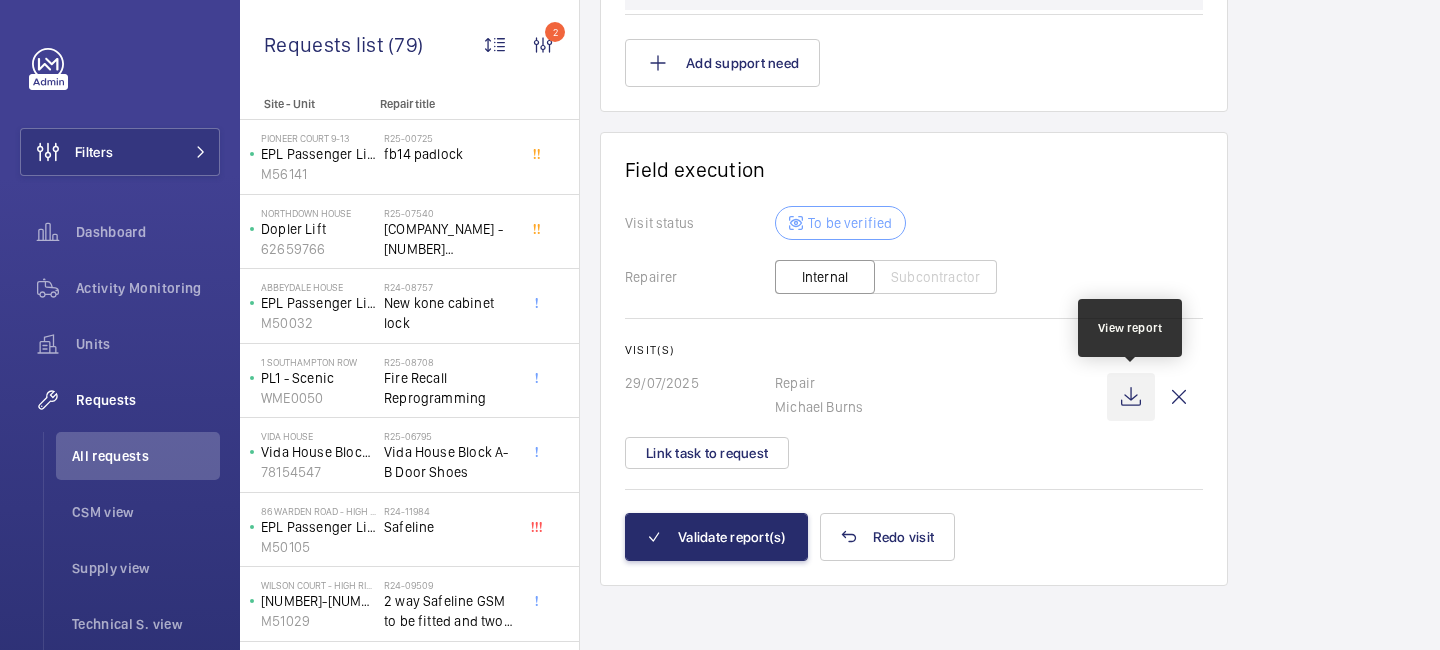 click 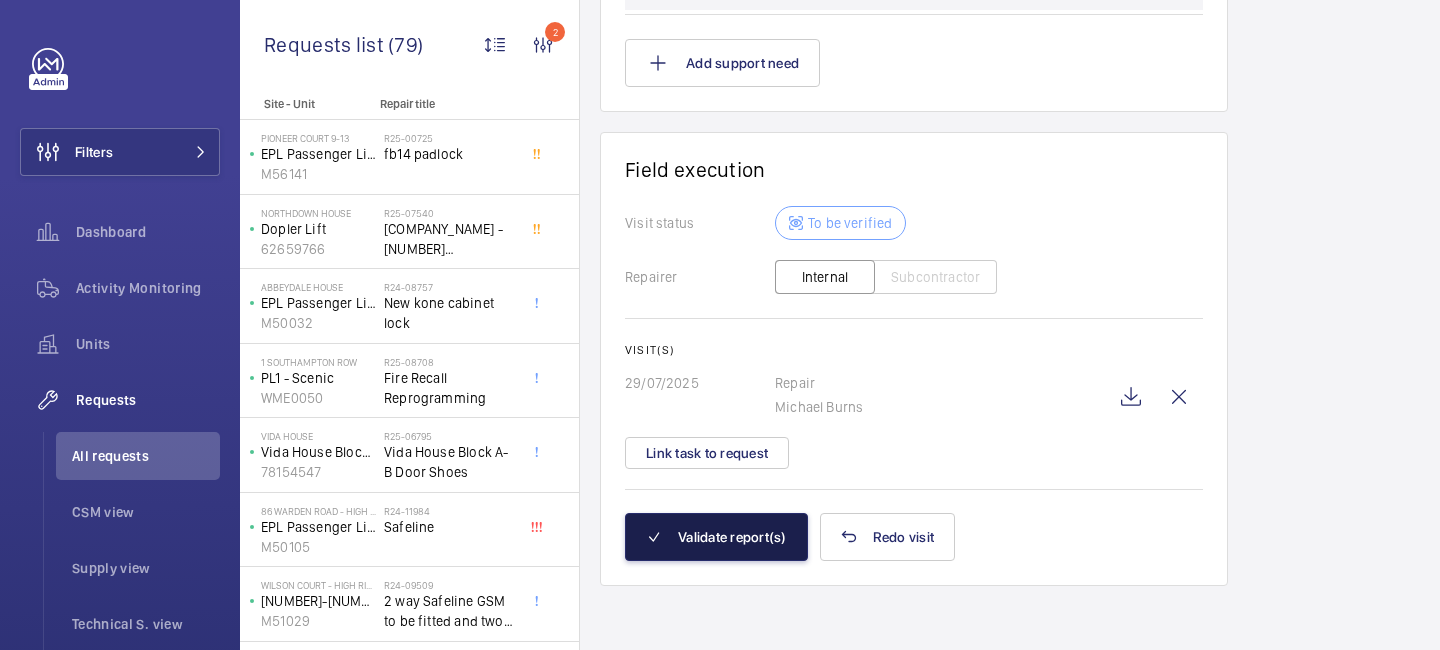 click on "Validate report(s)" 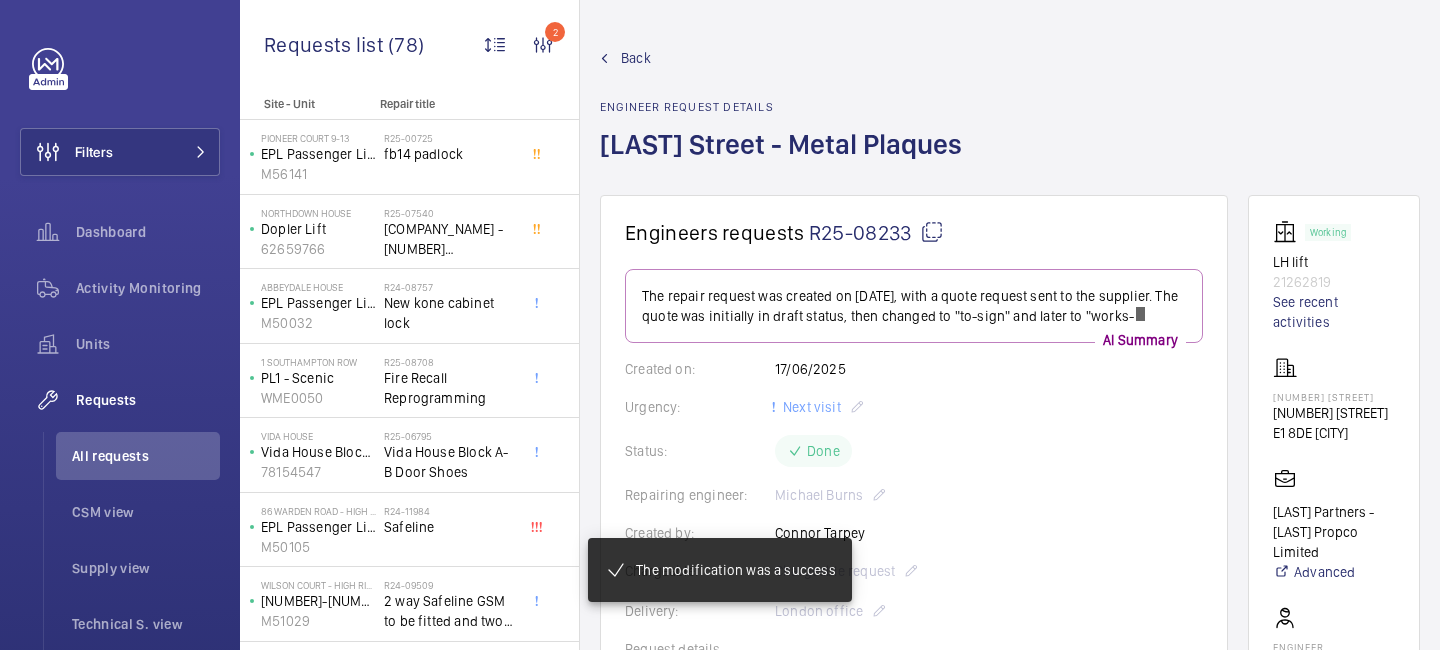 click on "Back Engineer request details [STREET_NAME] - Metal Plaques" 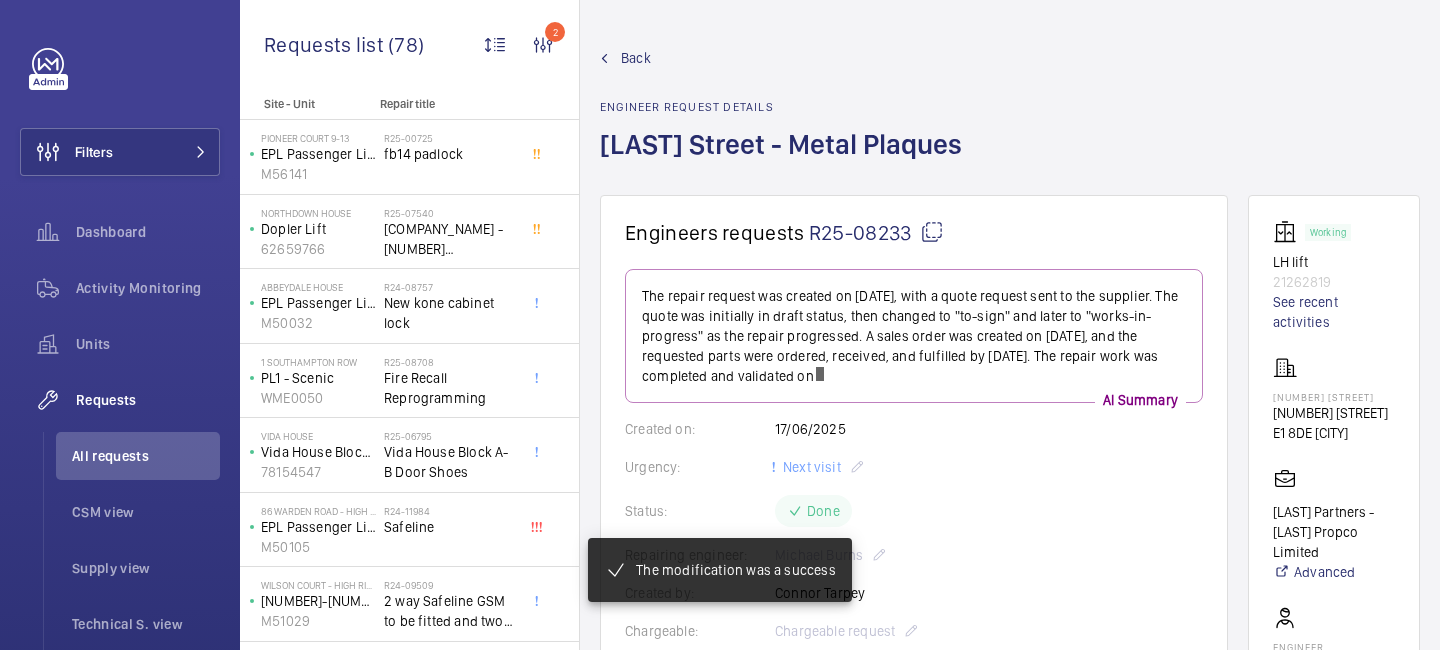 click on "Back" 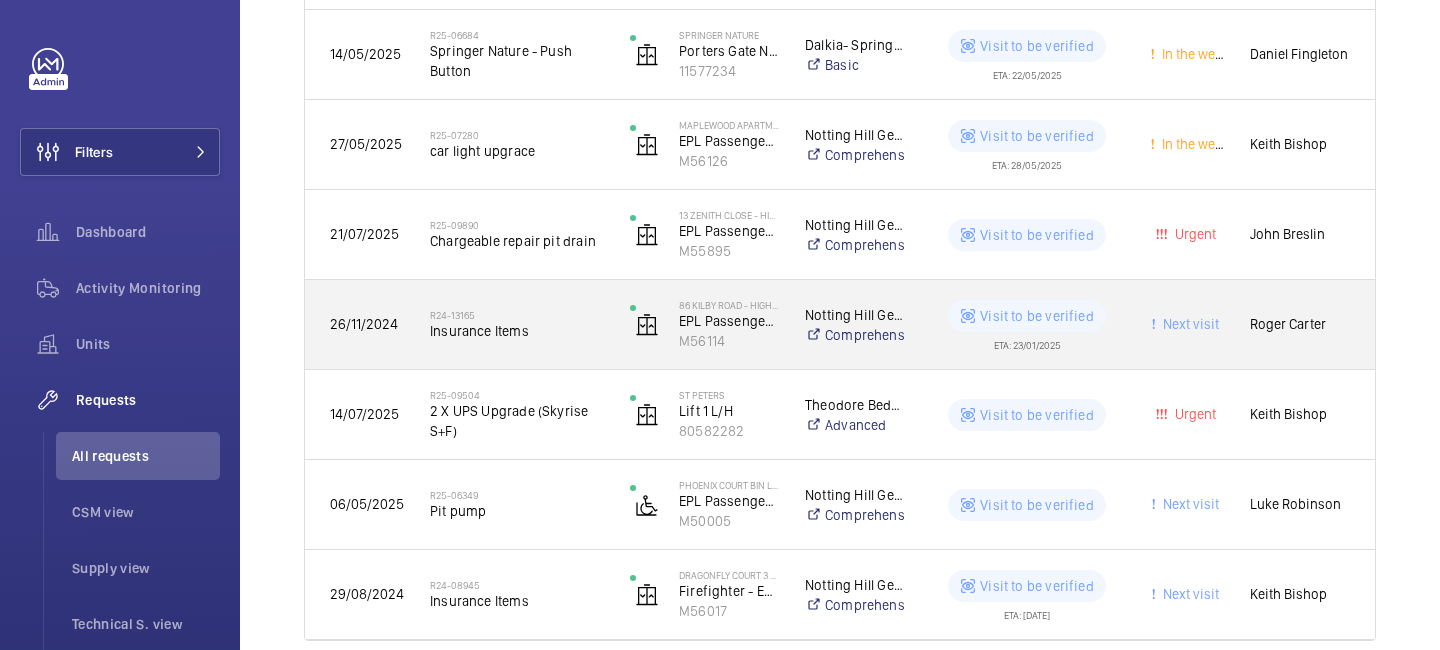 scroll, scrollTop: 2541, scrollLeft: 0, axis: vertical 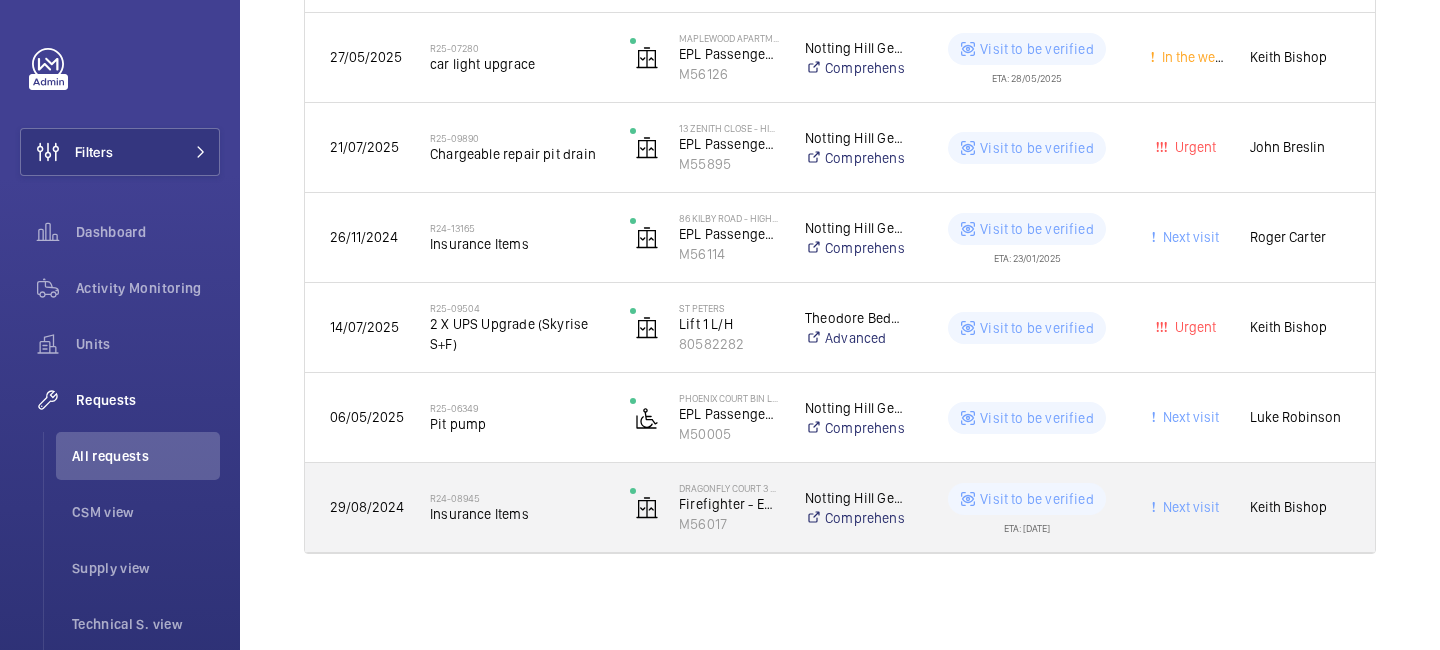 click on "Insurance Items" 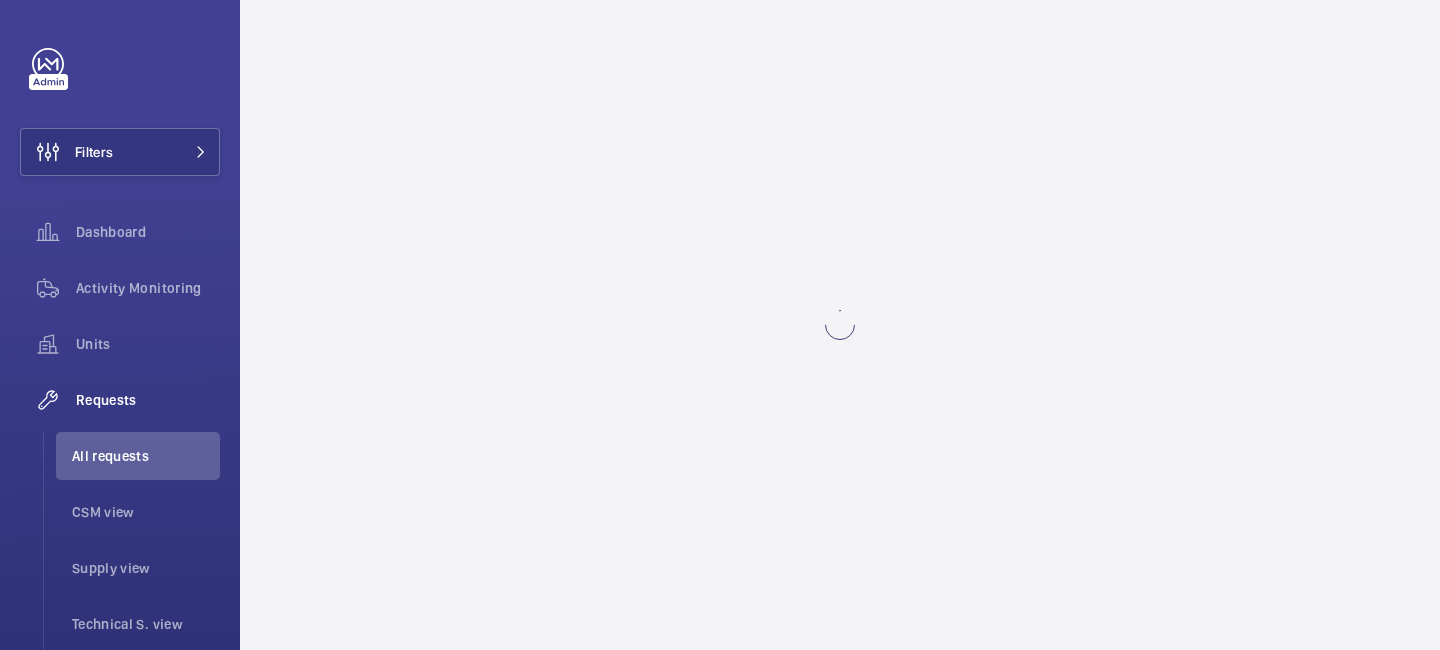 scroll, scrollTop: 0, scrollLeft: 0, axis: both 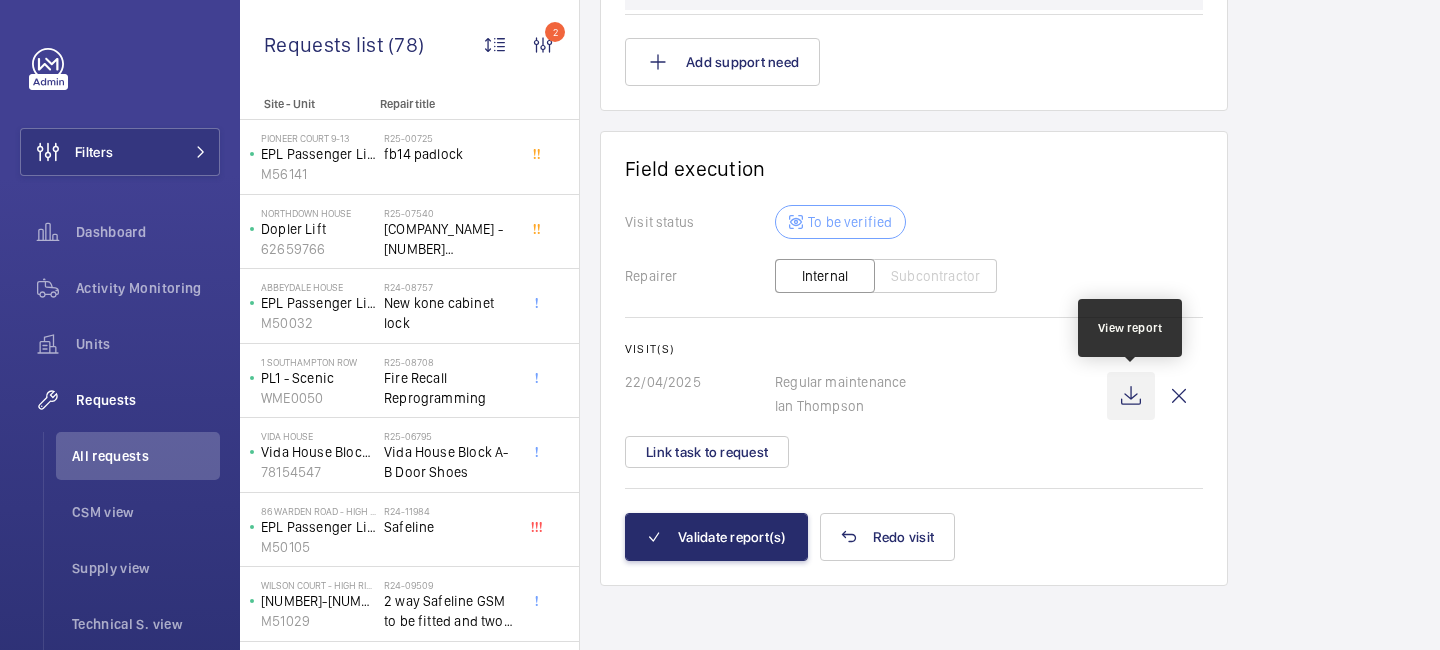click 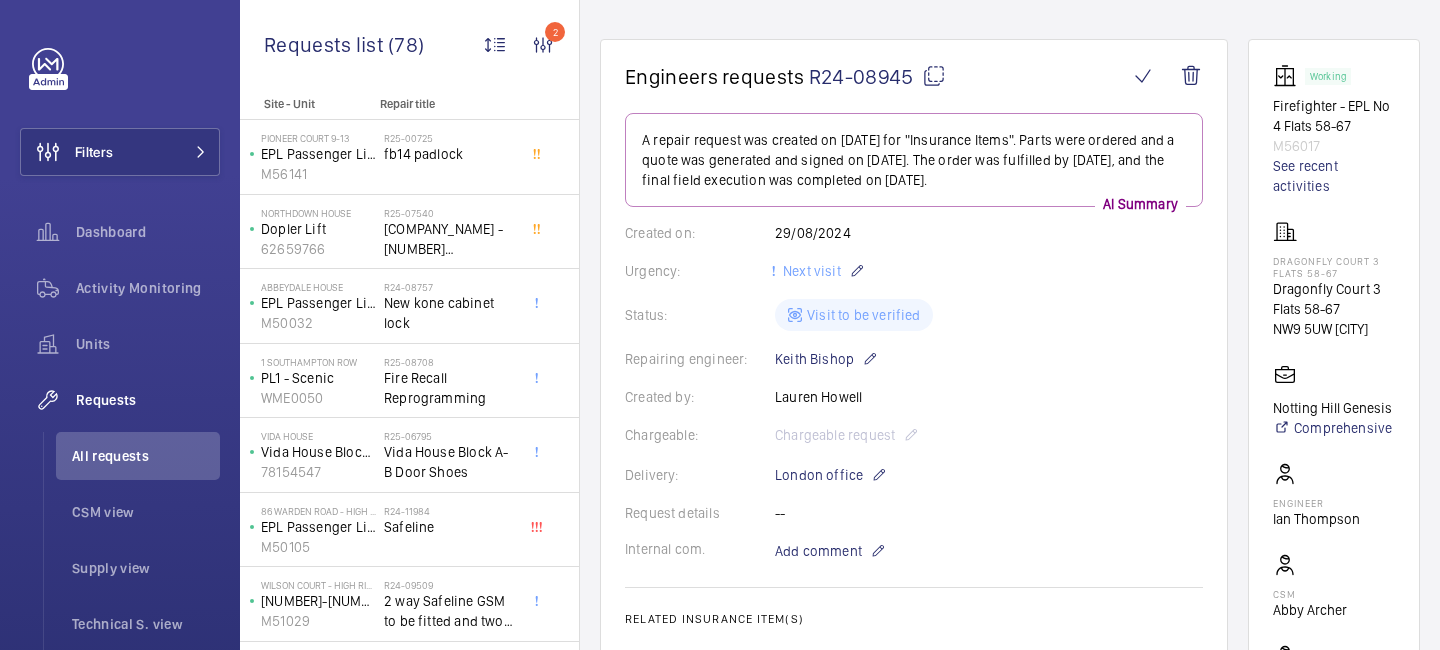 scroll, scrollTop: 0, scrollLeft: 0, axis: both 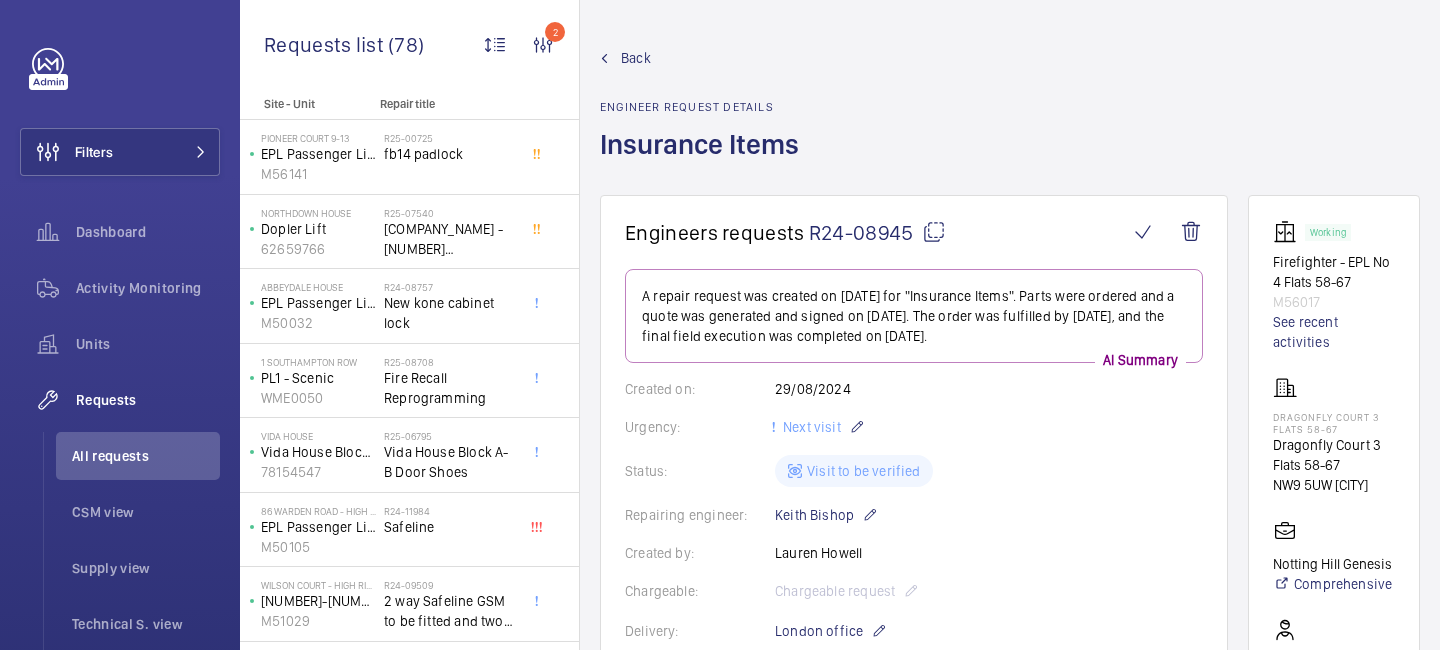 click on "Back" 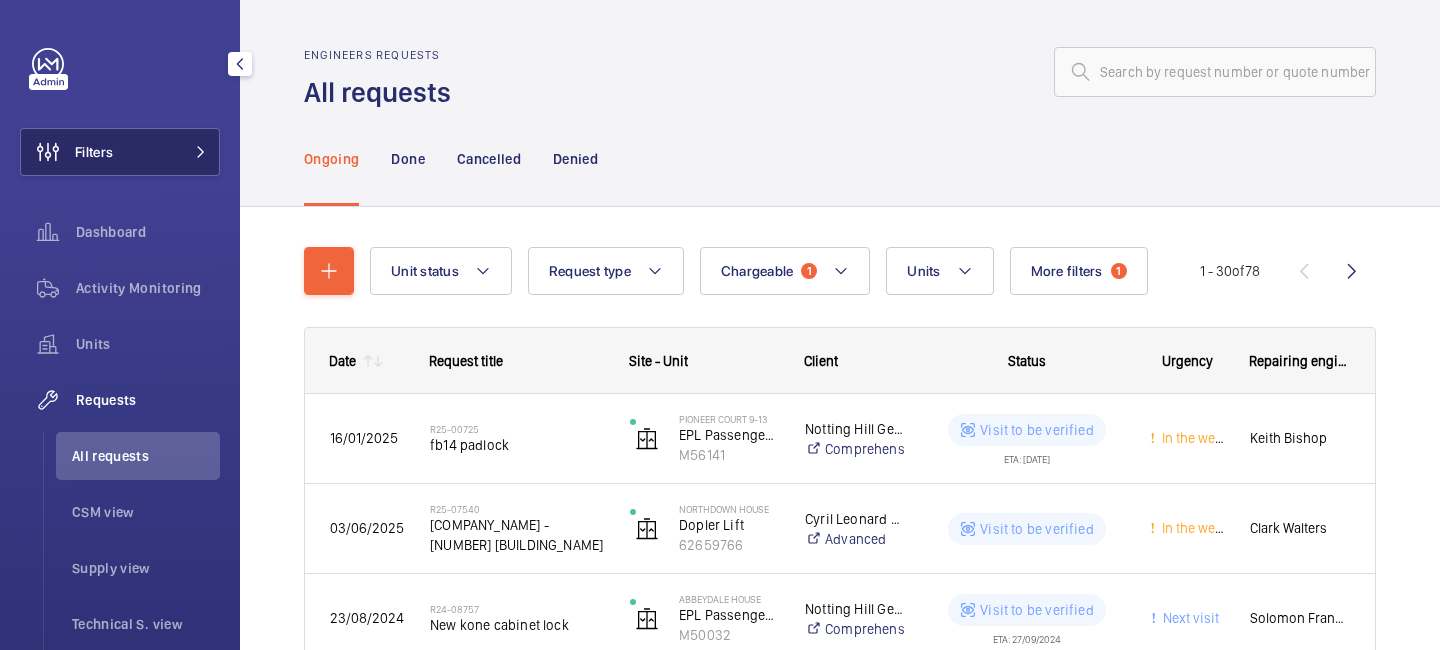 click 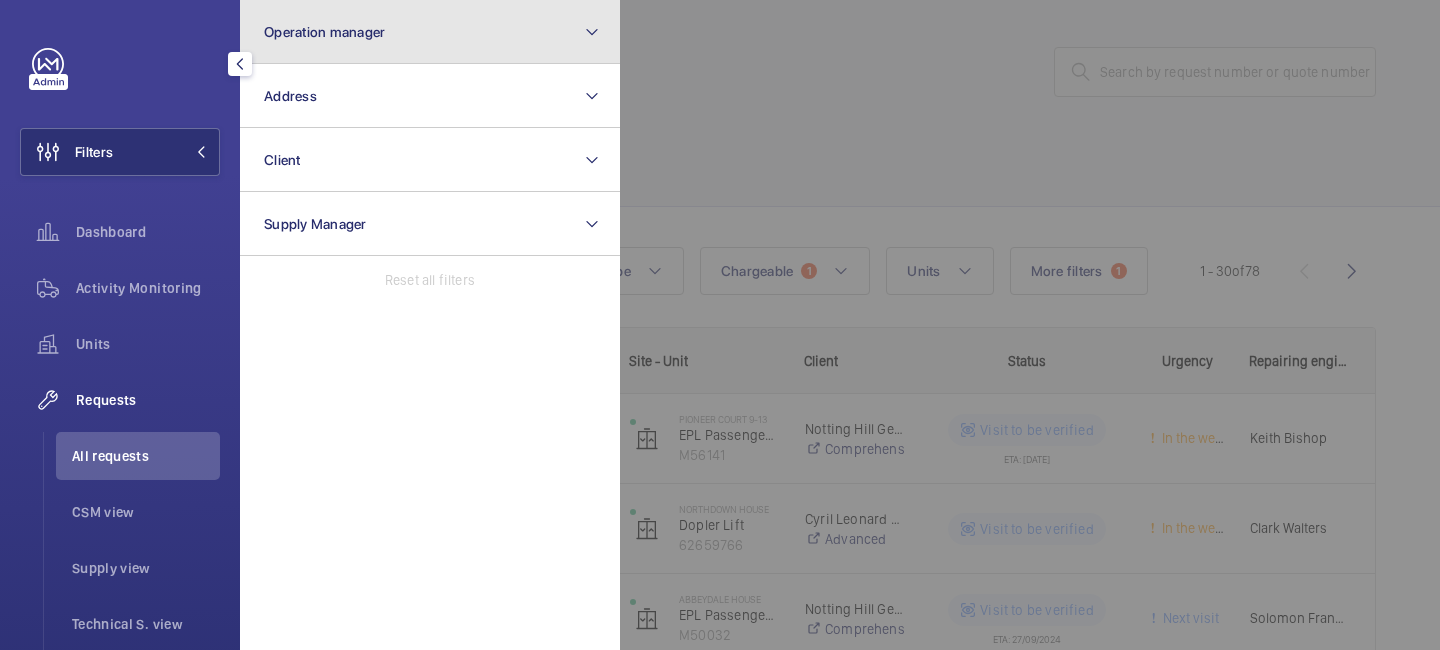click on "Operation manager" 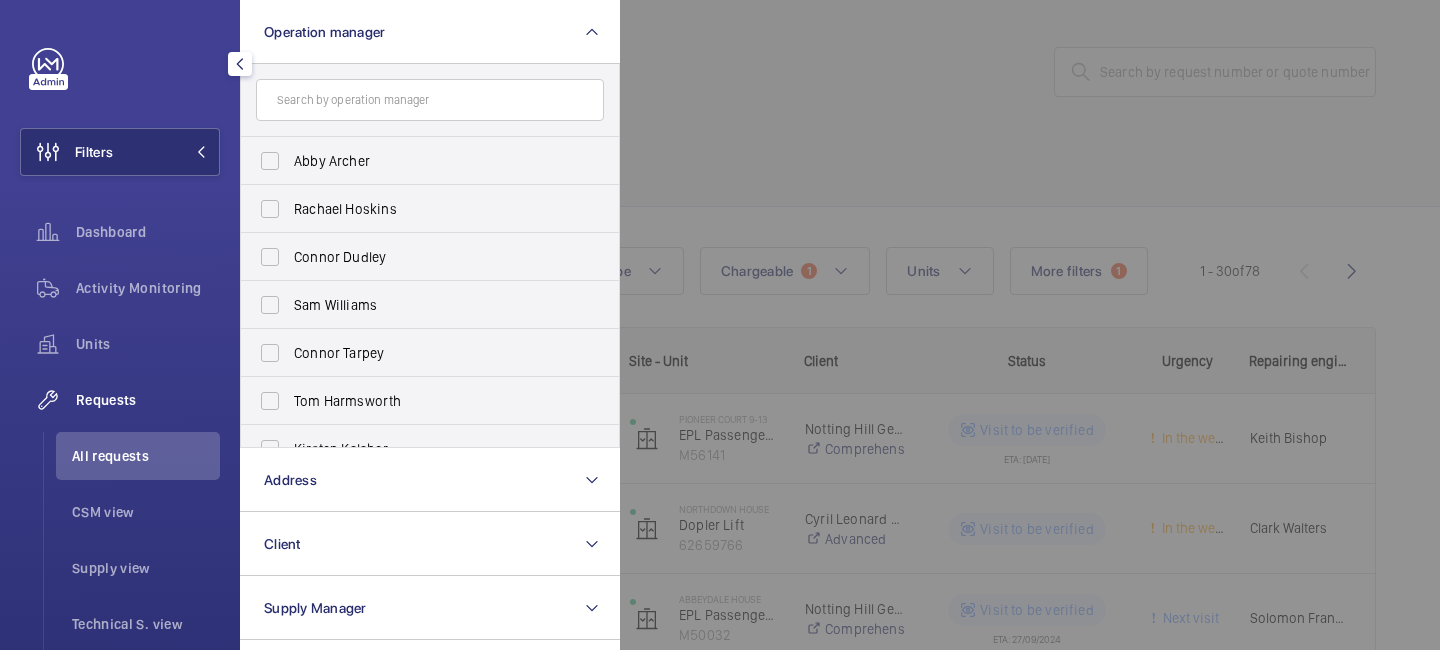 click 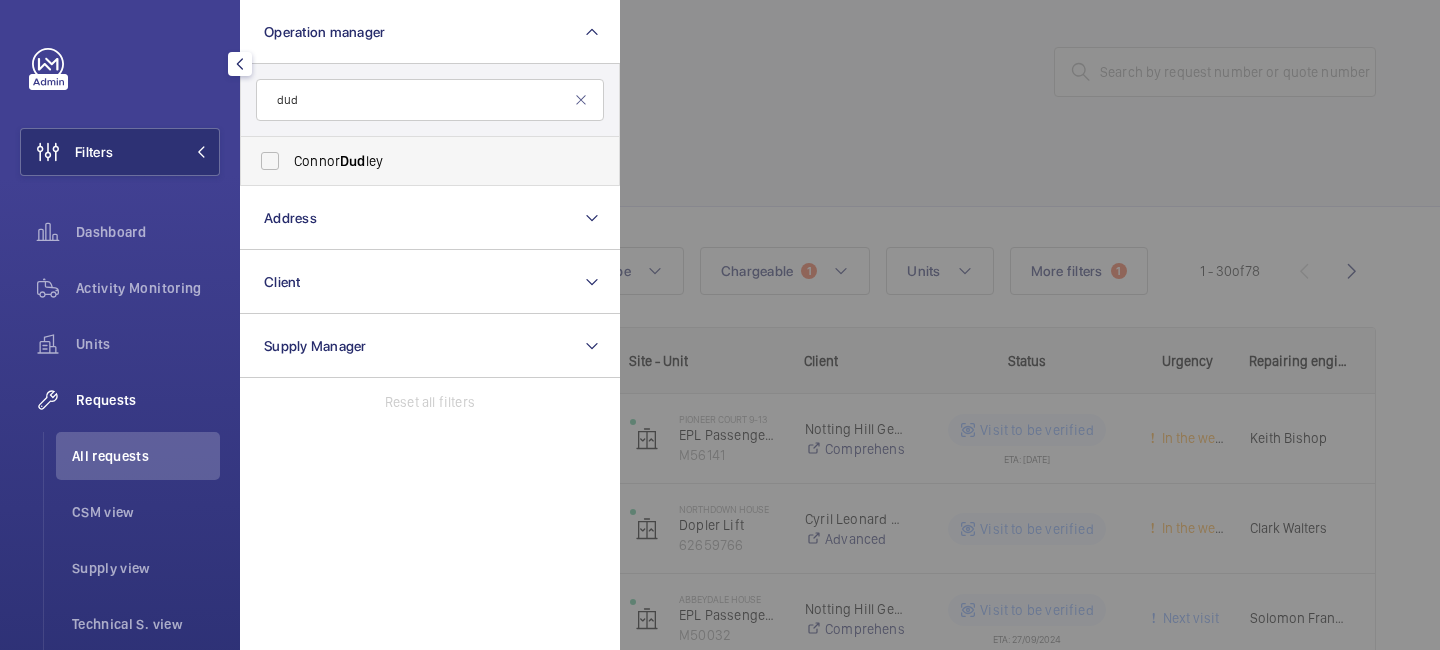 type on "dud" 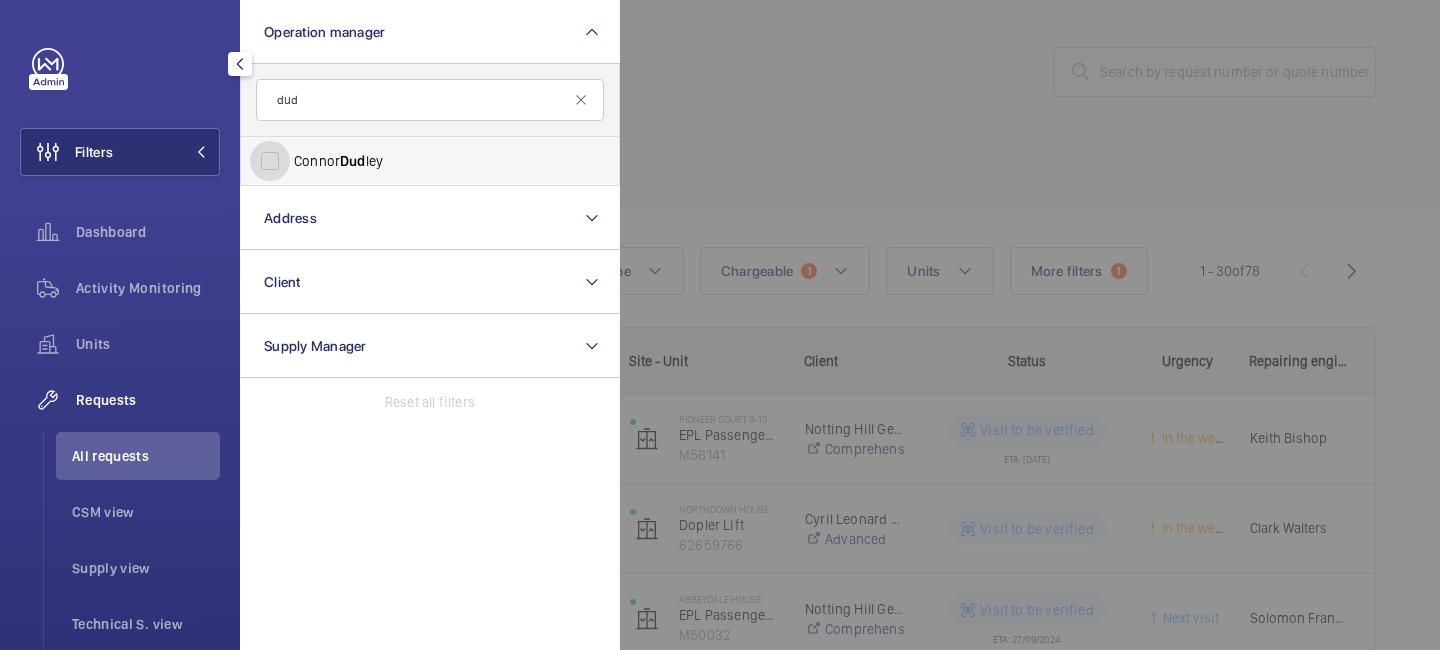 click on "[FIRST] [LAST]" at bounding box center (270, 161) 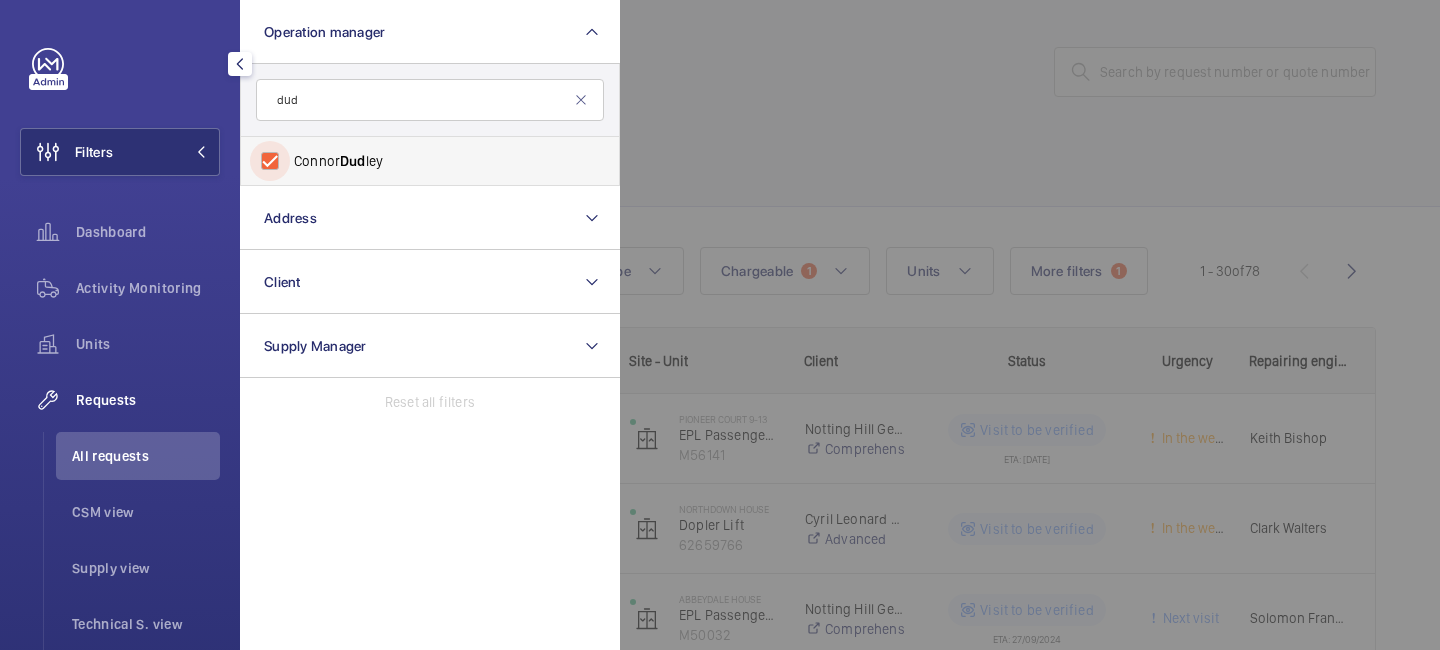 checkbox on "true" 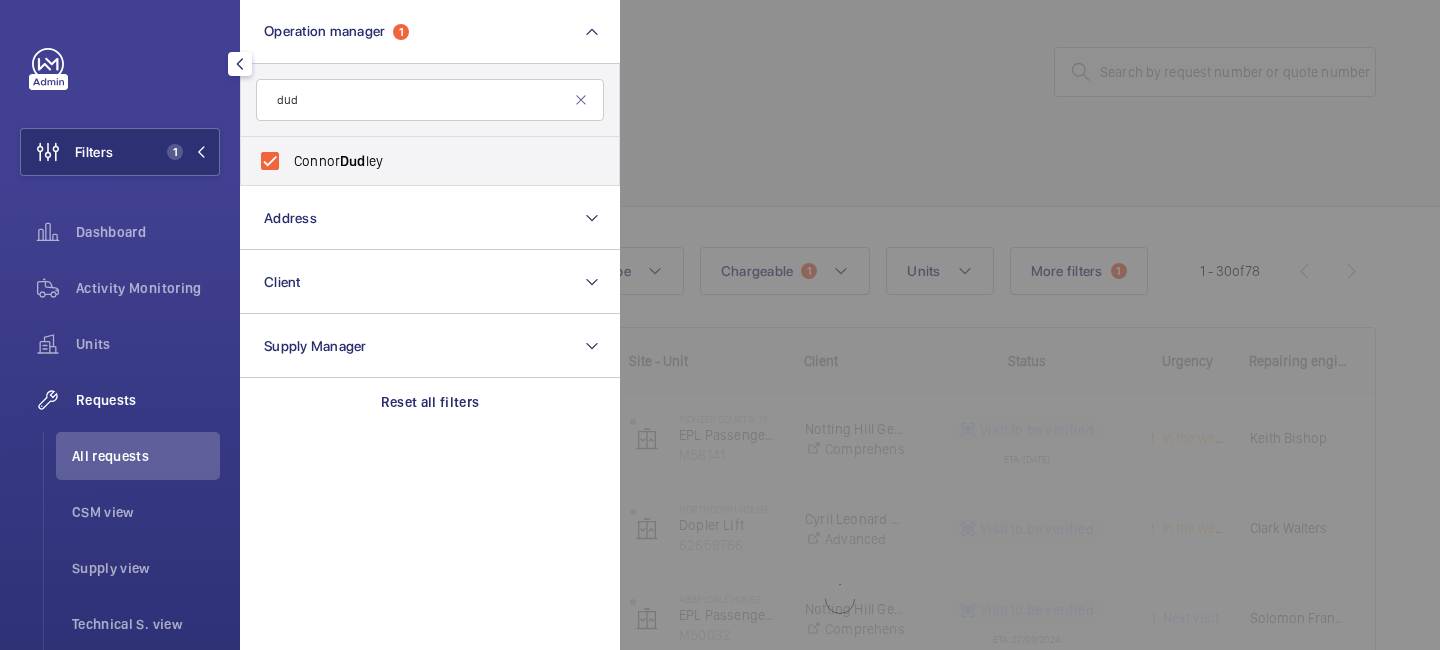 click 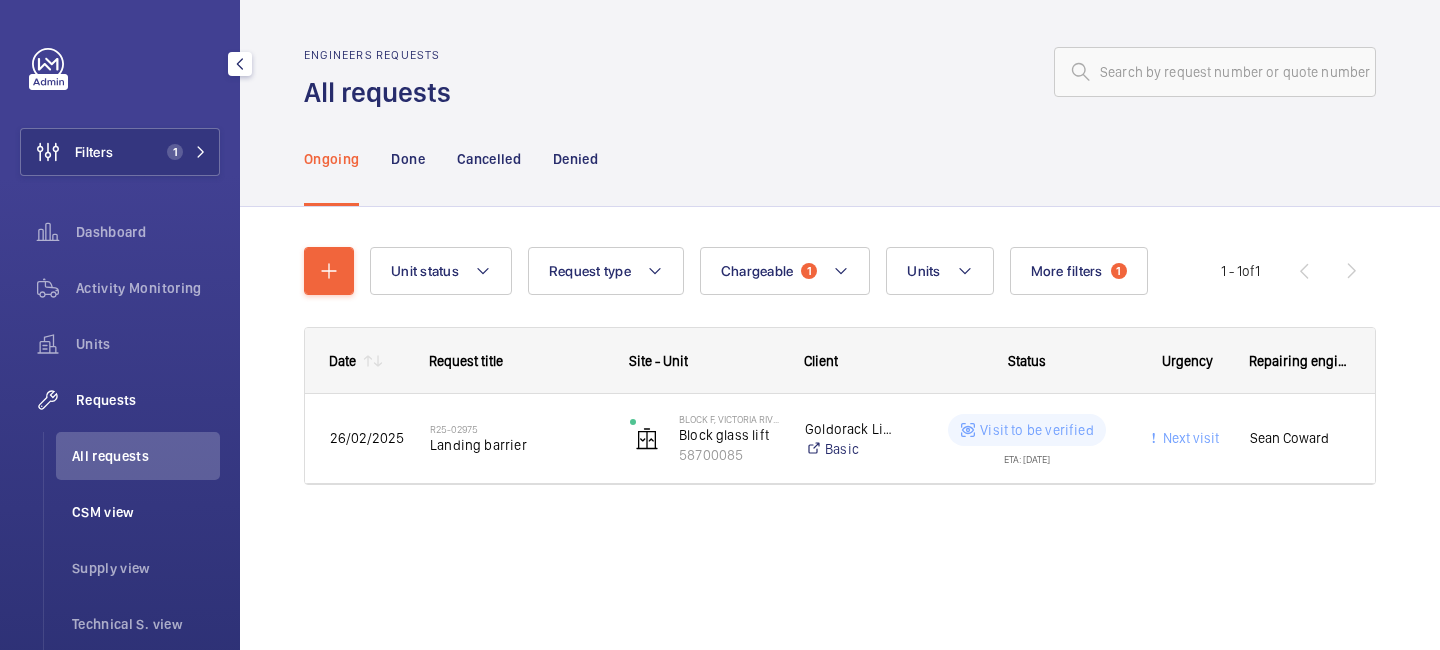 click on "CSM view" 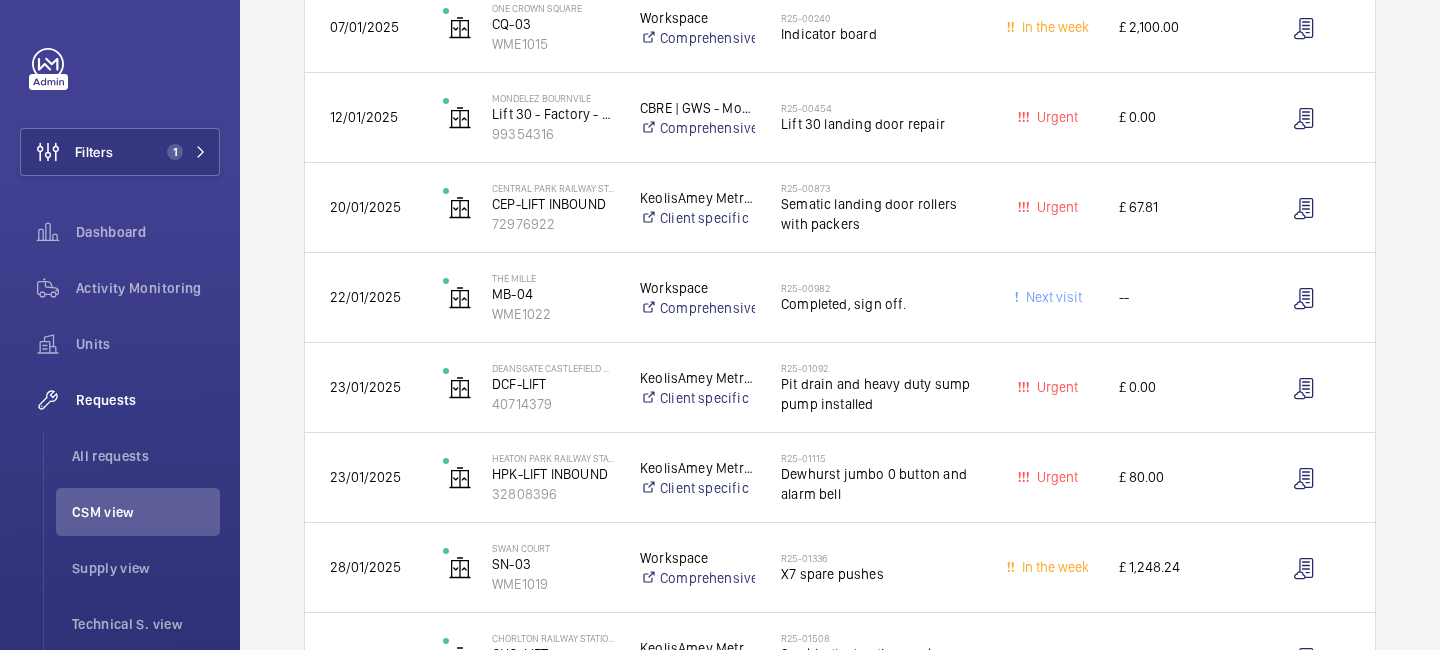scroll, scrollTop: 0, scrollLeft: 0, axis: both 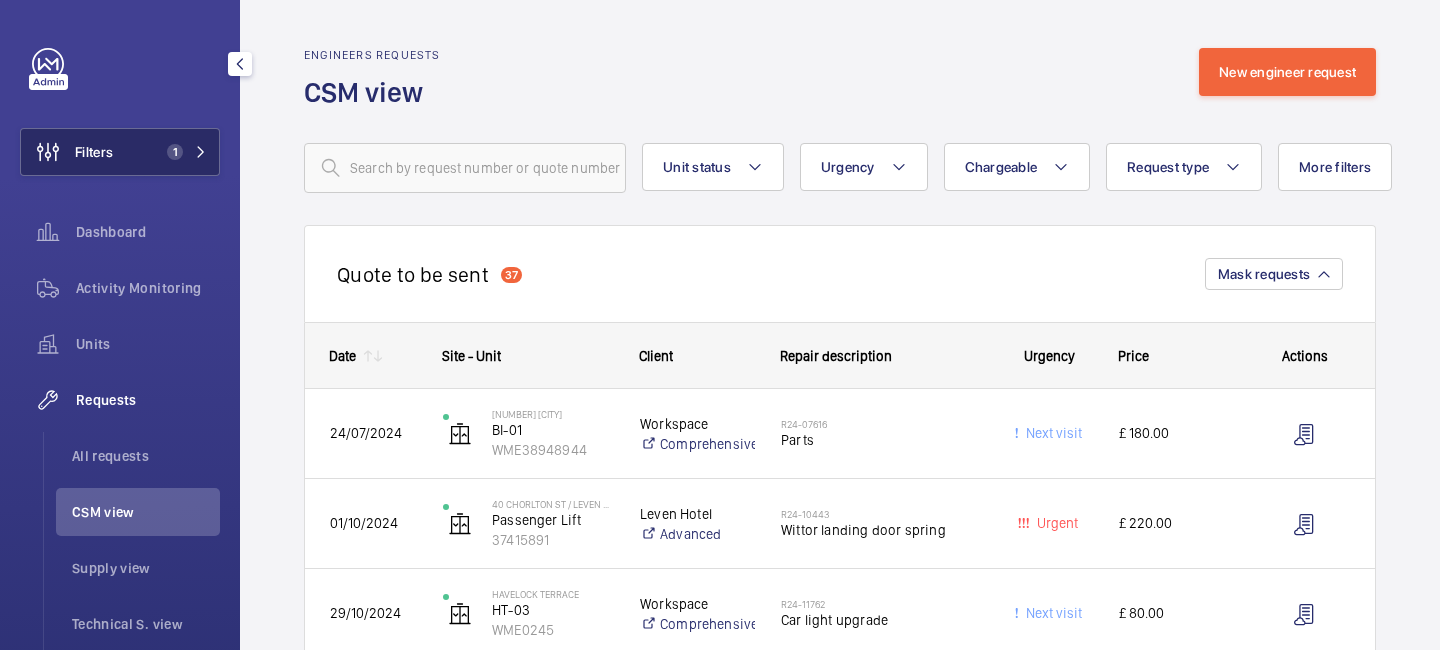 click on "1" 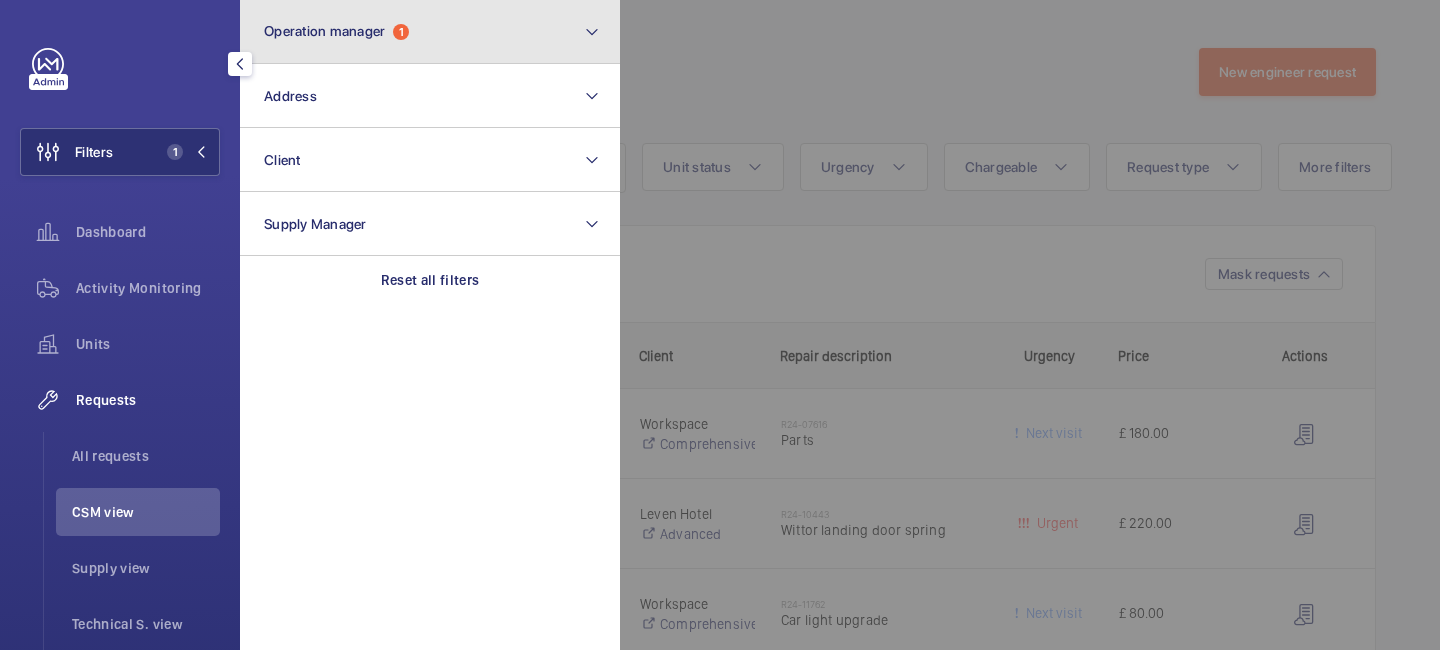 click 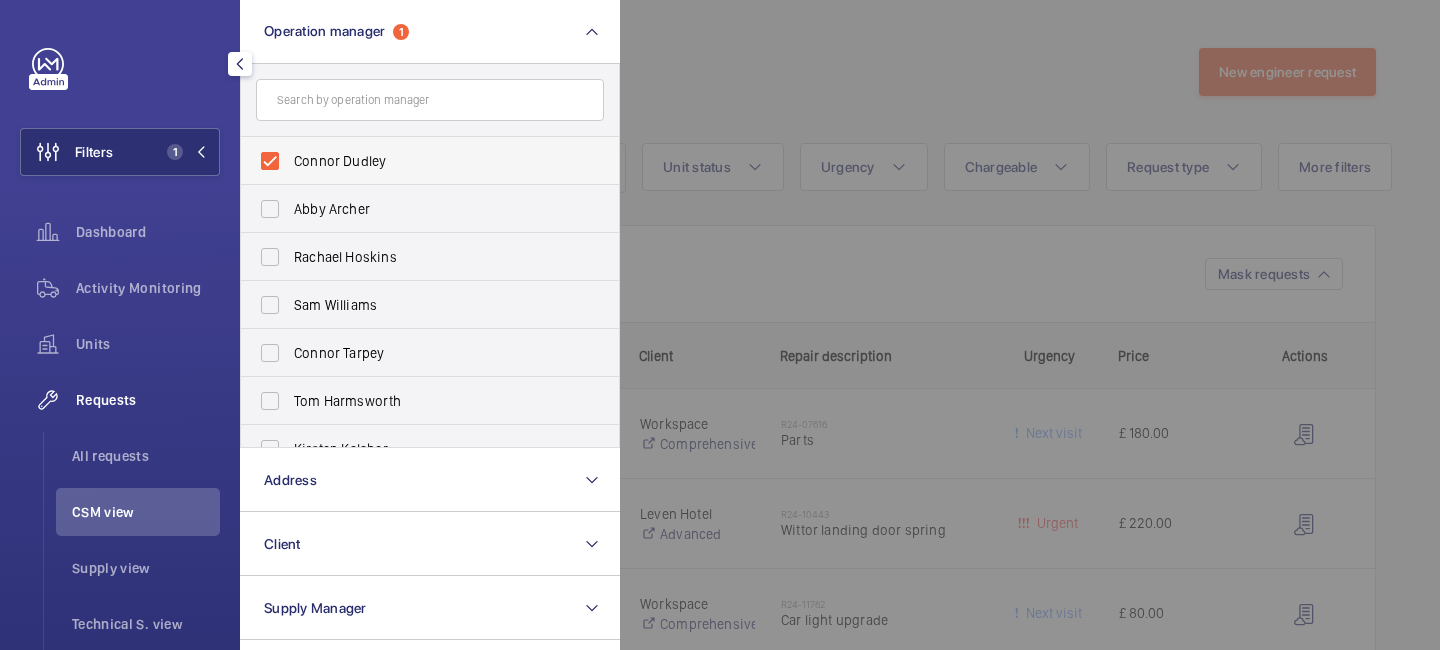 click on "Connor Dudley" at bounding box center [415, 161] 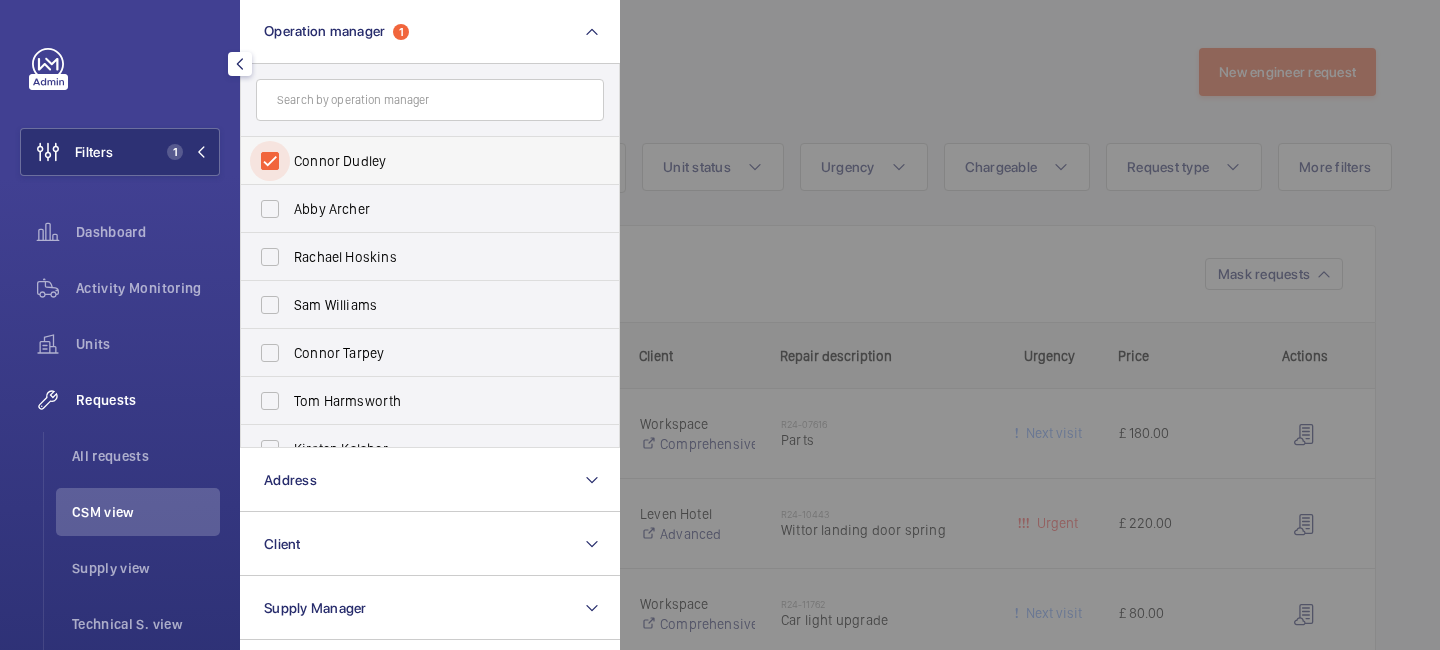 click on "Connor Dudley" at bounding box center [270, 161] 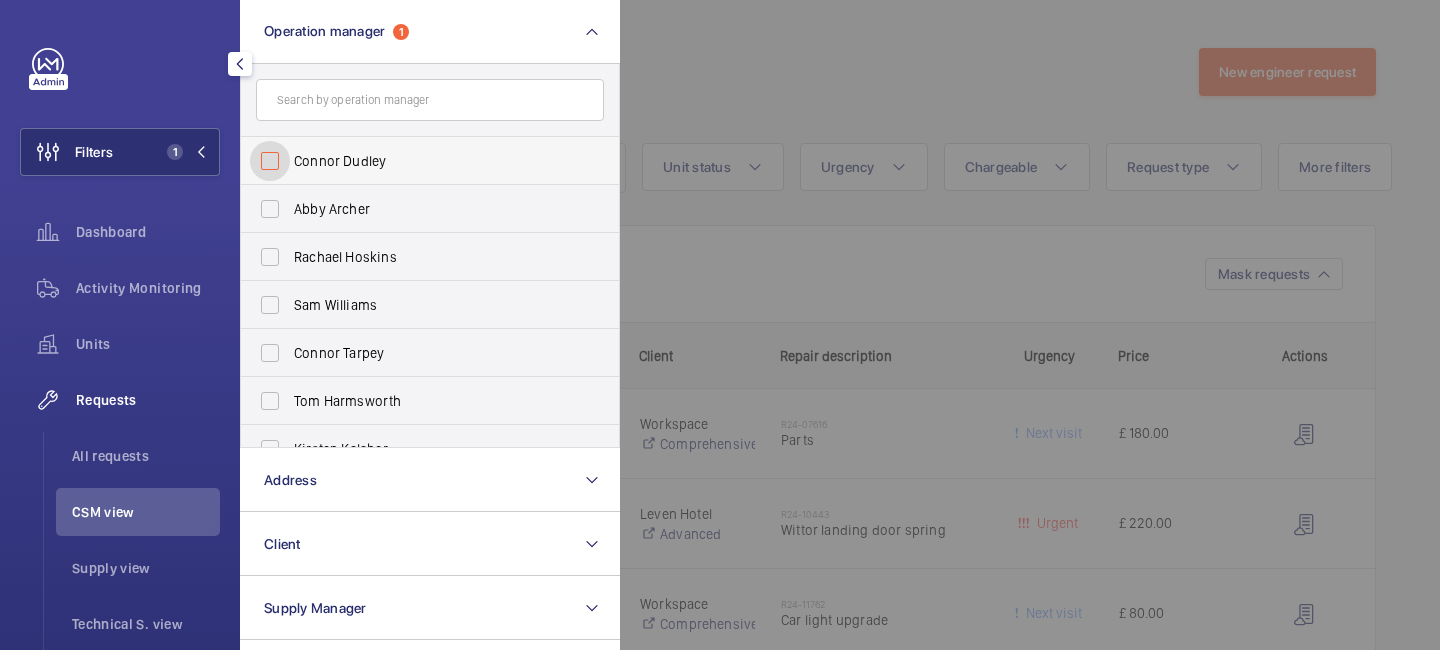 checkbox on "false" 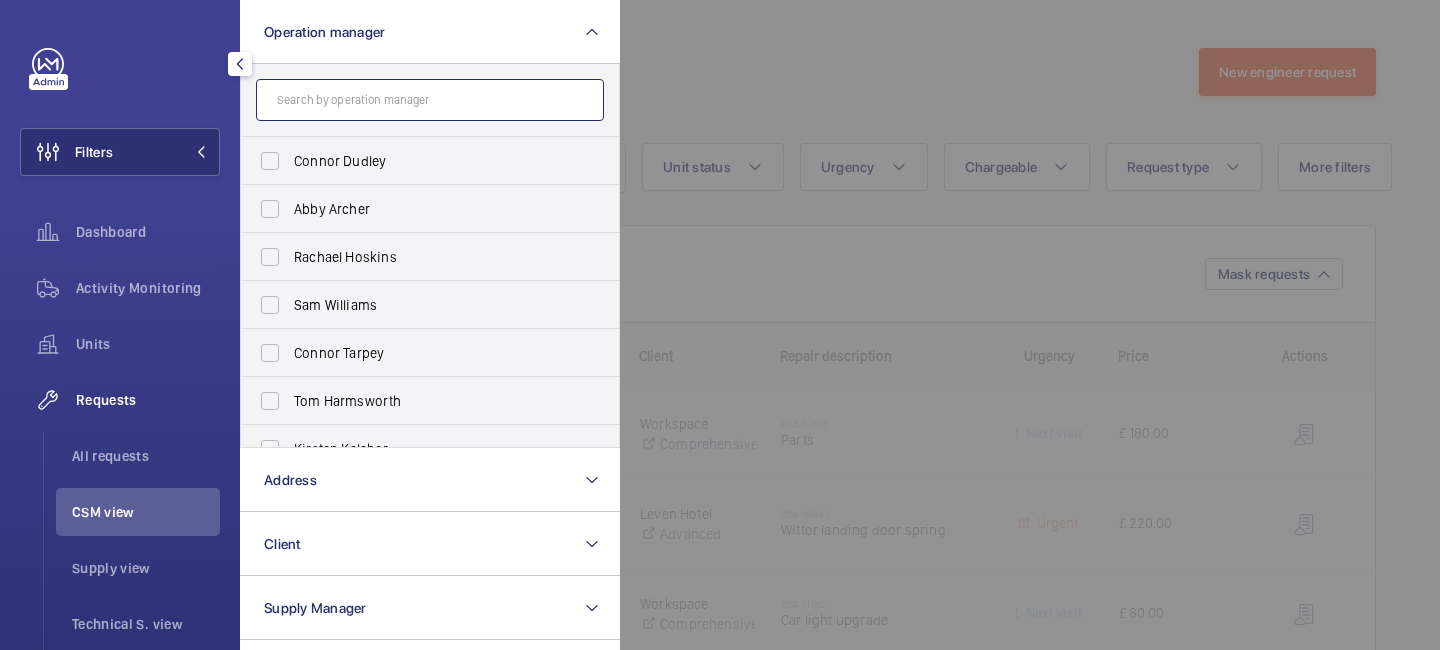 click 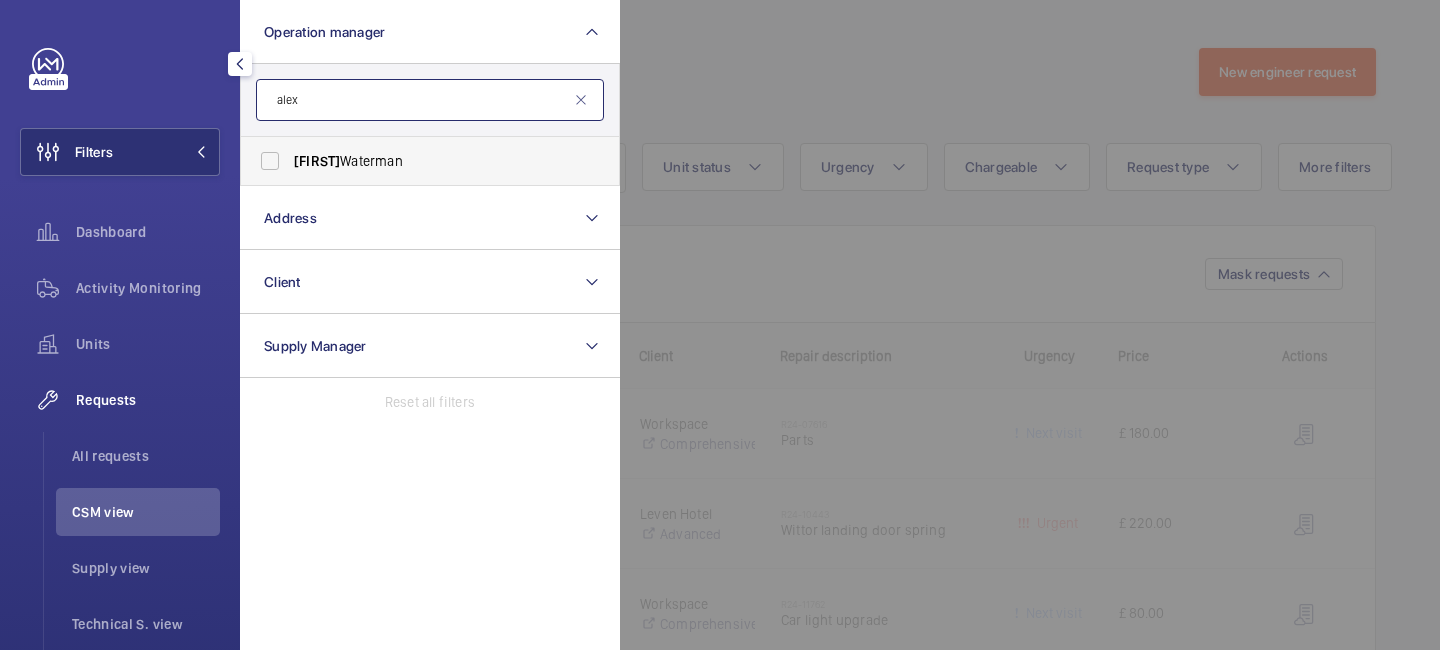 type on "alex" 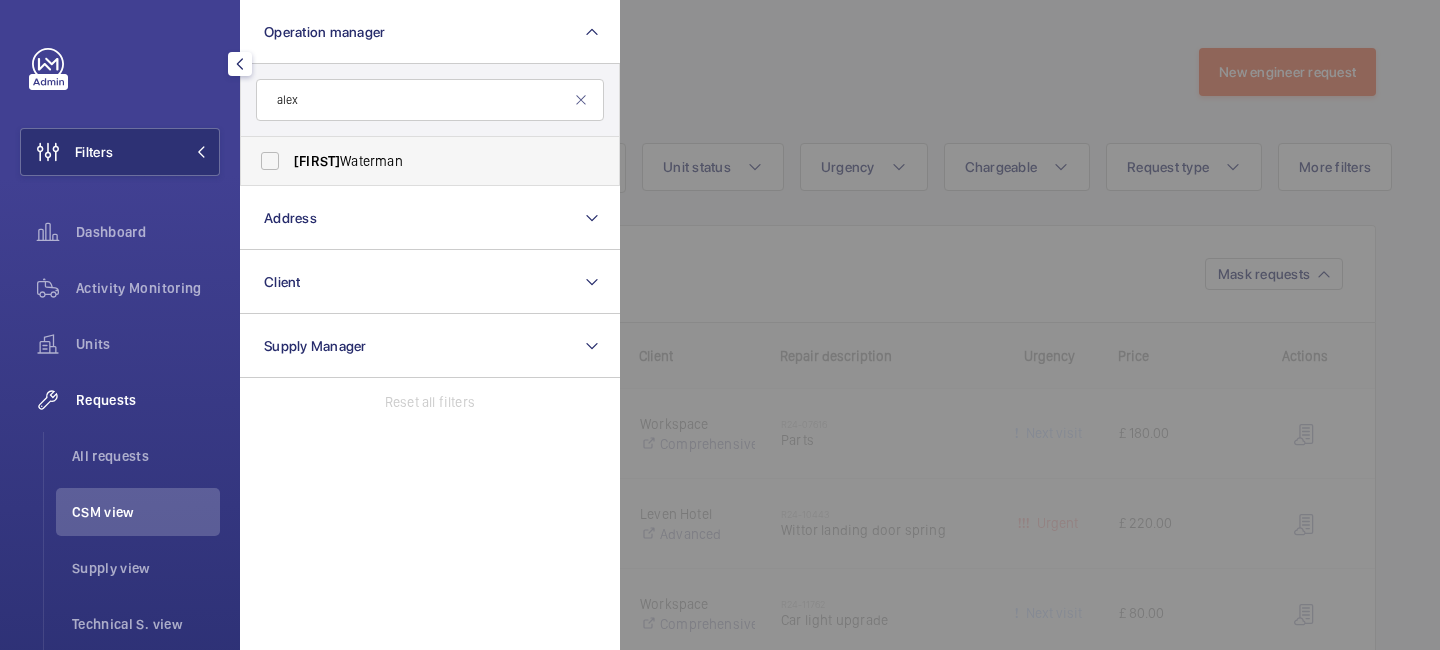 click on "[FIRST] [LAST]" at bounding box center (415, 161) 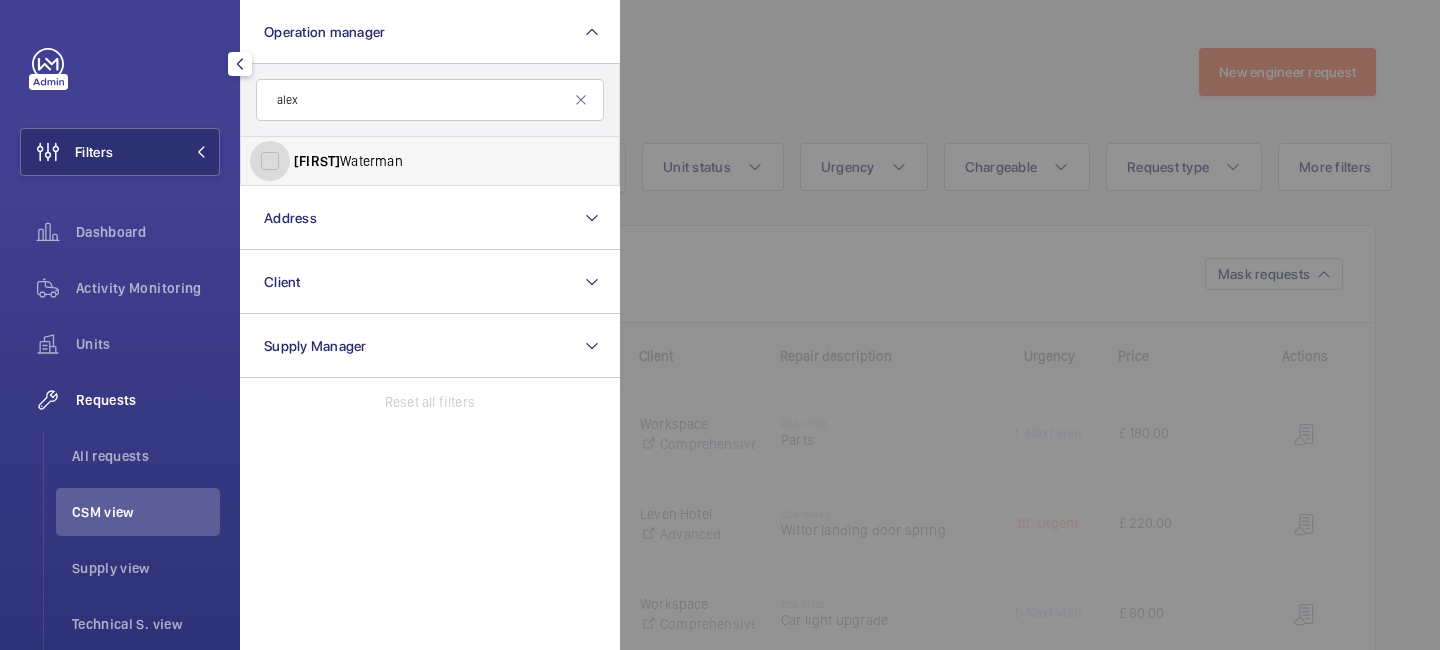 click on "[FIRST] [LAST]" at bounding box center [270, 161] 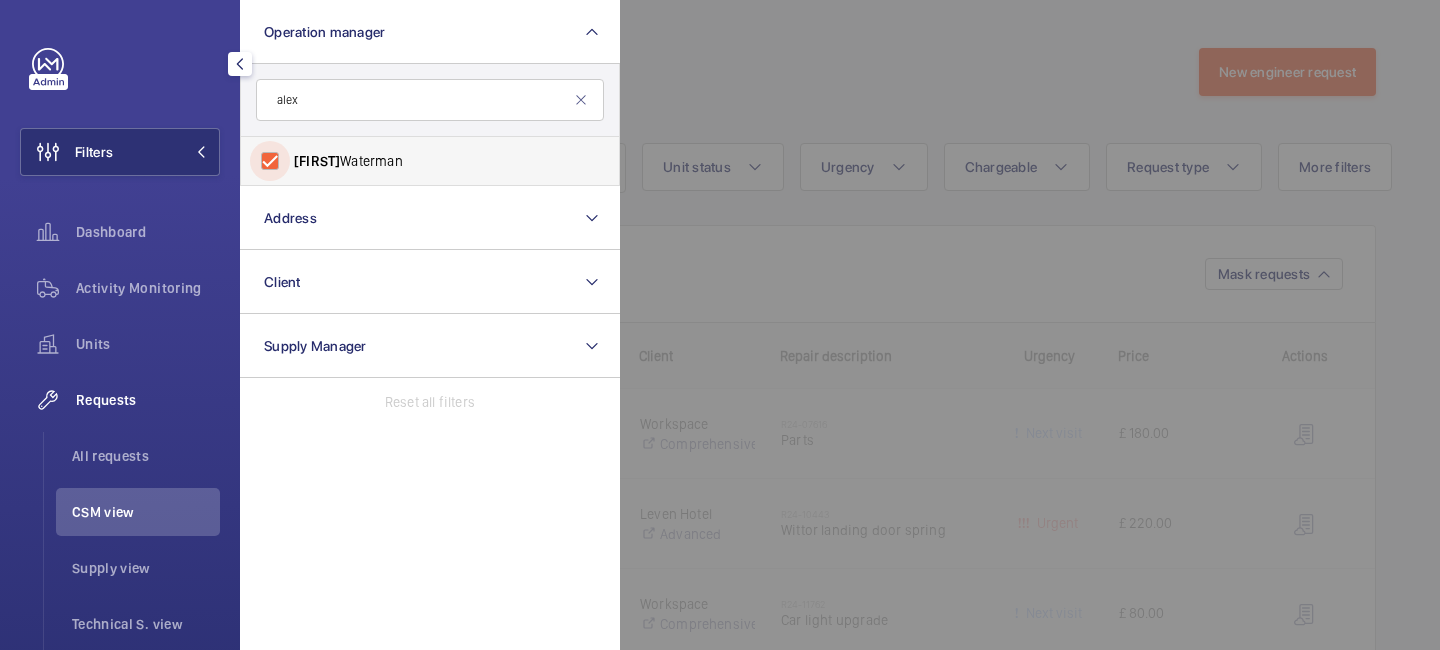 checkbox on "true" 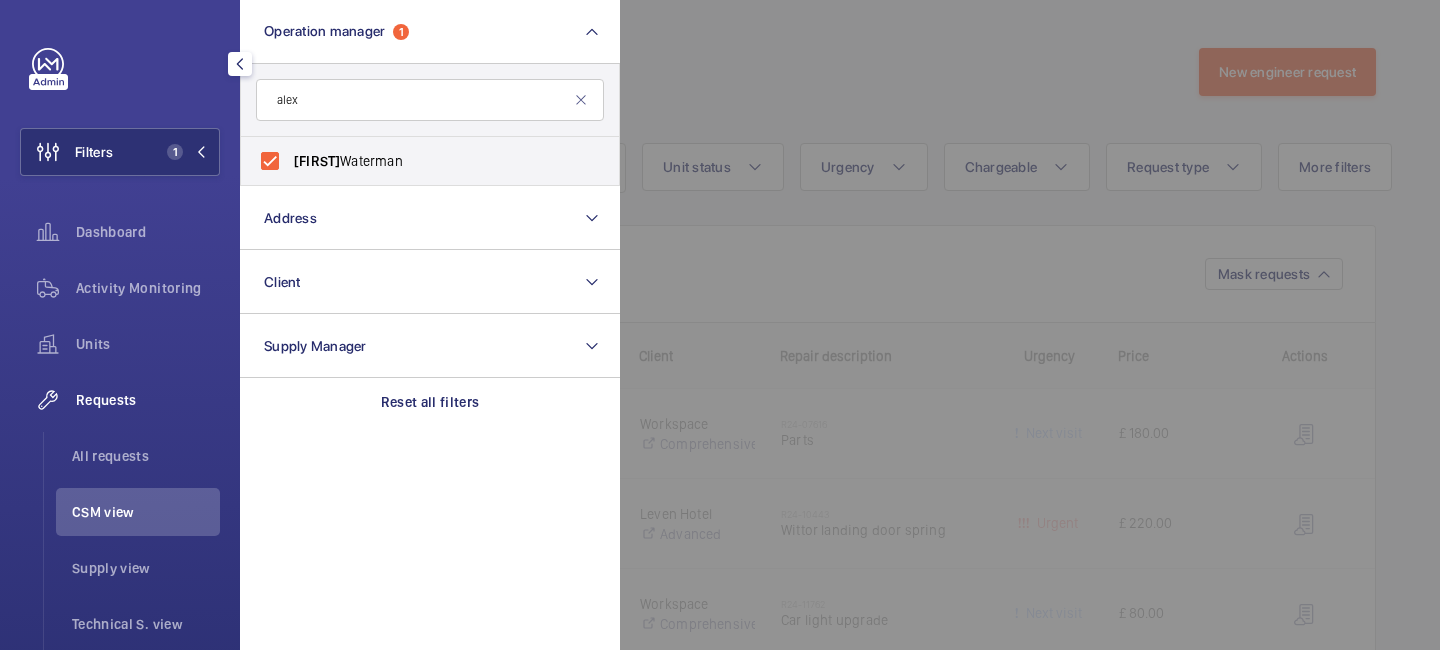 click 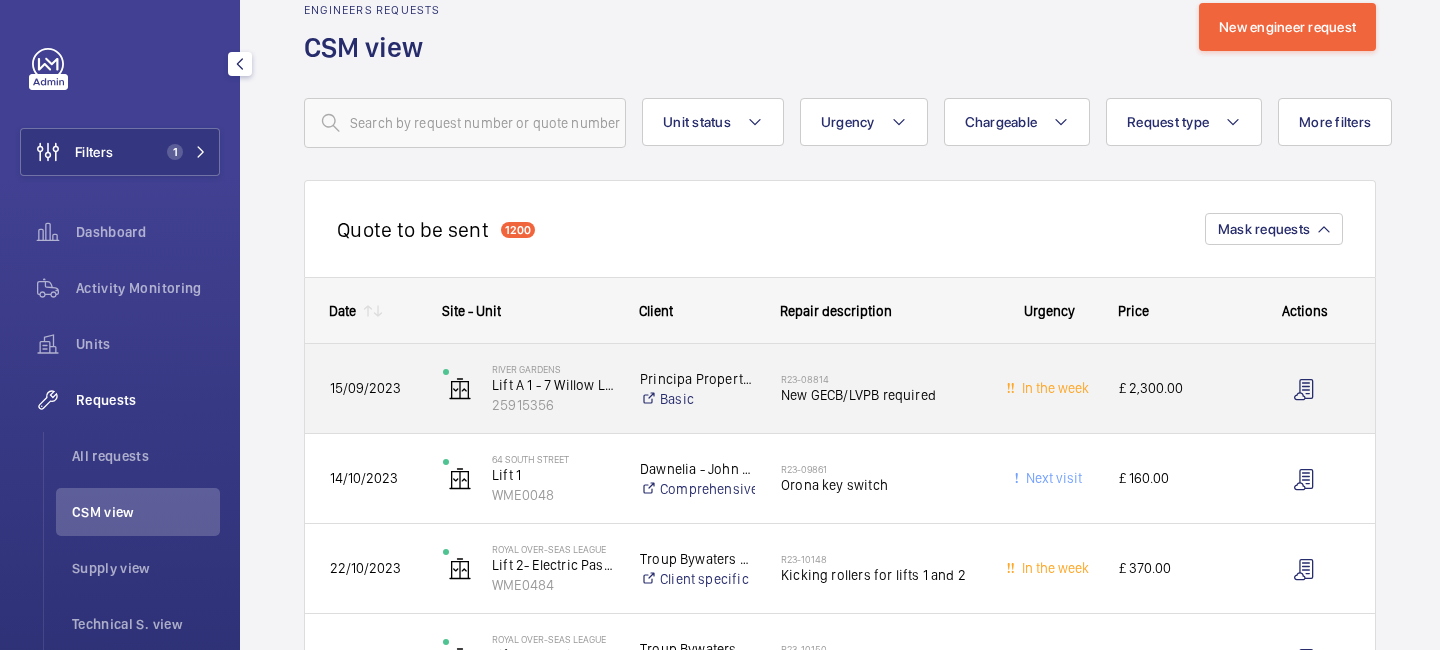 scroll, scrollTop: 138, scrollLeft: 0, axis: vertical 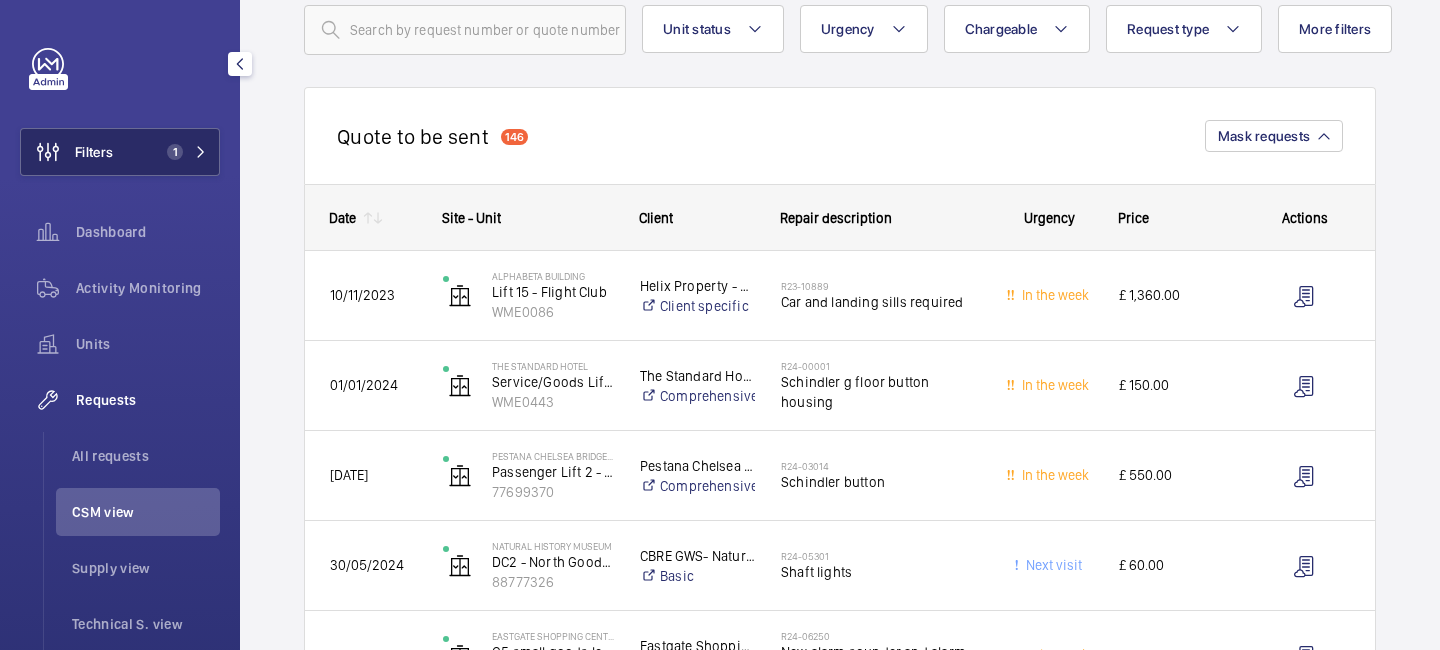 click 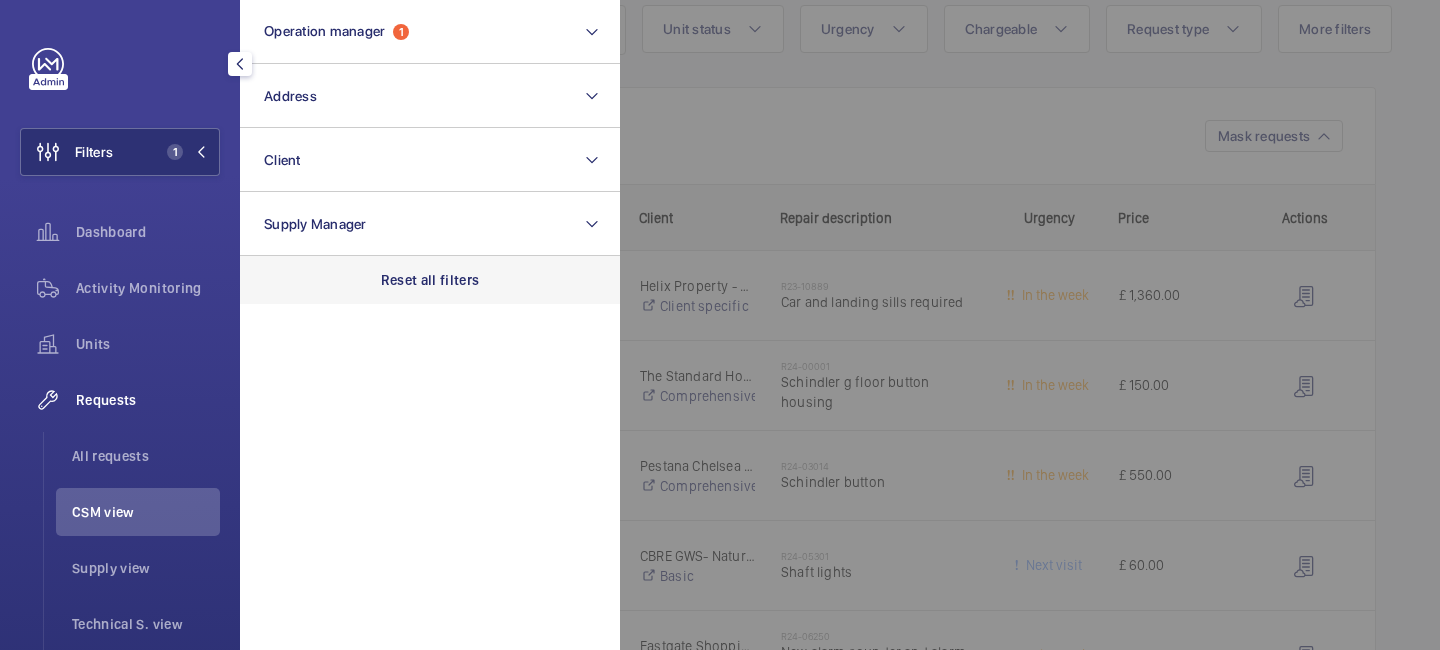 click on "Reset all filters" 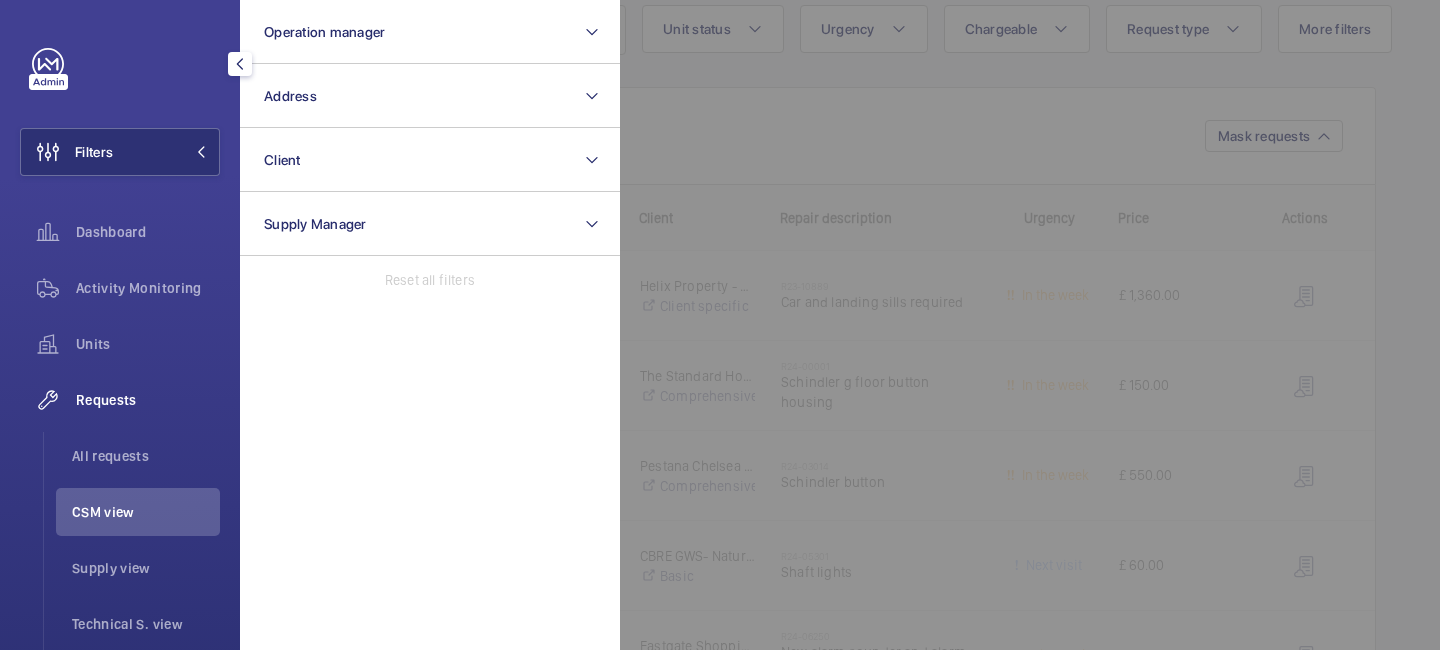 click 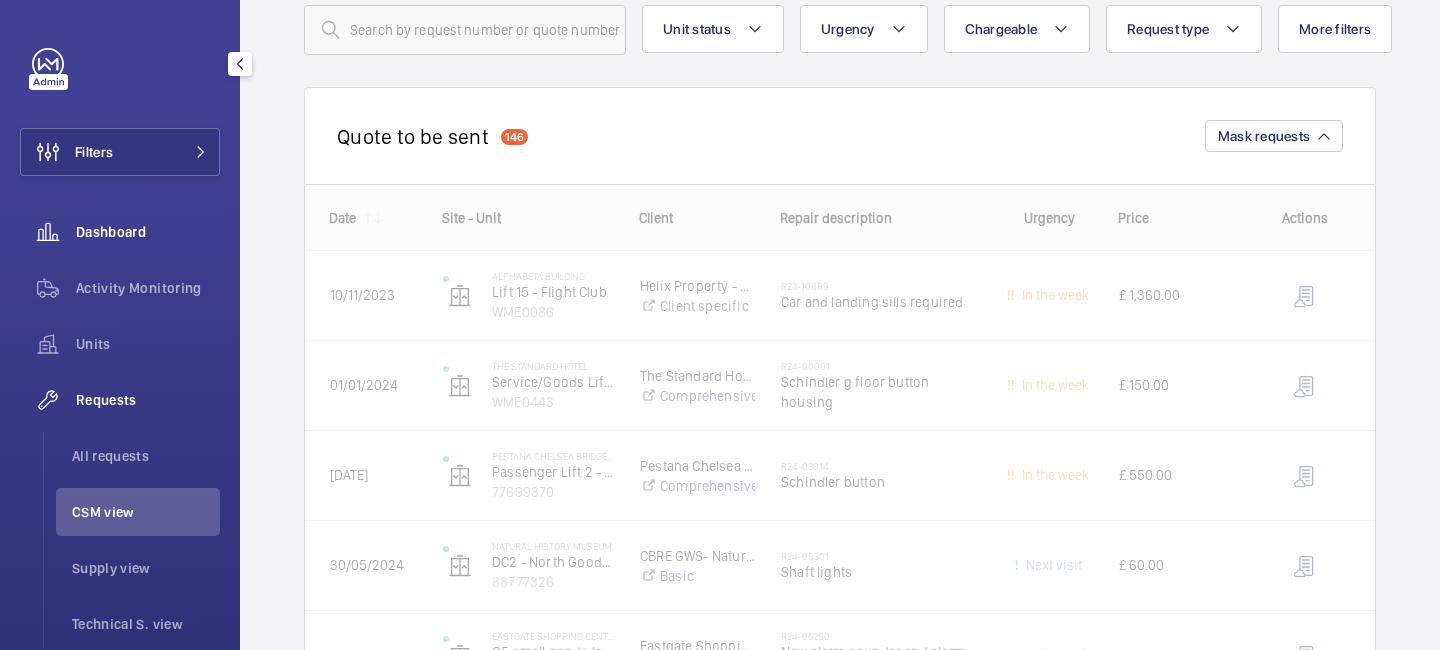 click on "Dashboard" 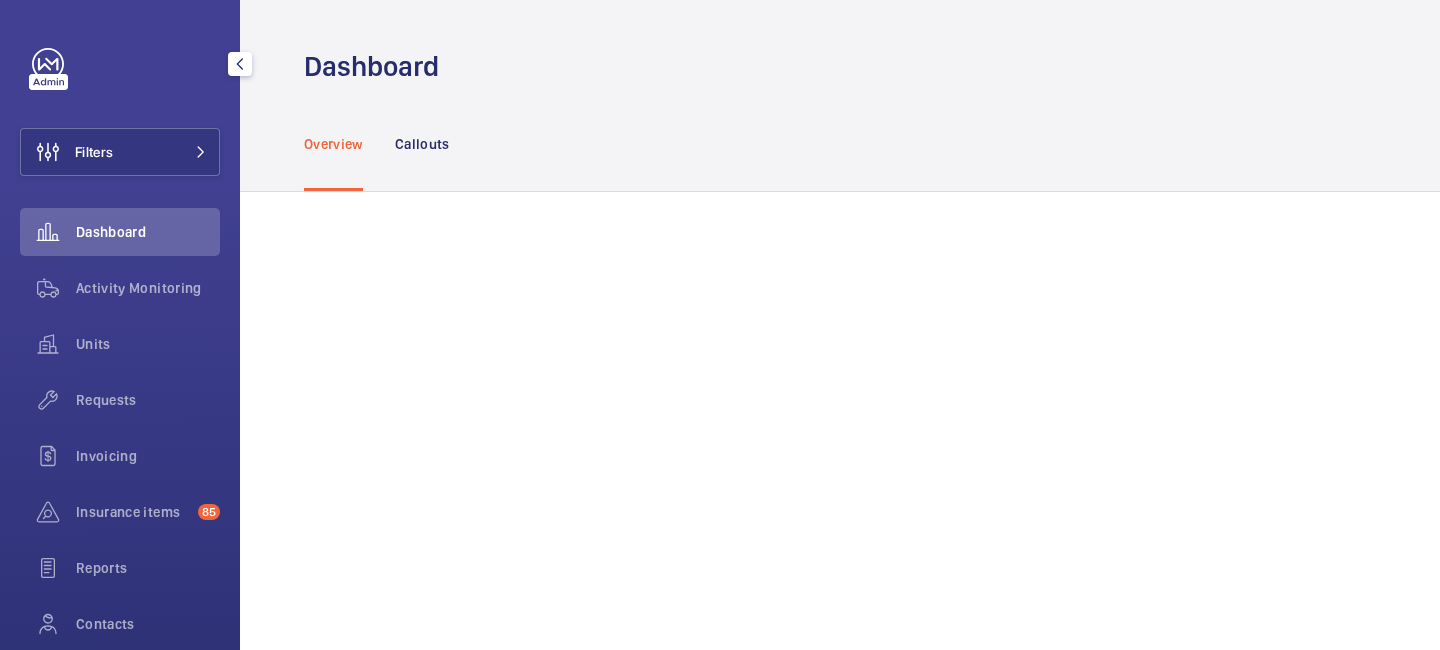 scroll, scrollTop: 0, scrollLeft: 0, axis: both 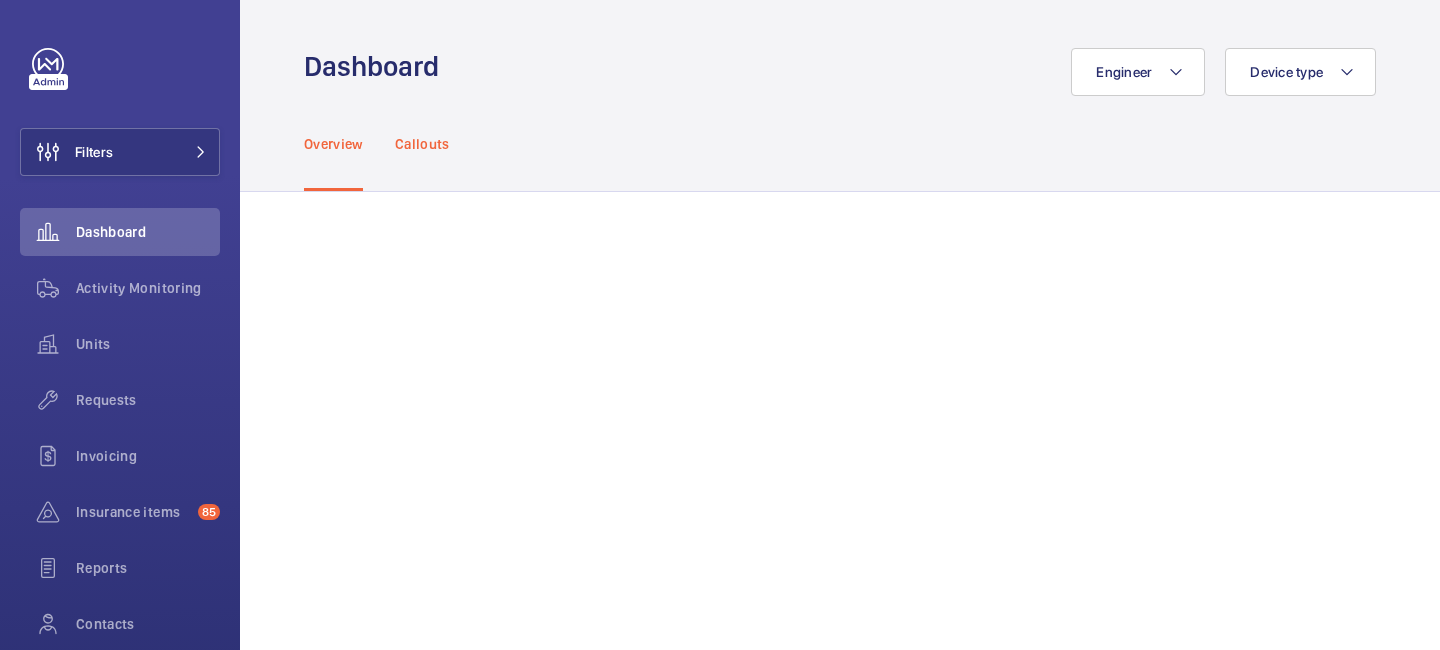 click on "Callouts" 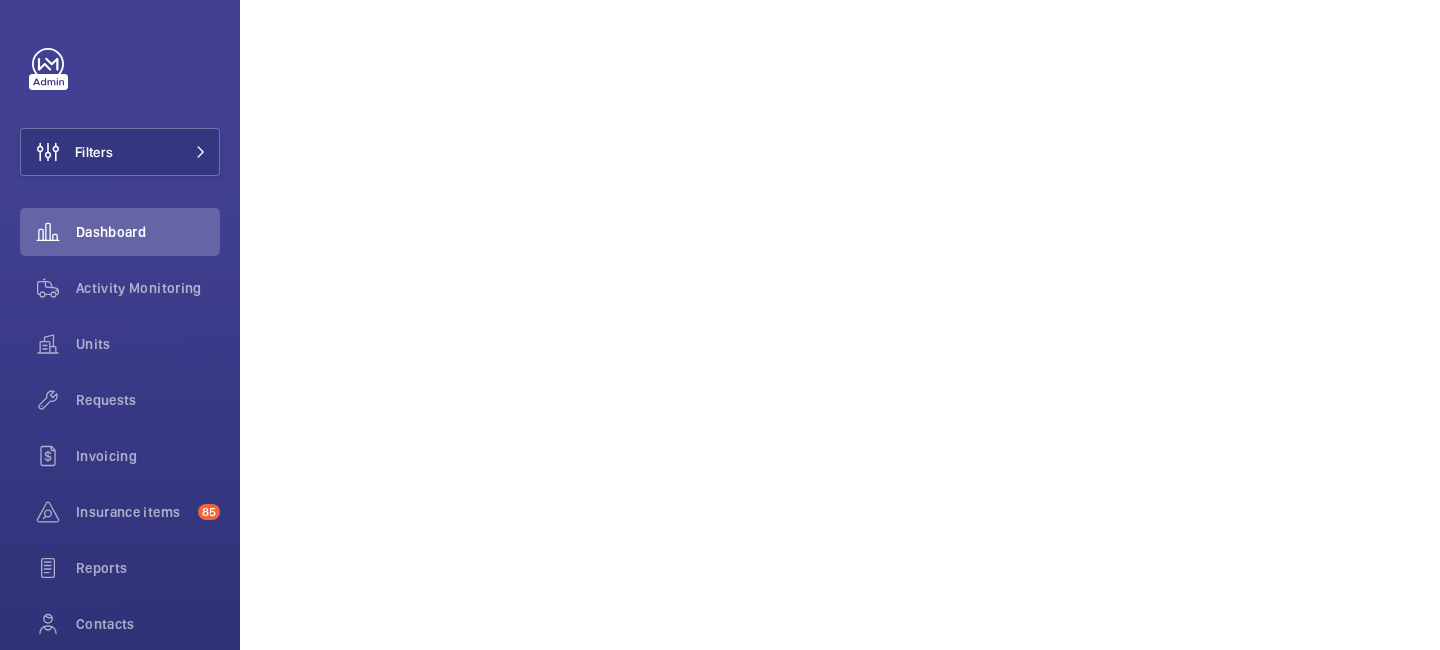 scroll, scrollTop: 1762, scrollLeft: 0, axis: vertical 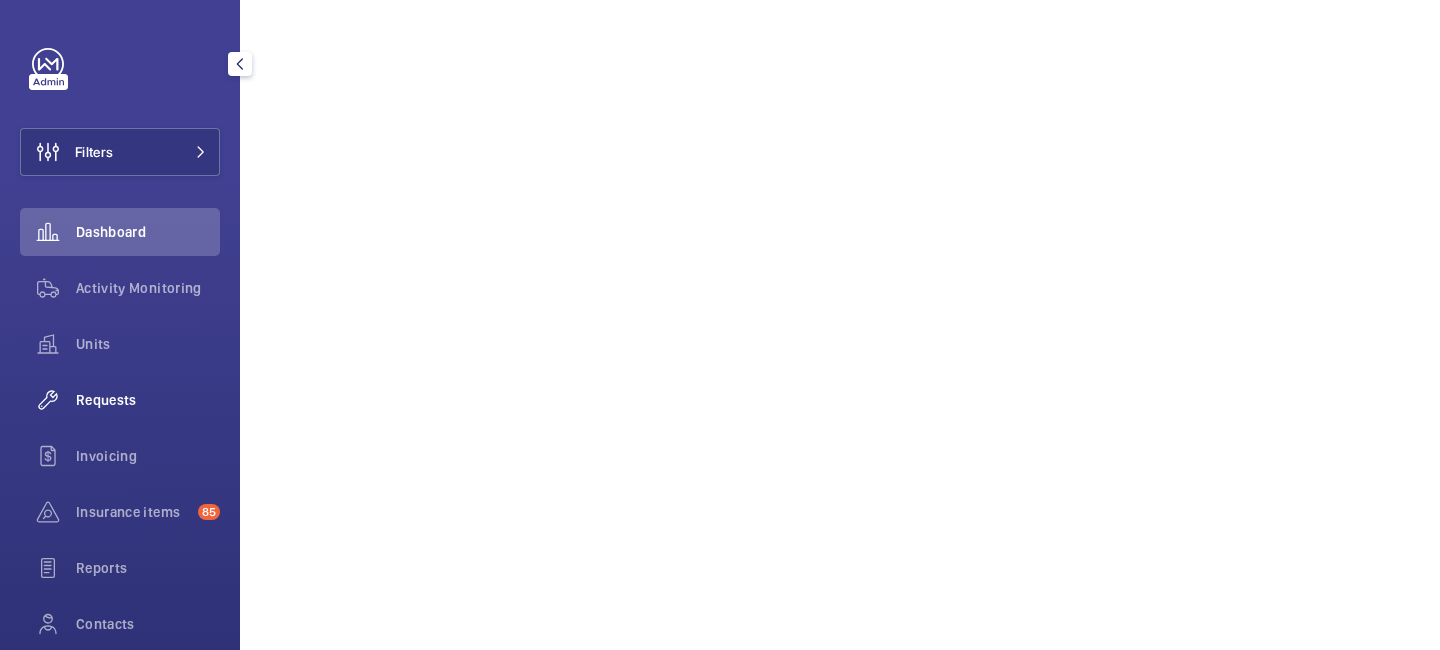 click on "Requests" 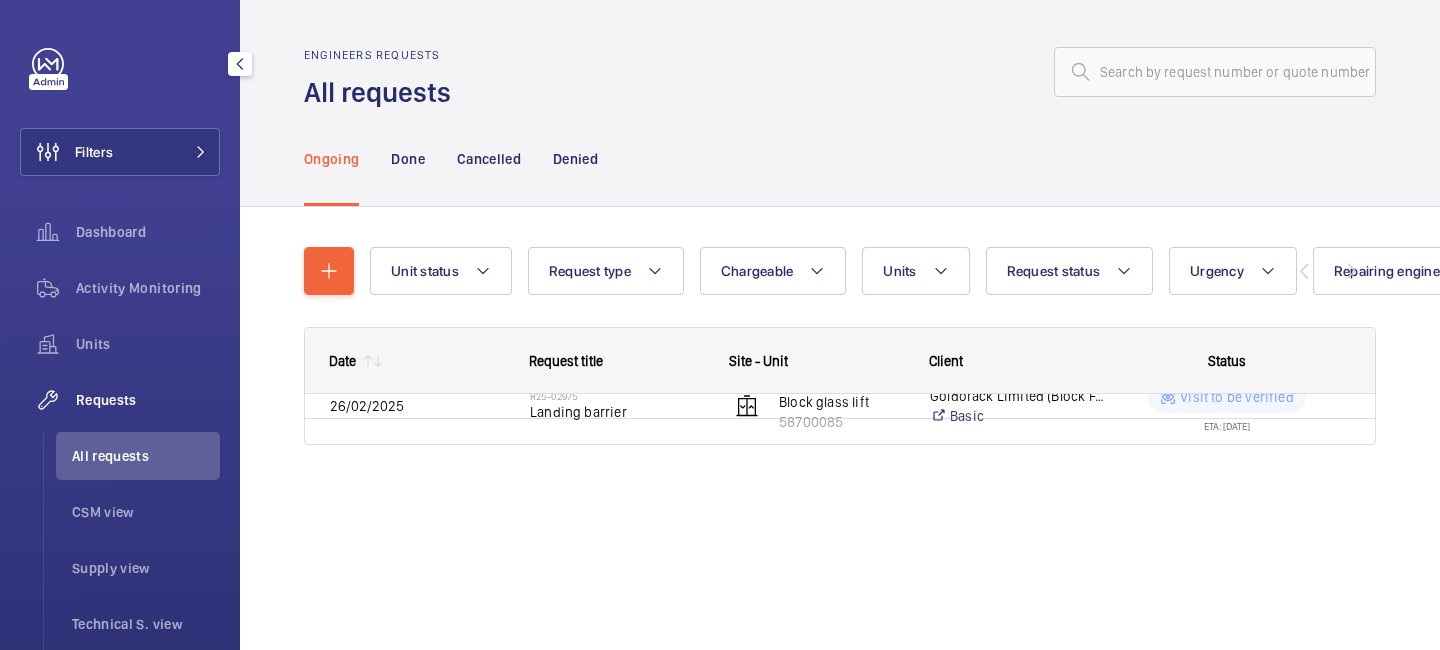 scroll, scrollTop: 0, scrollLeft: 0, axis: both 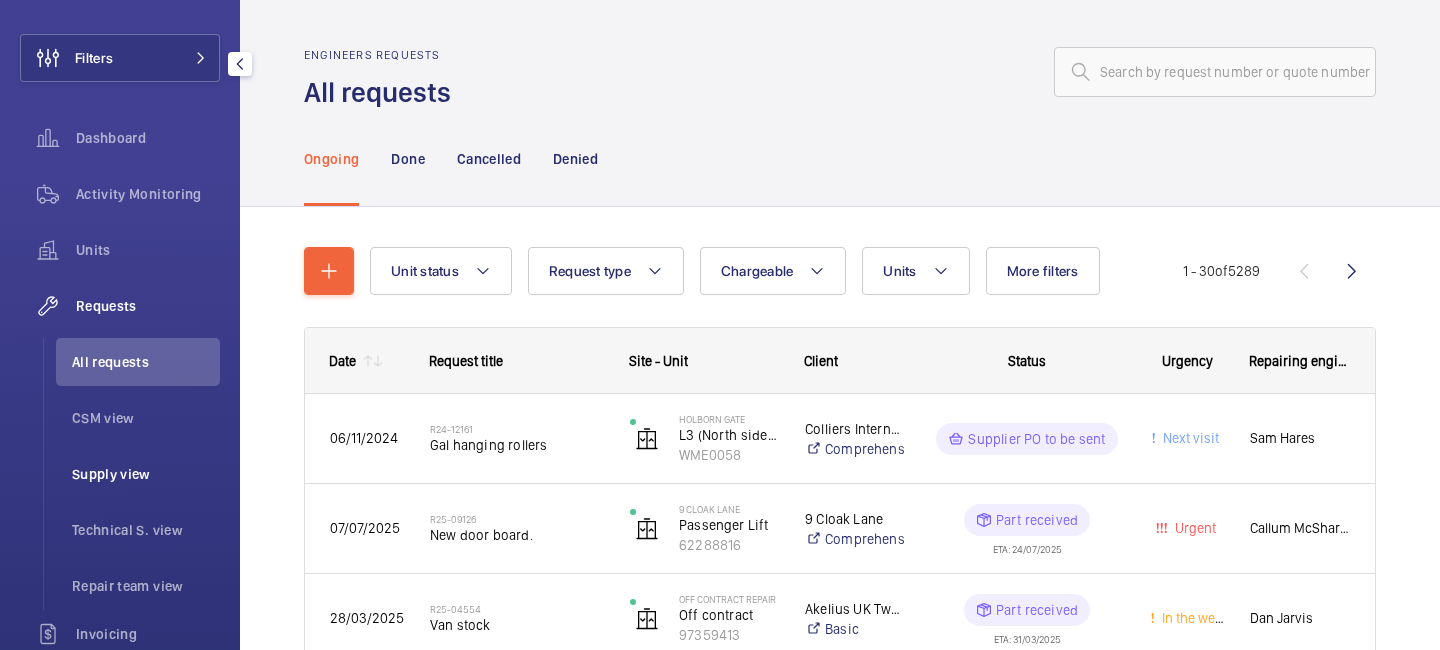 click on "Supply view" 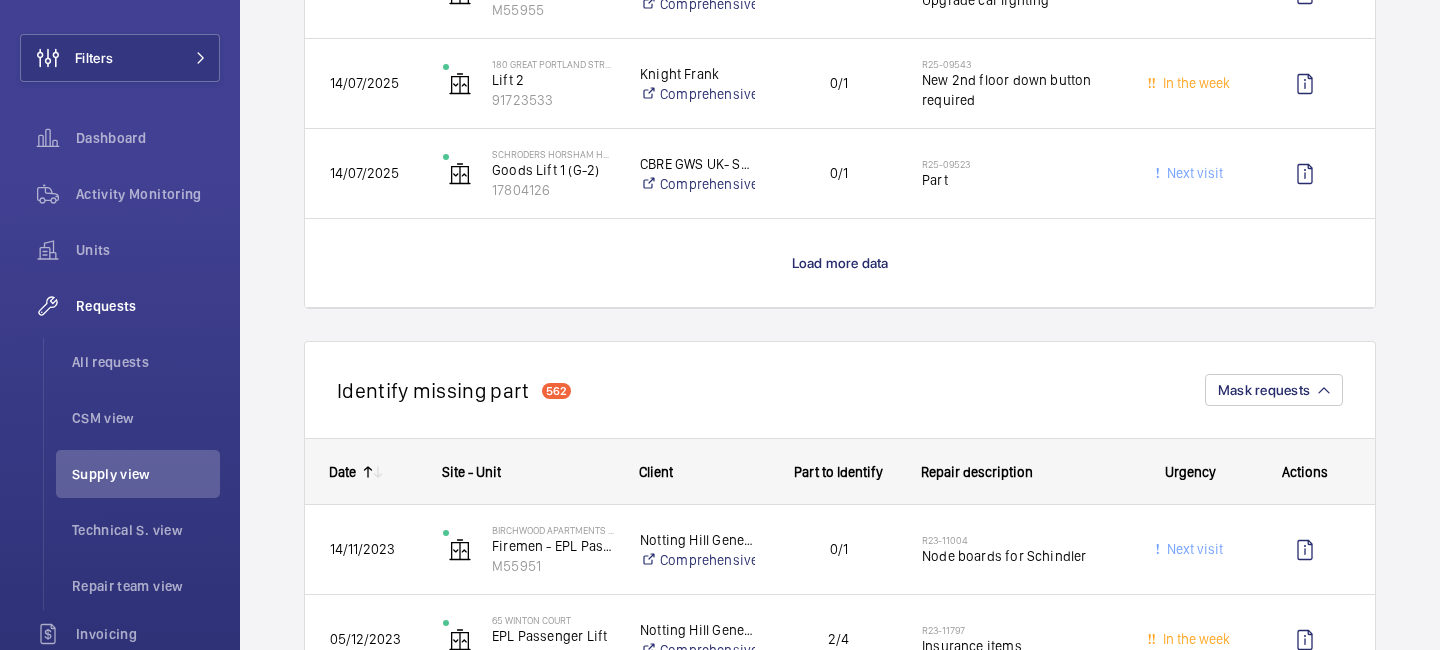 scroll, scrollTop: 2000, scrollLeft: 0, axis: vertical 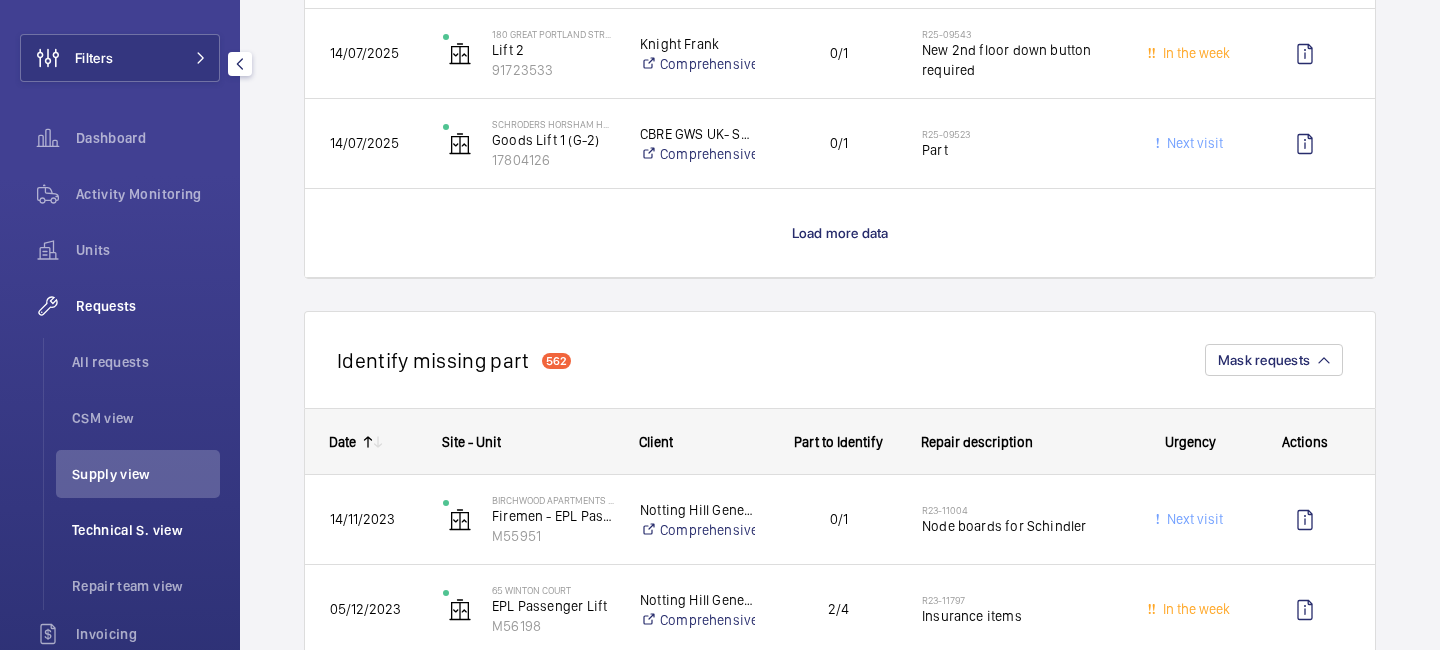 click on "Technical S. view" 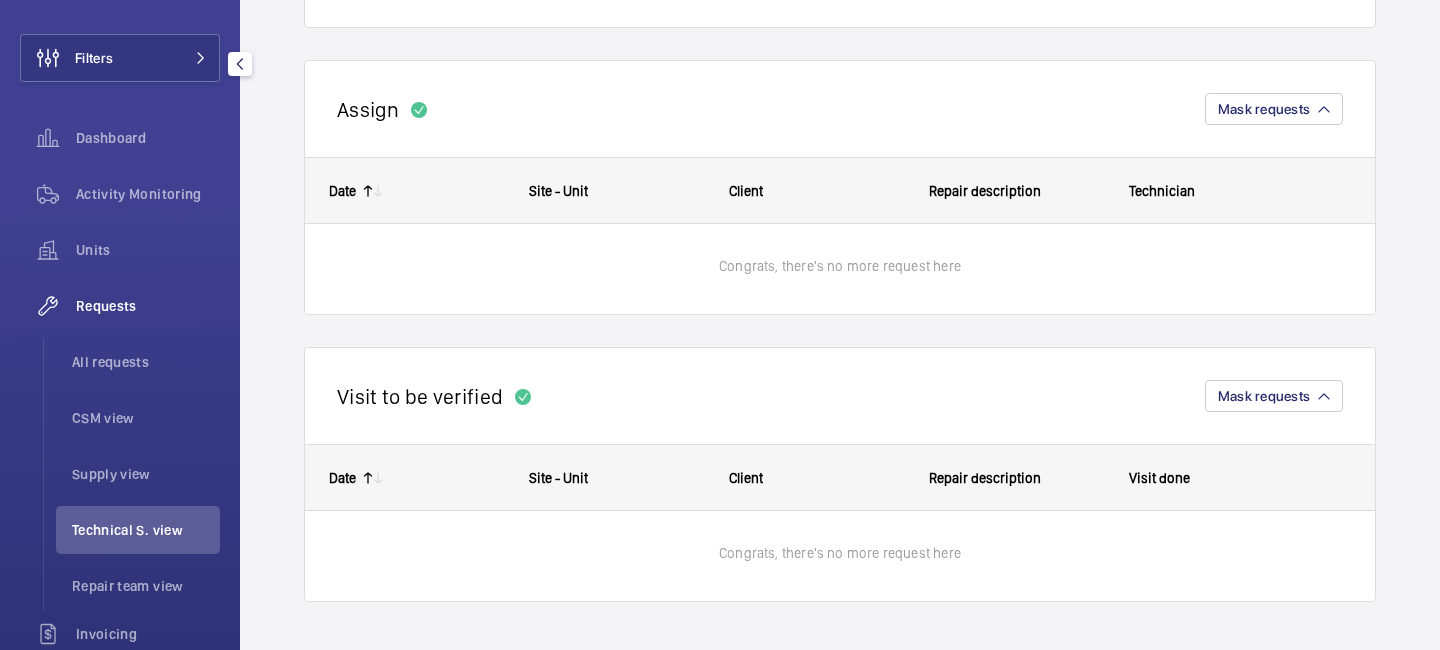 scroll, scrollTop: 452, scrollLeft: 0, axis: vertical 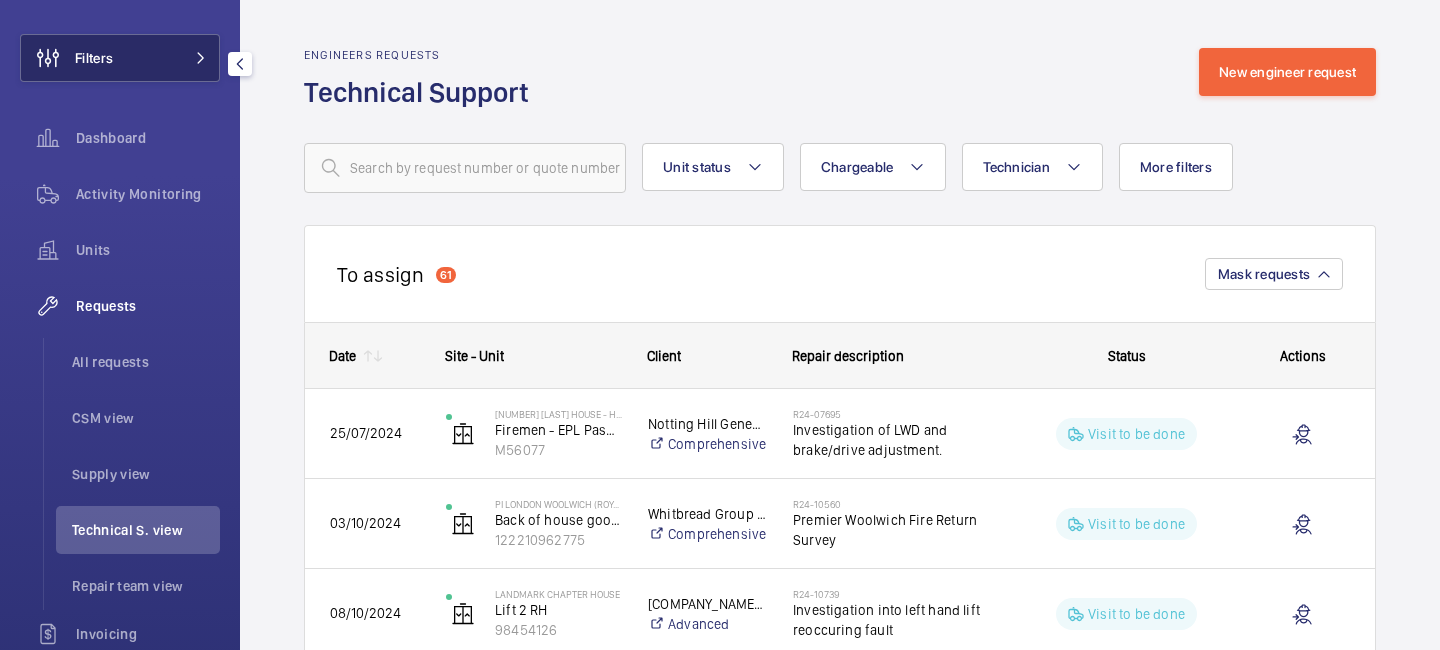 click on "Filters" 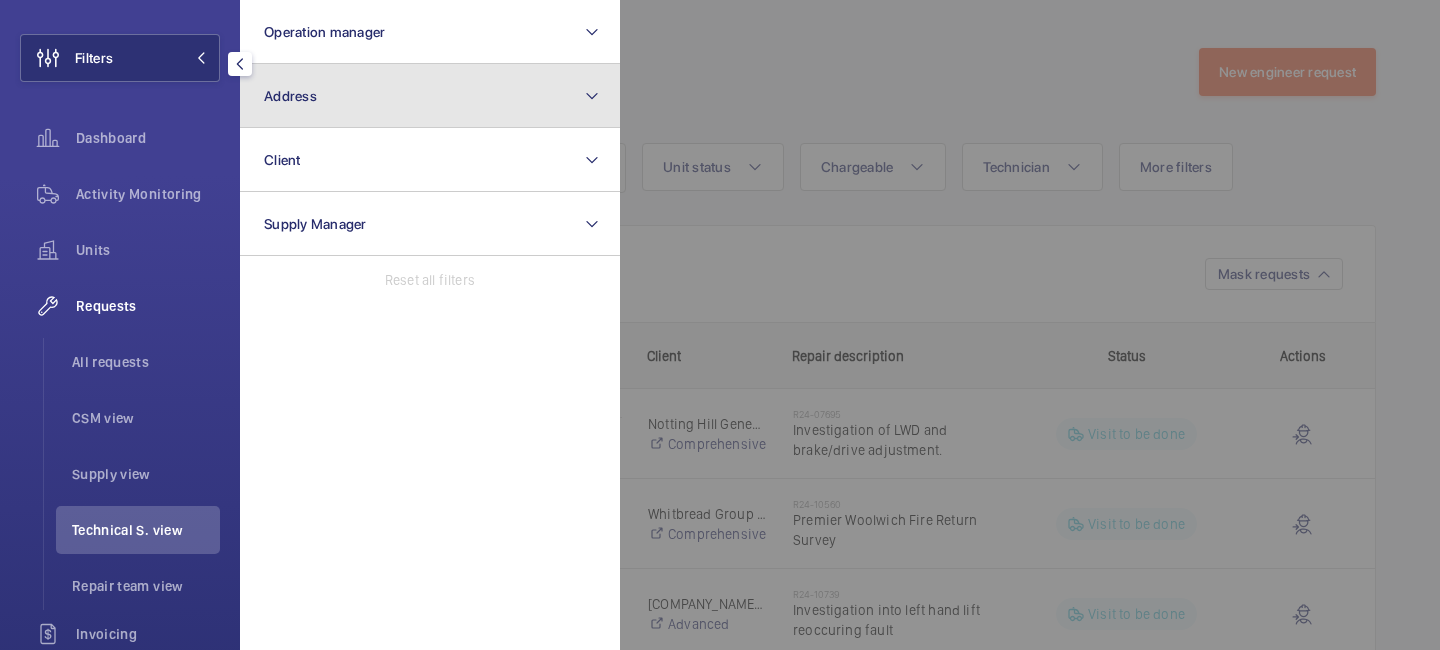 click on "Address" 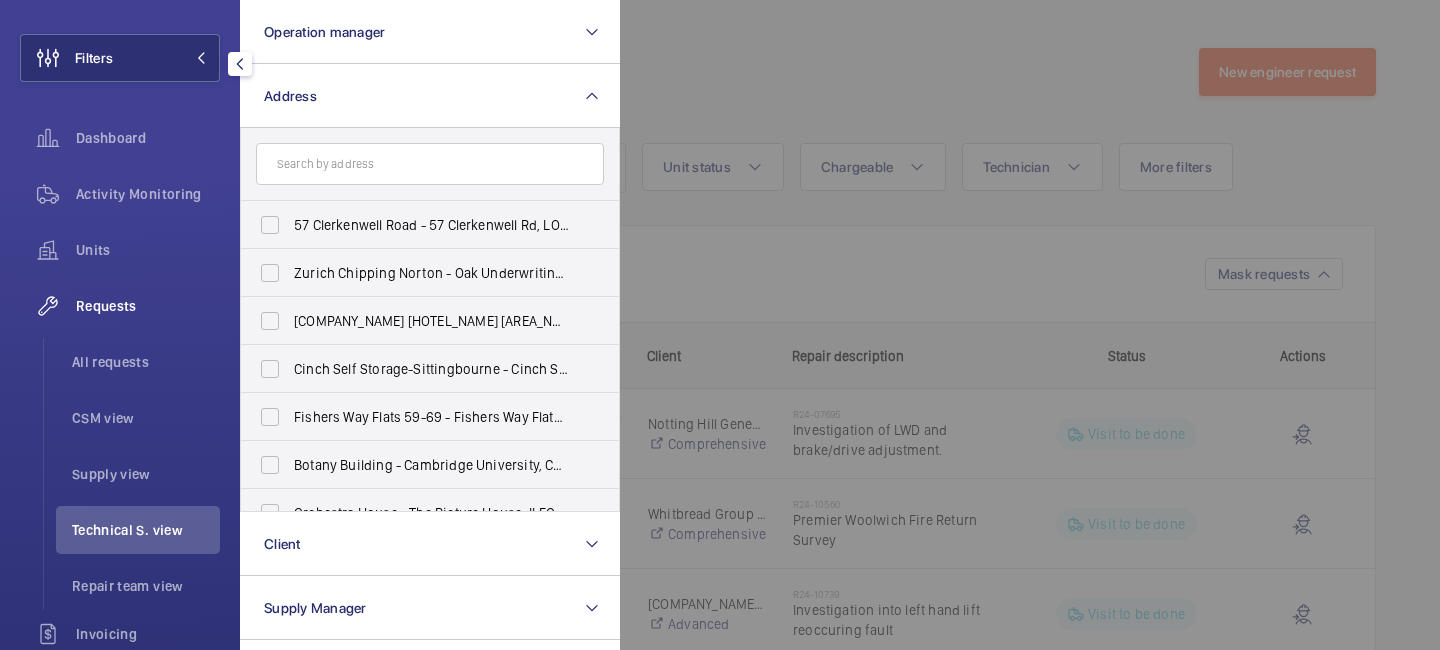 click 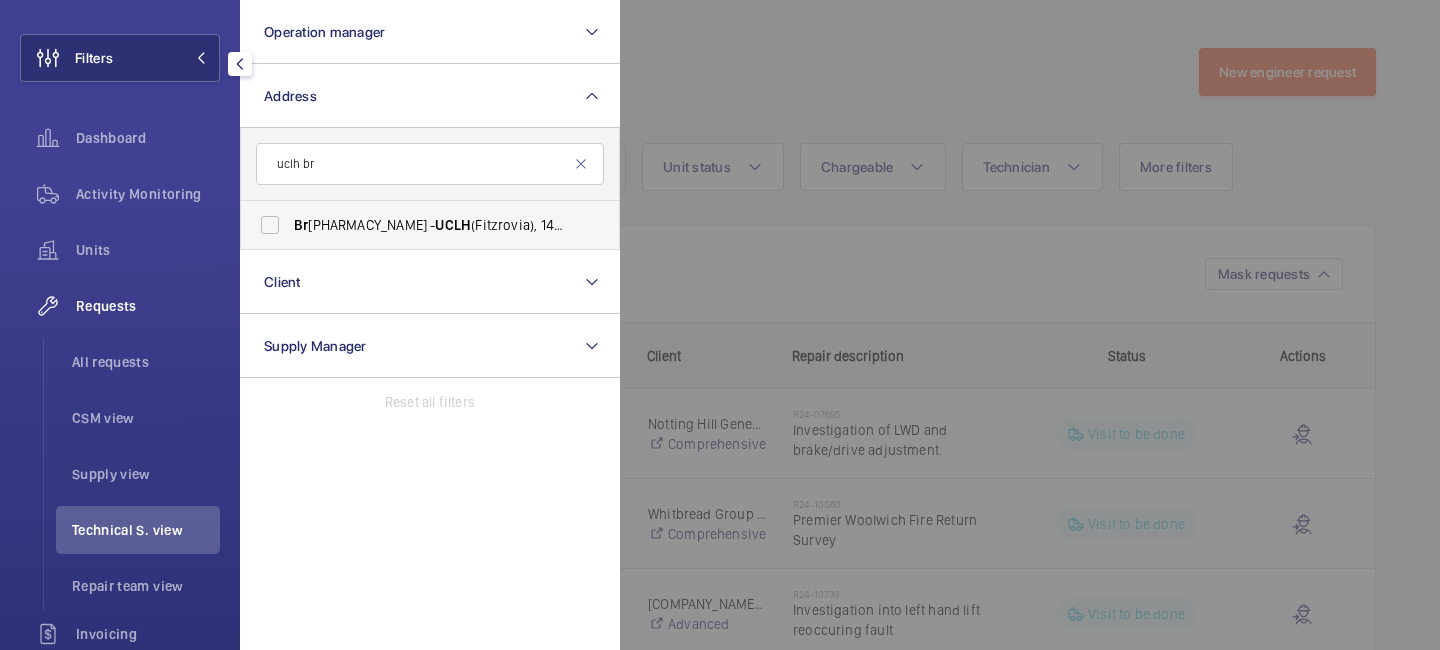 type on "uclh br" 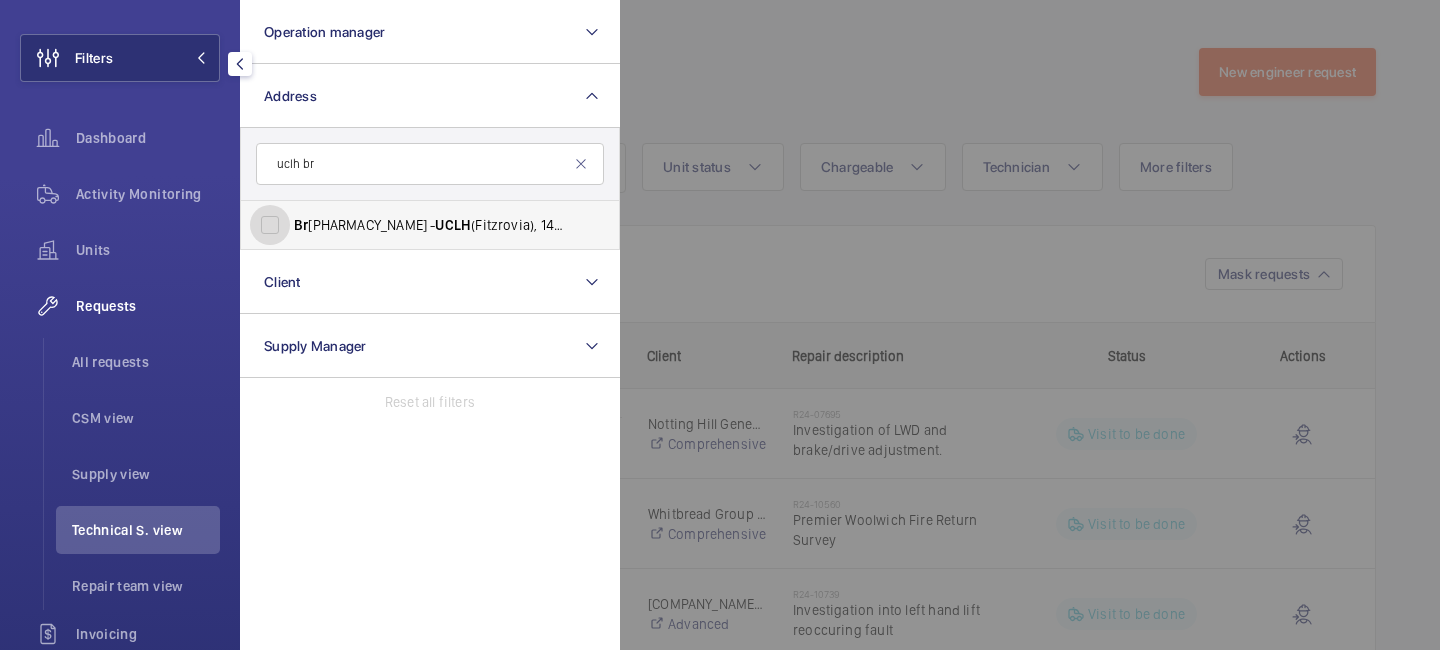 click on "[PHARMACY_NAME] - [ORGANIZATION_NAME] ([DISTRICT]), [NUMBER] [PHARMACY_NAME], [CITY] [POSTCODE]" at bounding box center (270, 225) 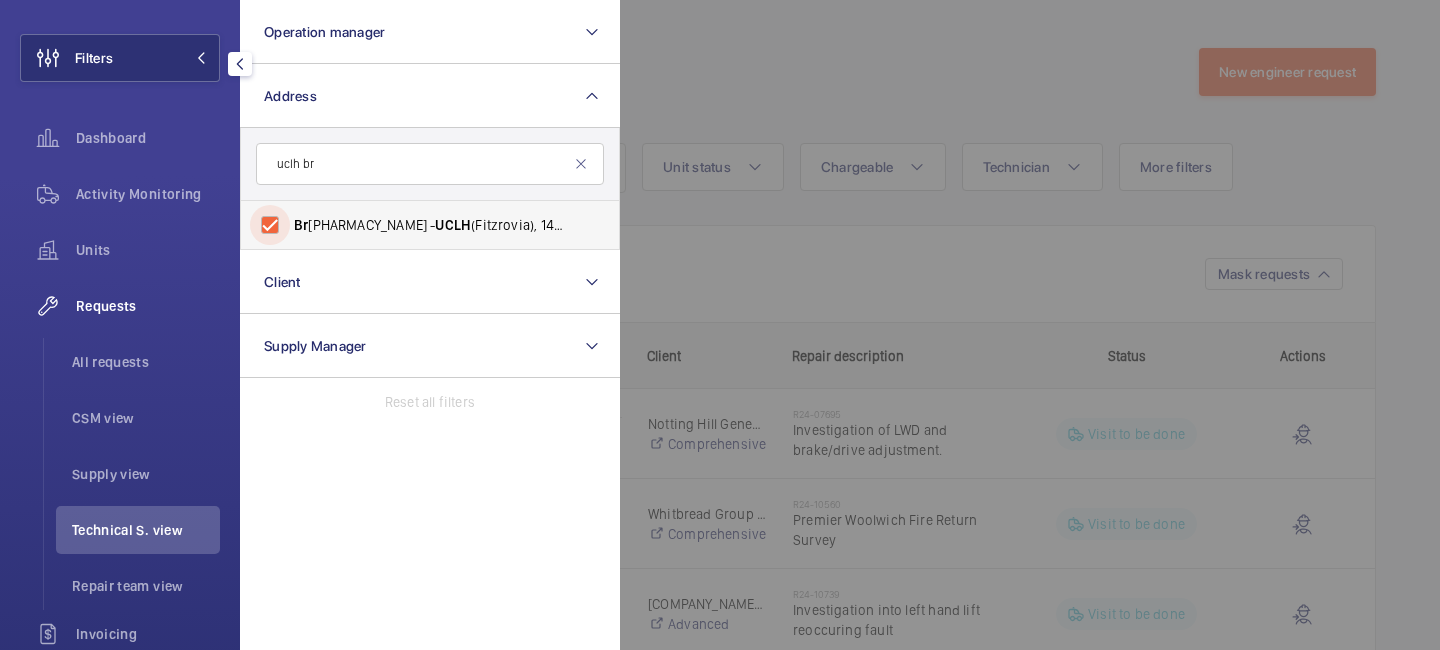 checkbox on "true" 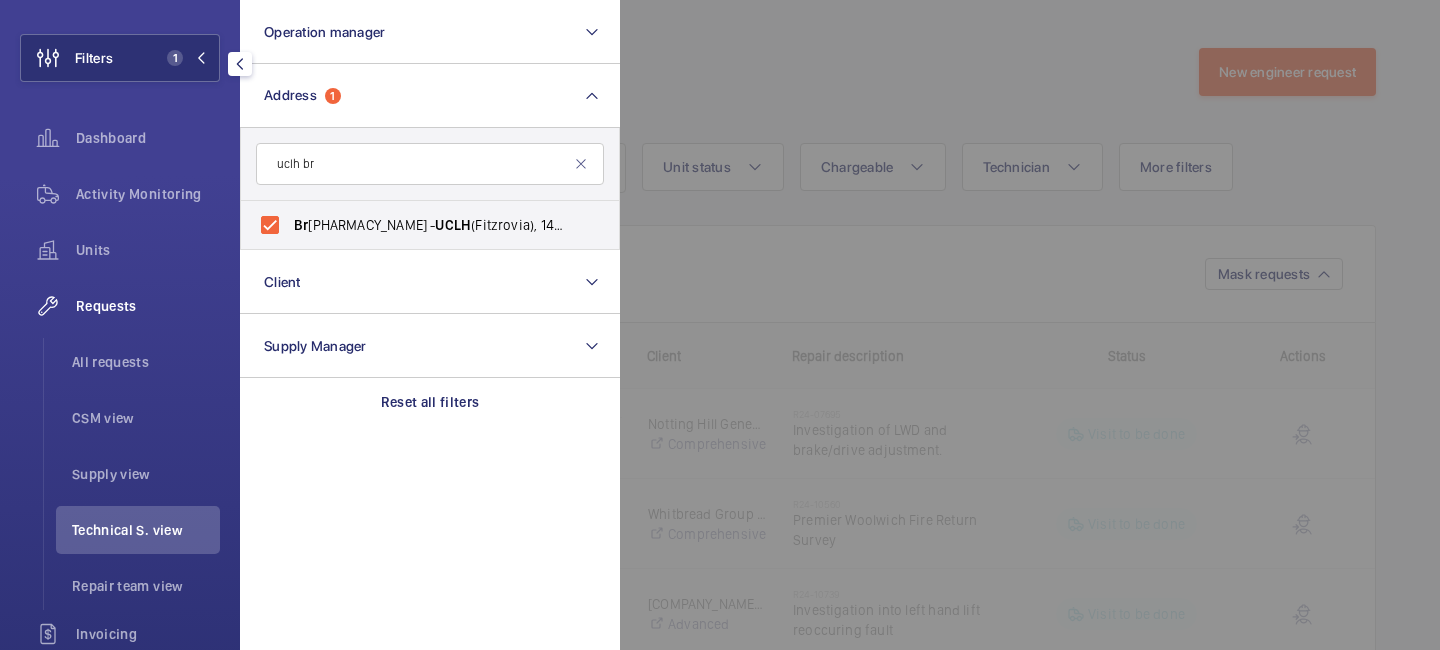 click 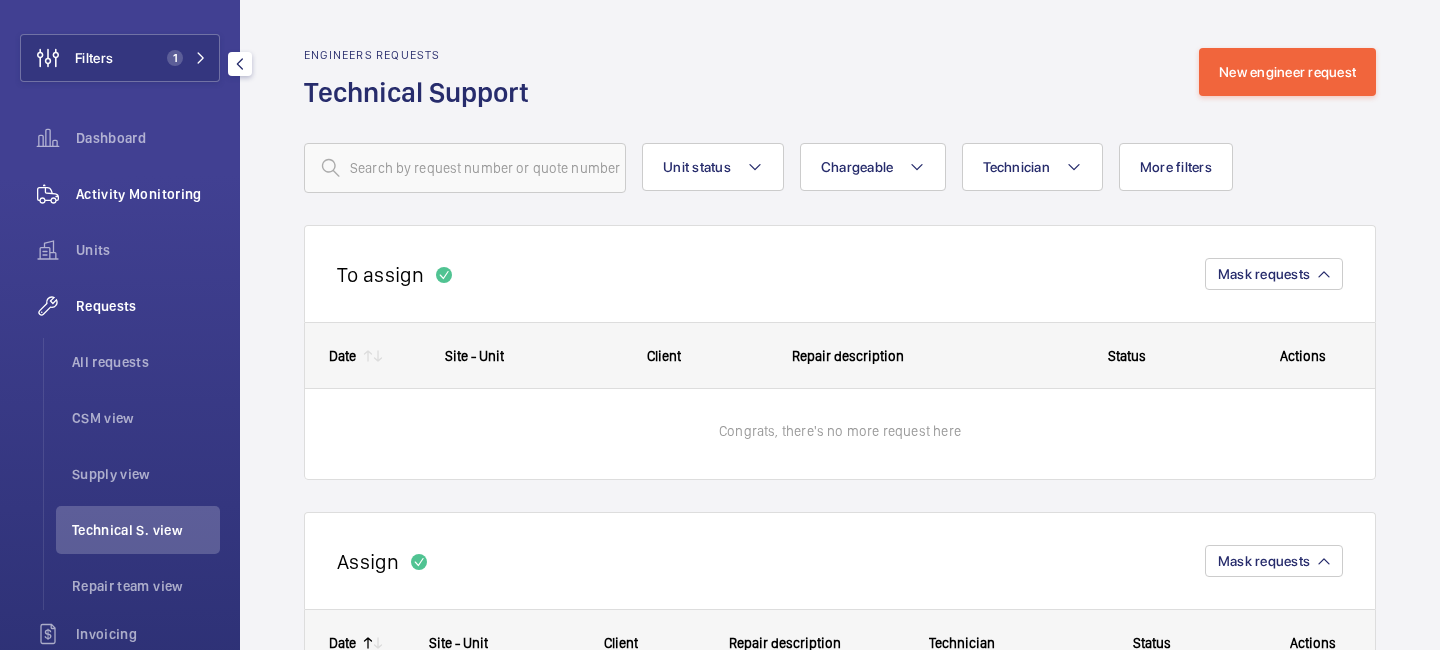 click on "Activity Monitoring" 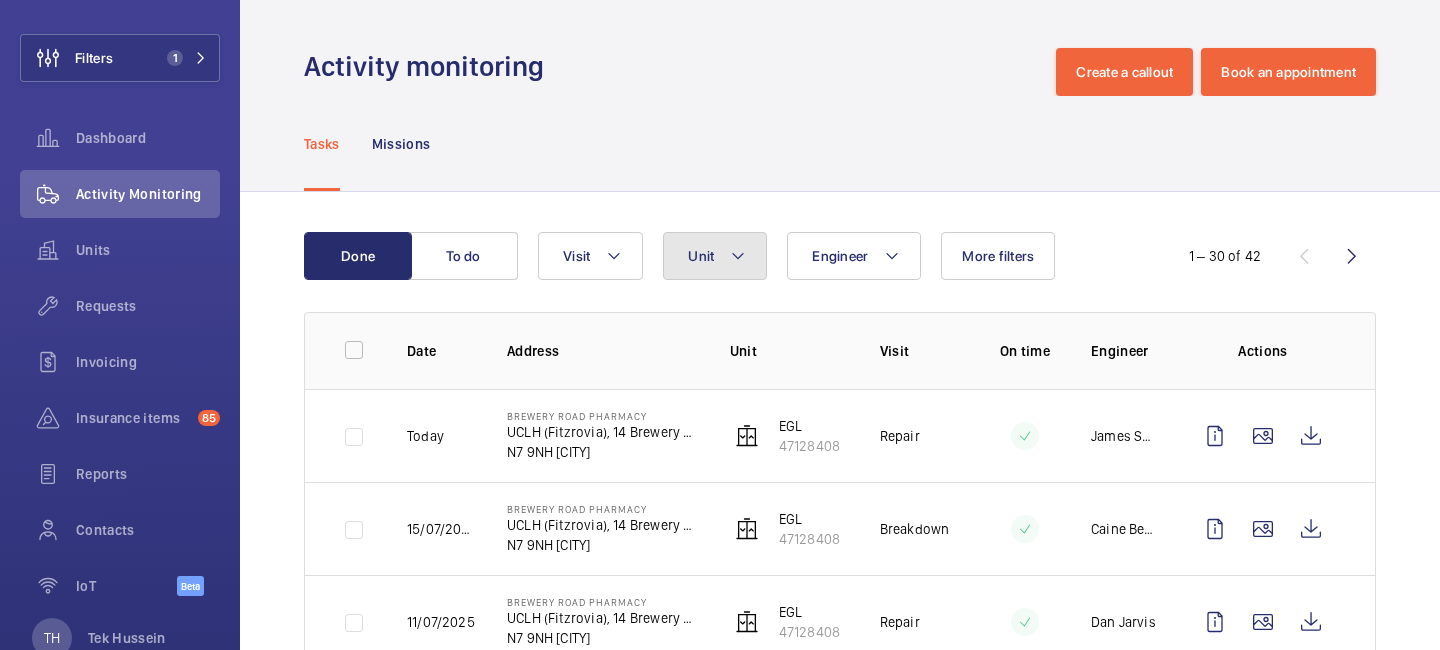 click on "Unit" 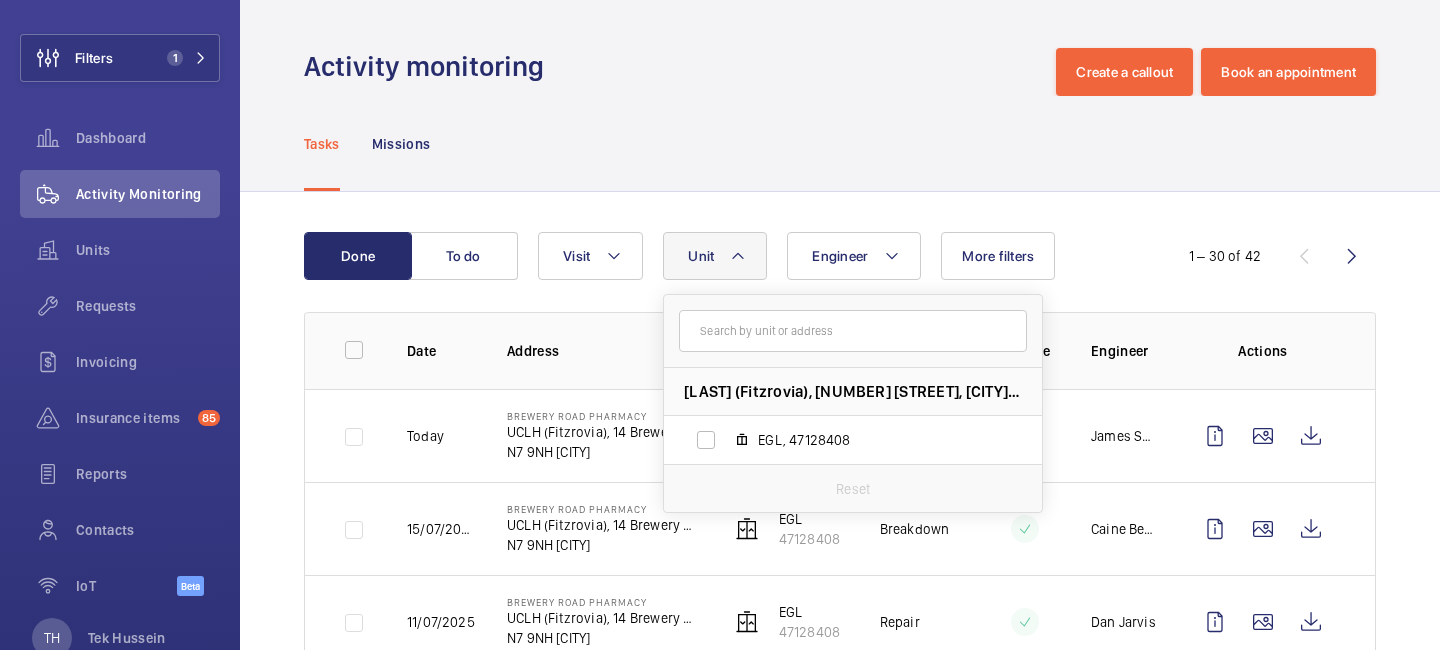 click on "Tasks Missions" 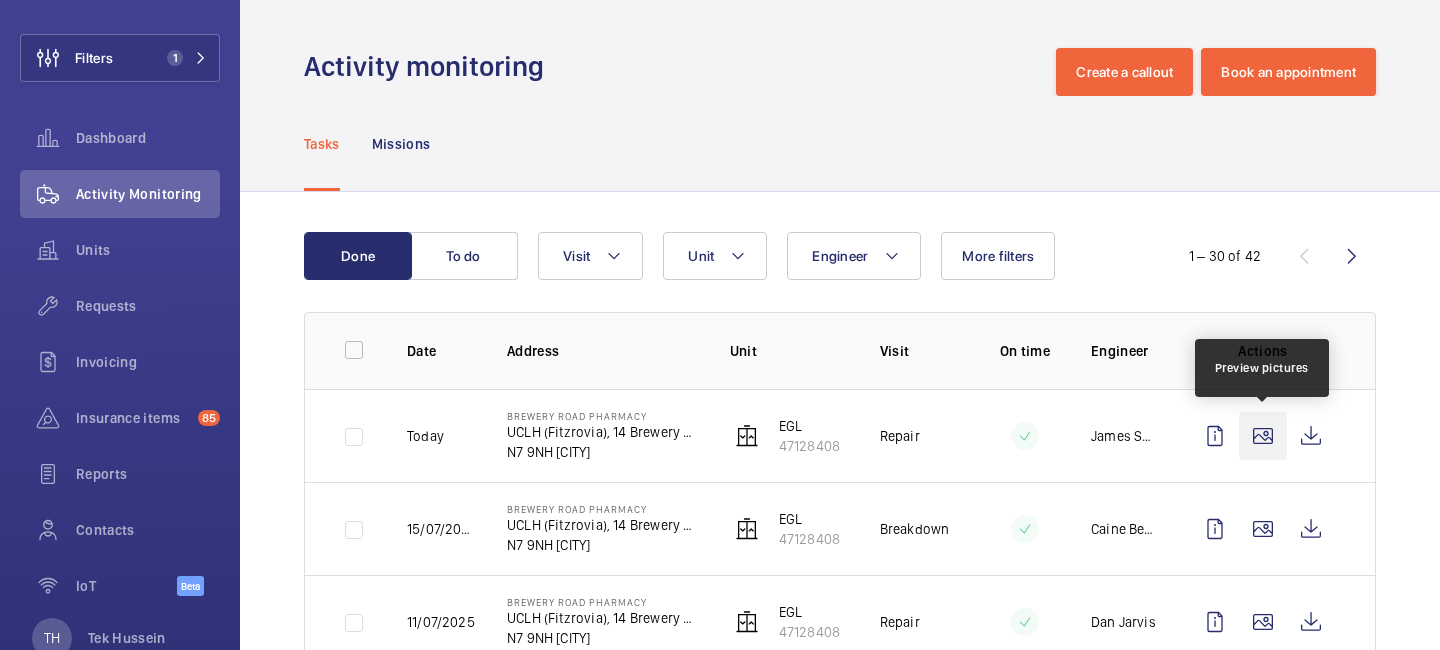 click 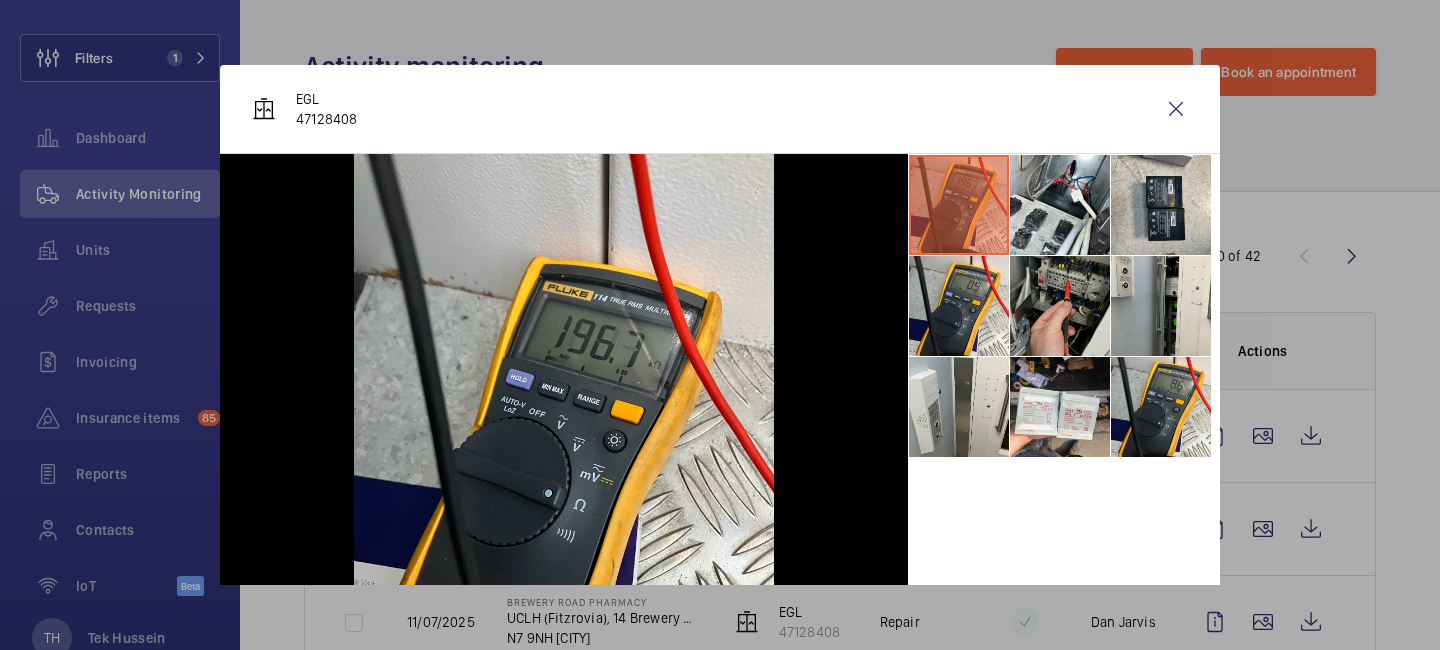click at bounding box center [1060, 306] 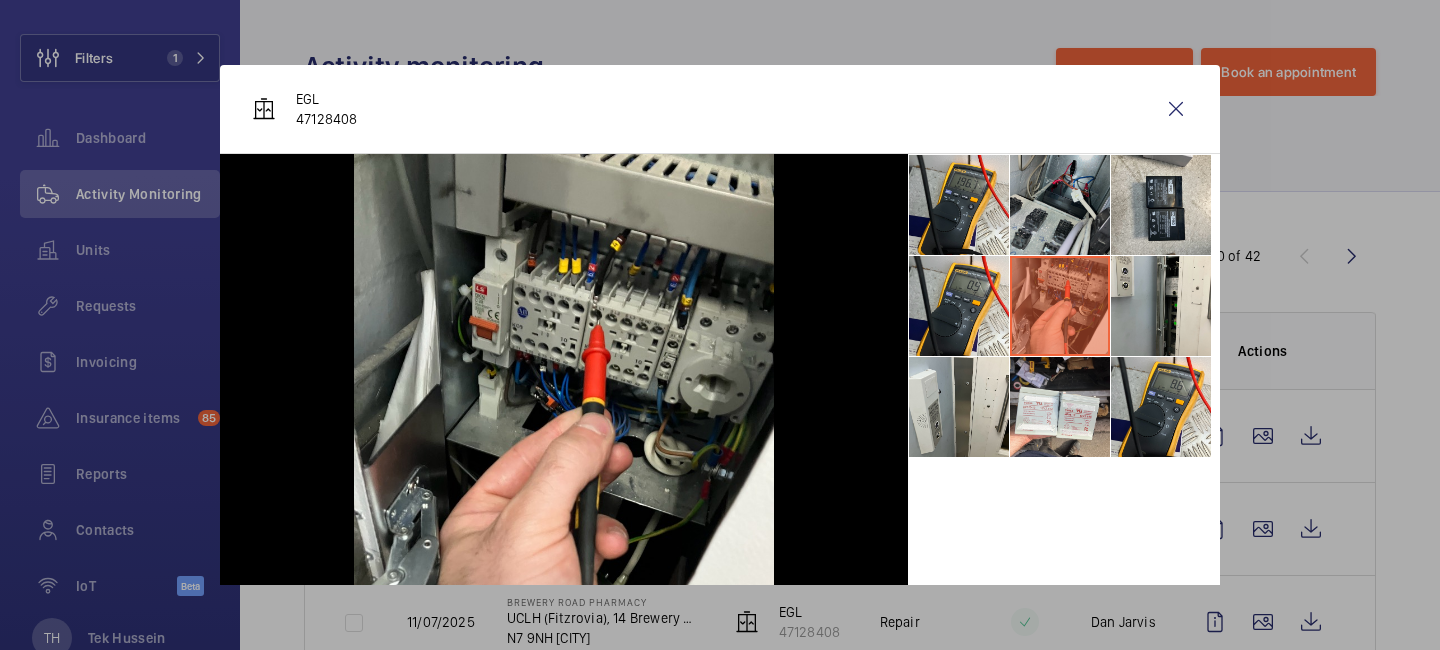 click at bounding box center [1060, 205] 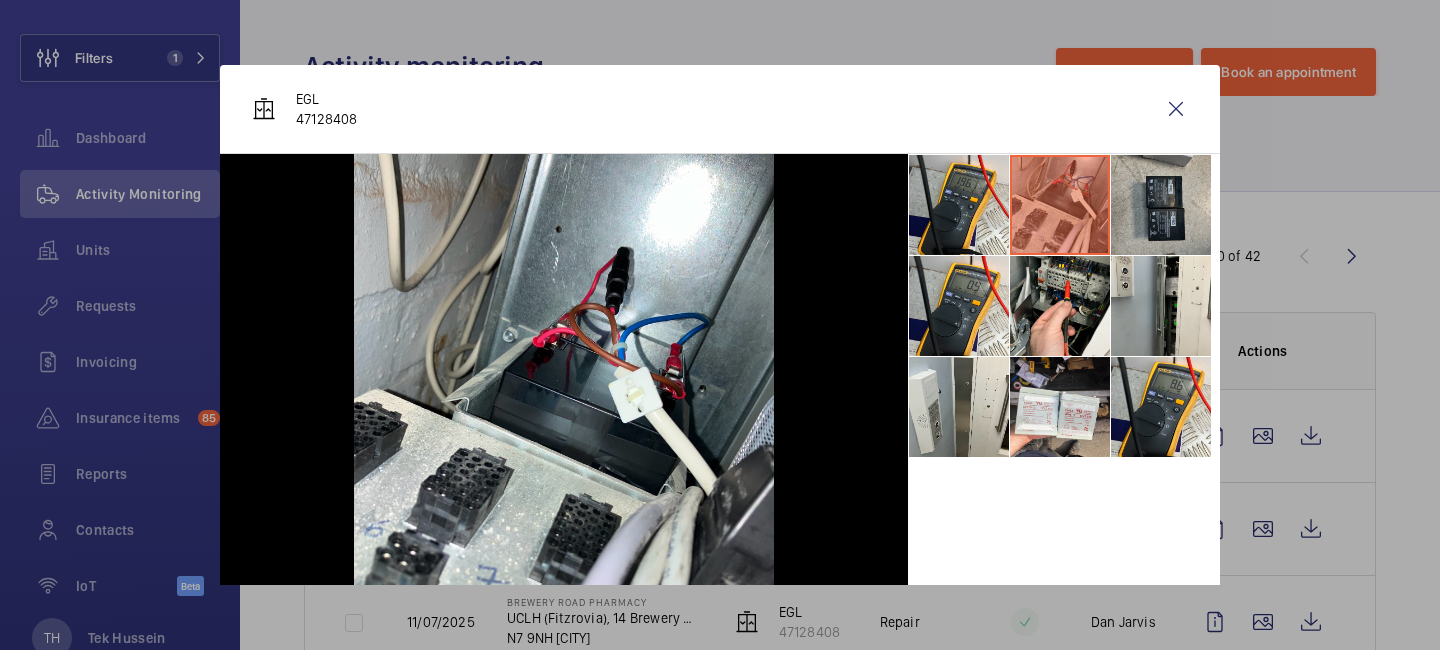 click at bounding box center [1161, 205] 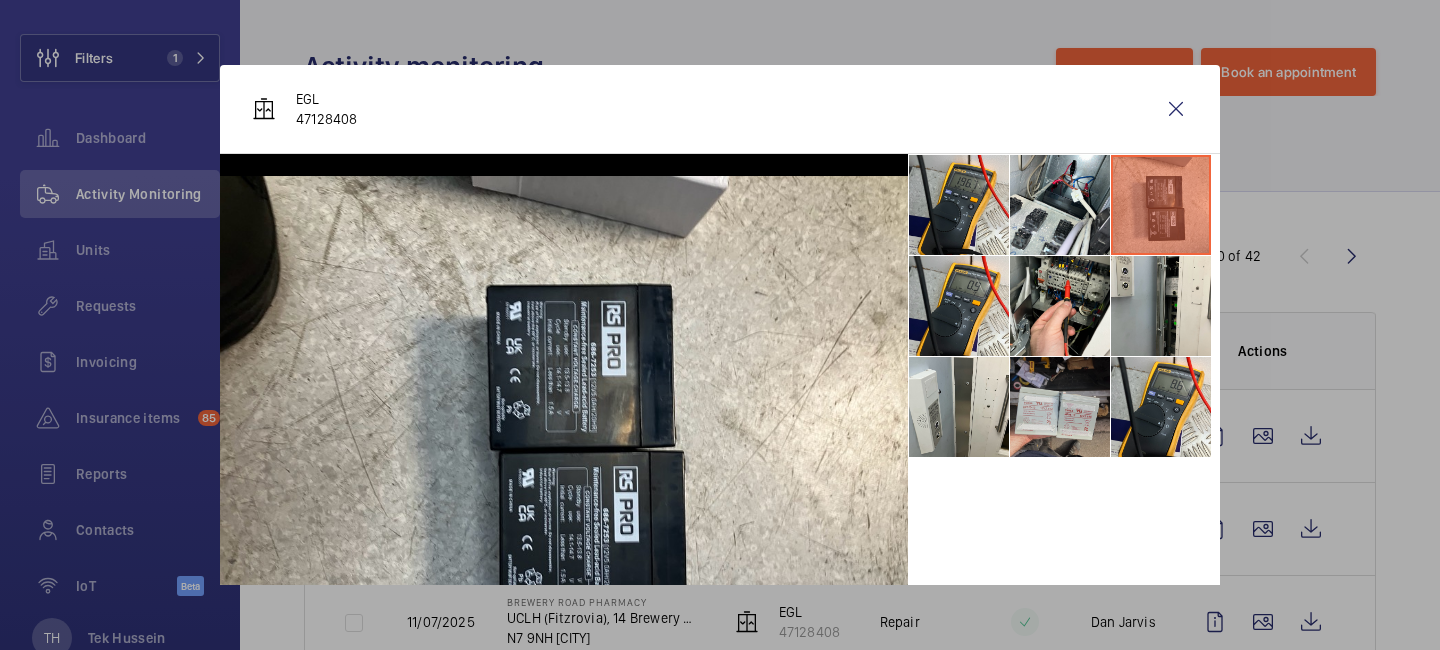 click at bounding box center [1060, 407] 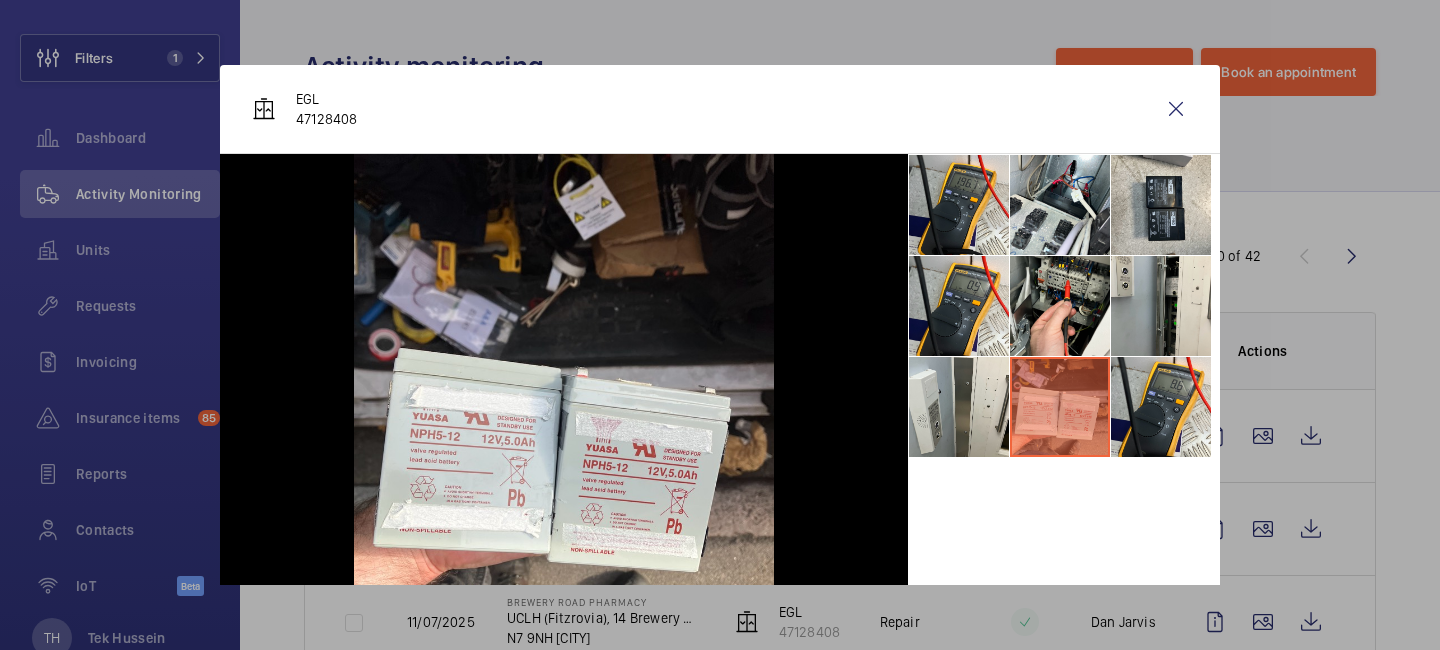 click at bounding box center (1060, 407) 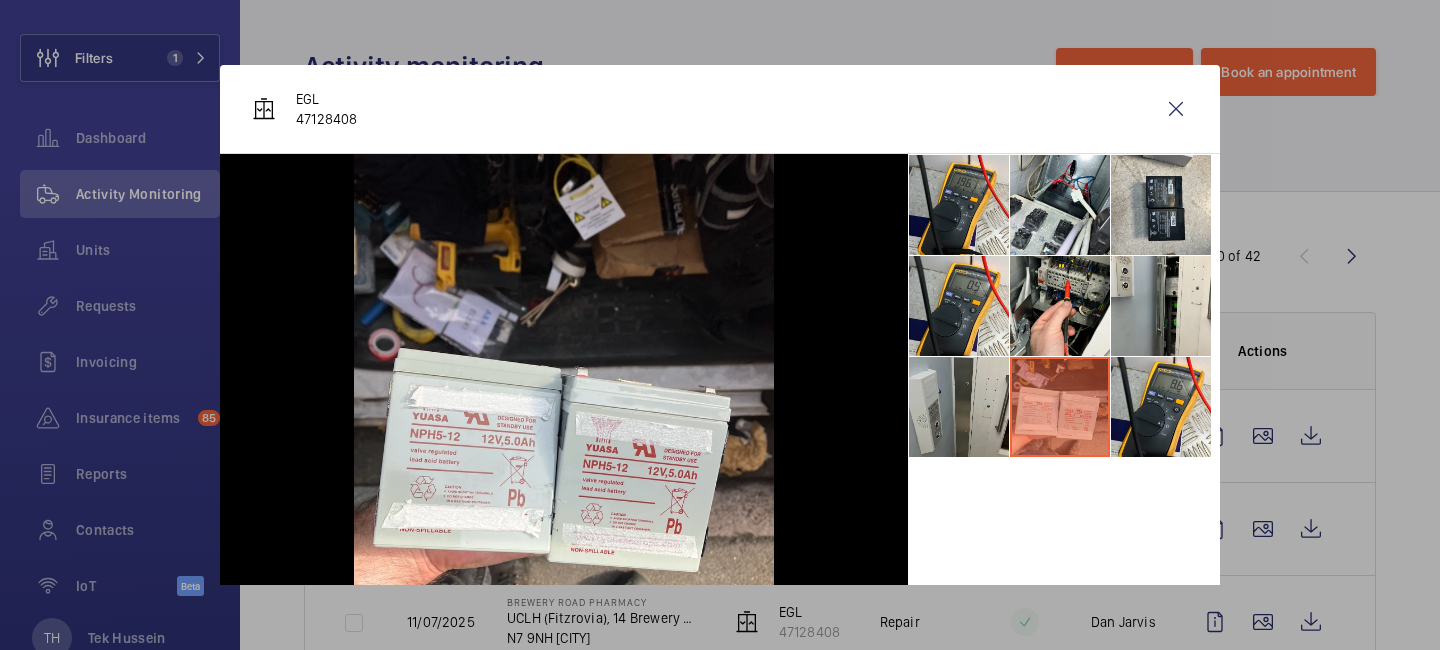 click at bounding box center [959, 407] 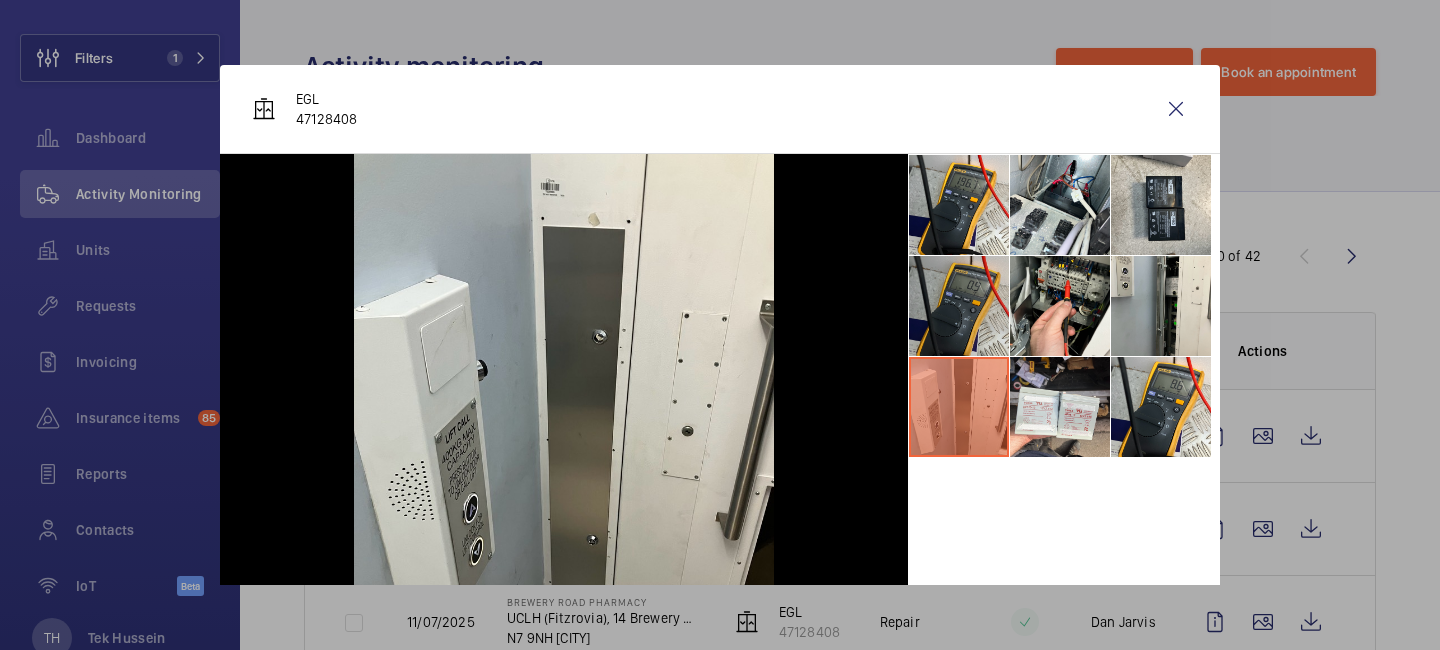 click at bounding box center [959, 306] 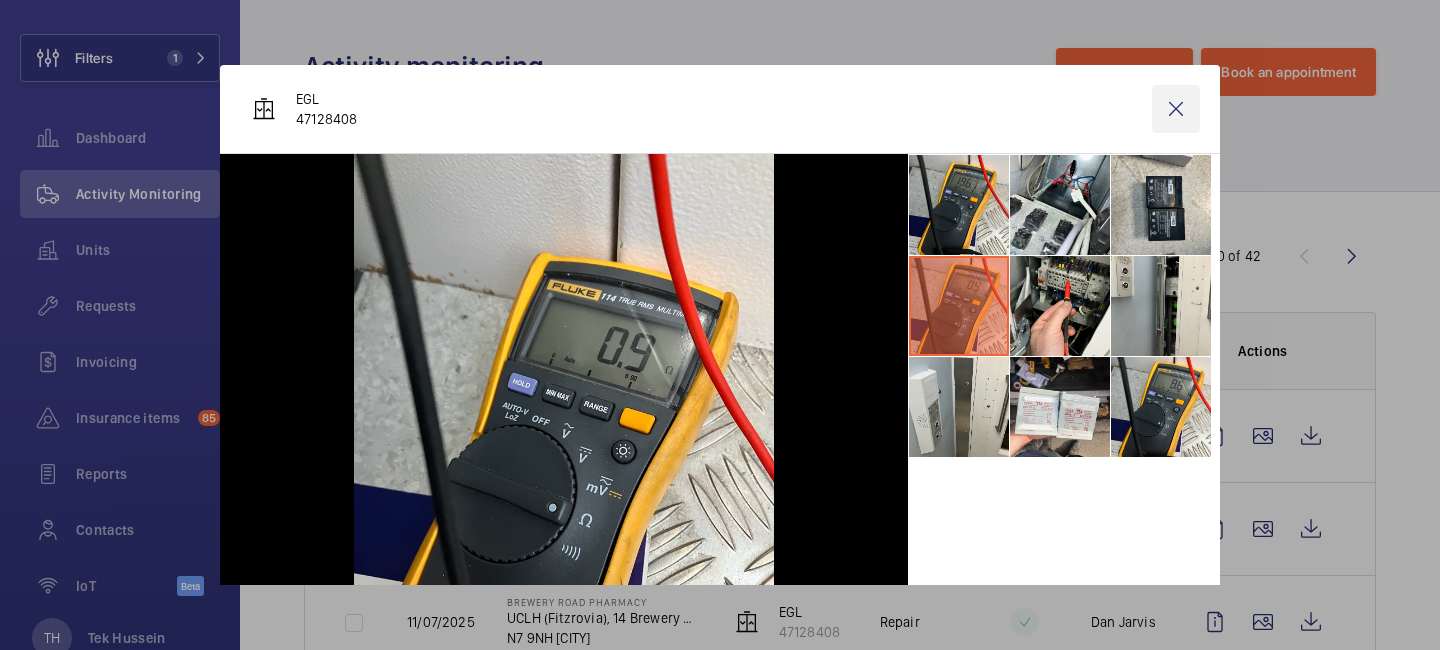 click at bounding box center [1176, 109] 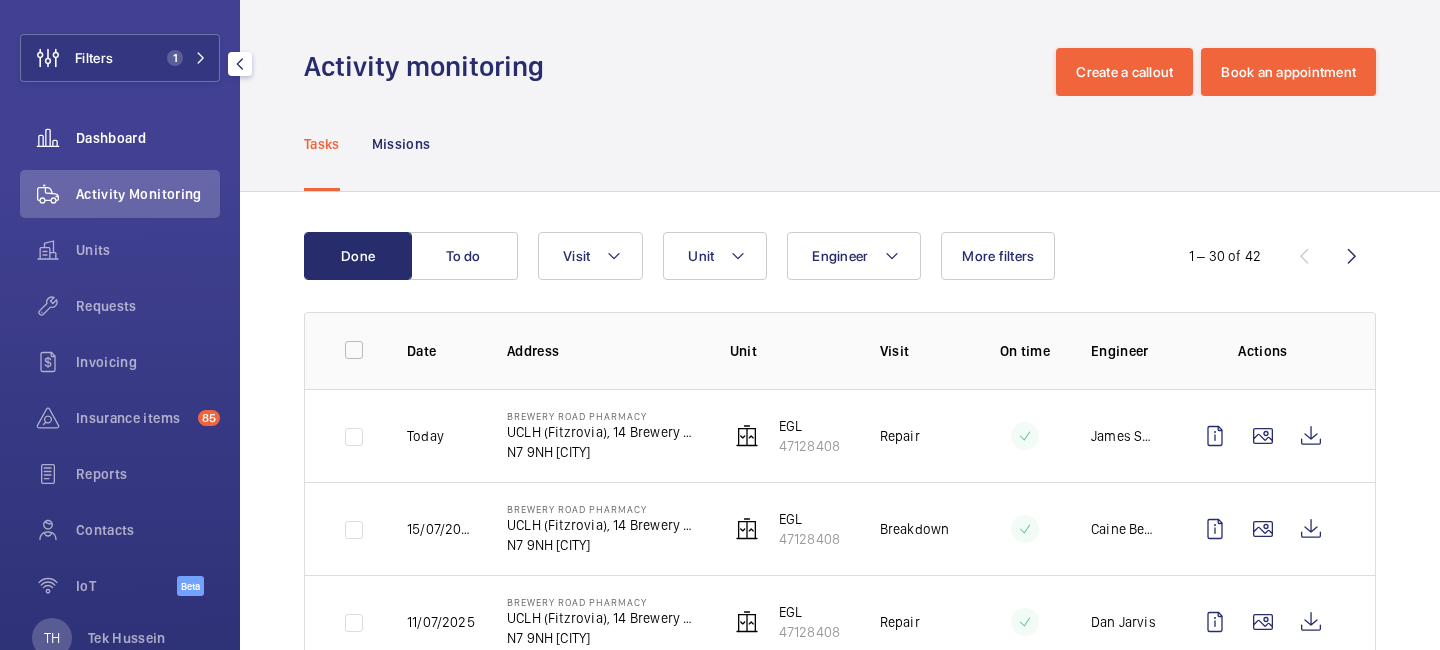 click on "Filters 1" 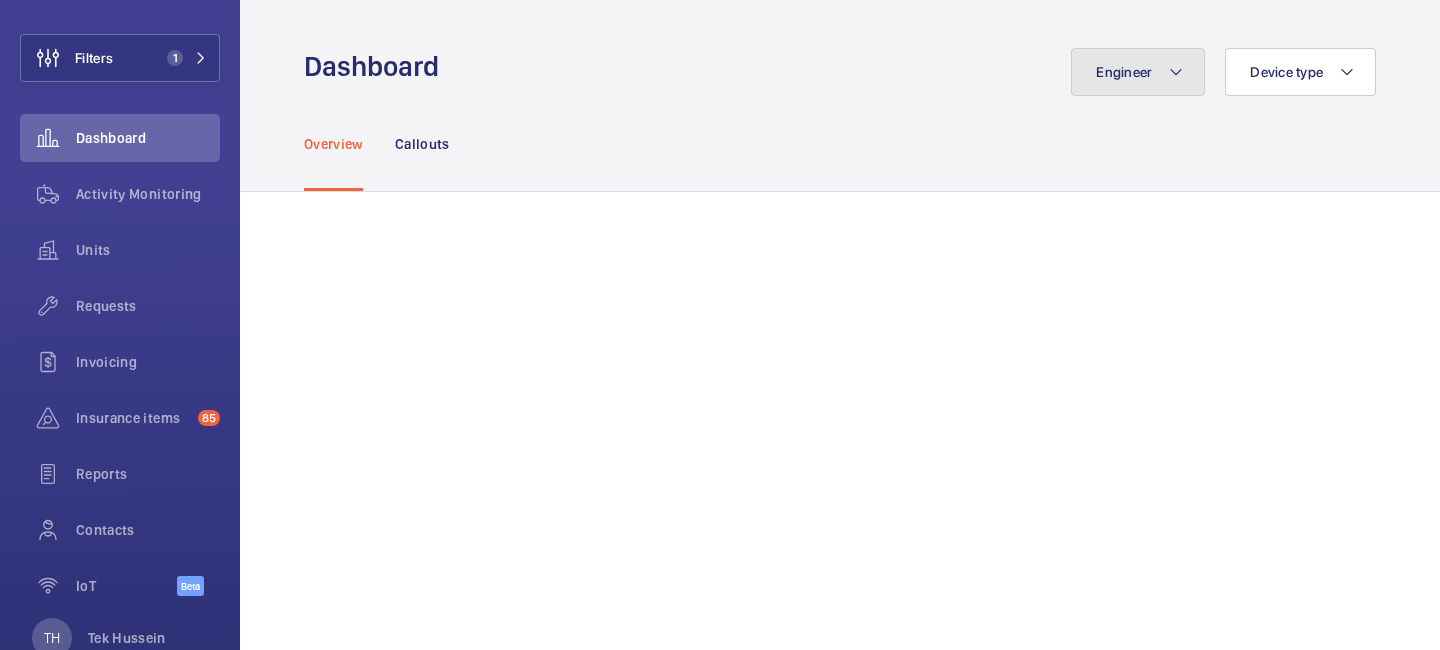 click on "Engineer" 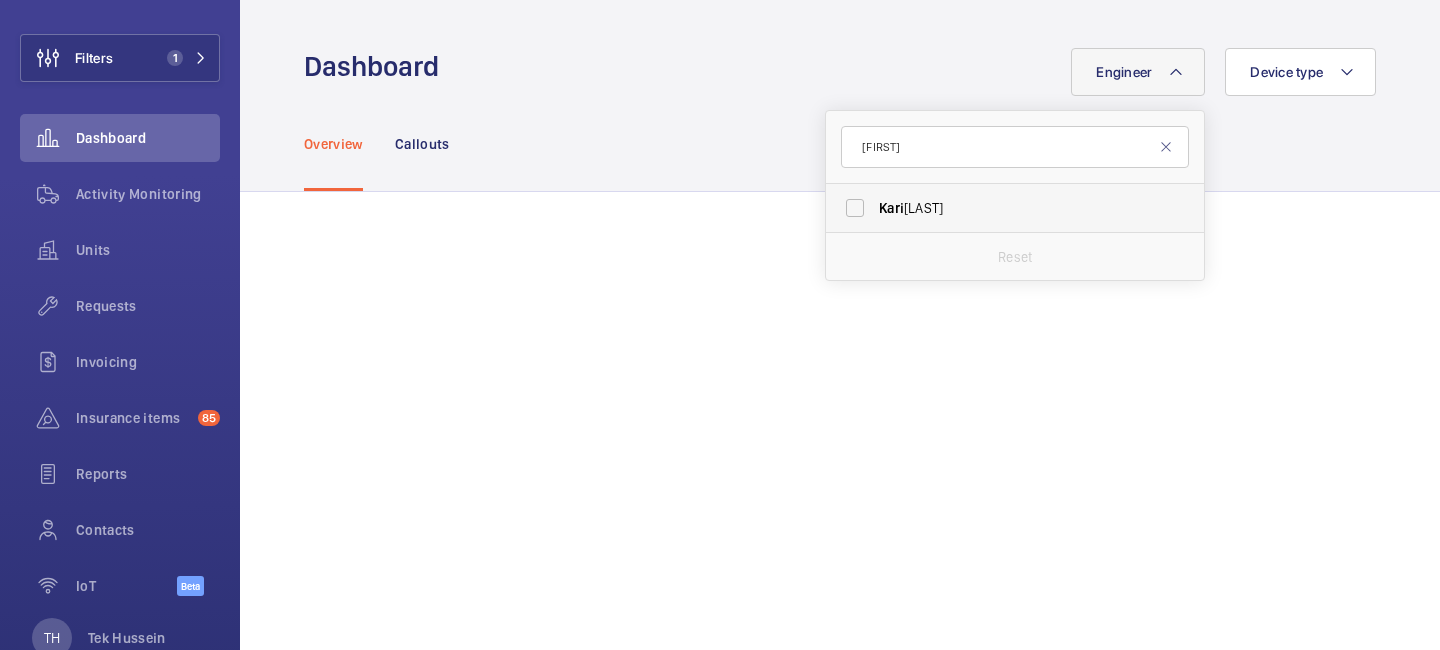 type on "[FIRST]" 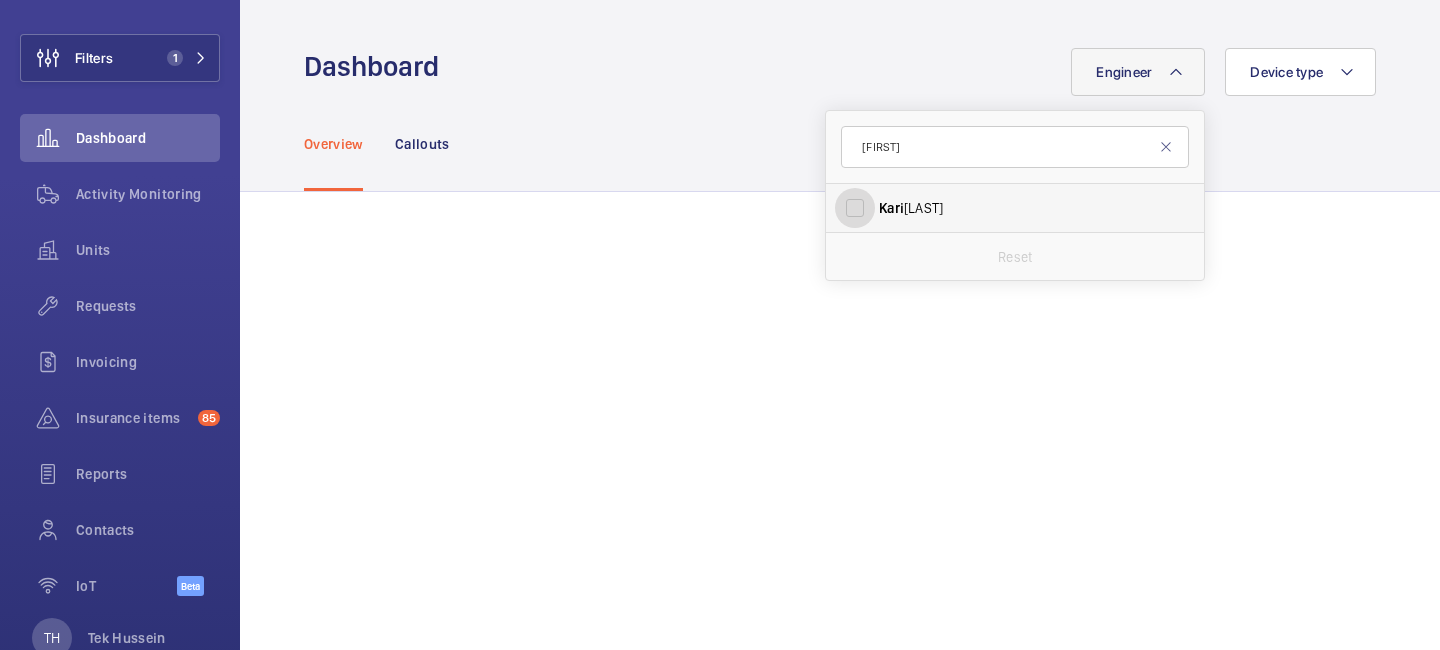 click on "[FIRST] [LAST]" at bounding box center [855, 208] 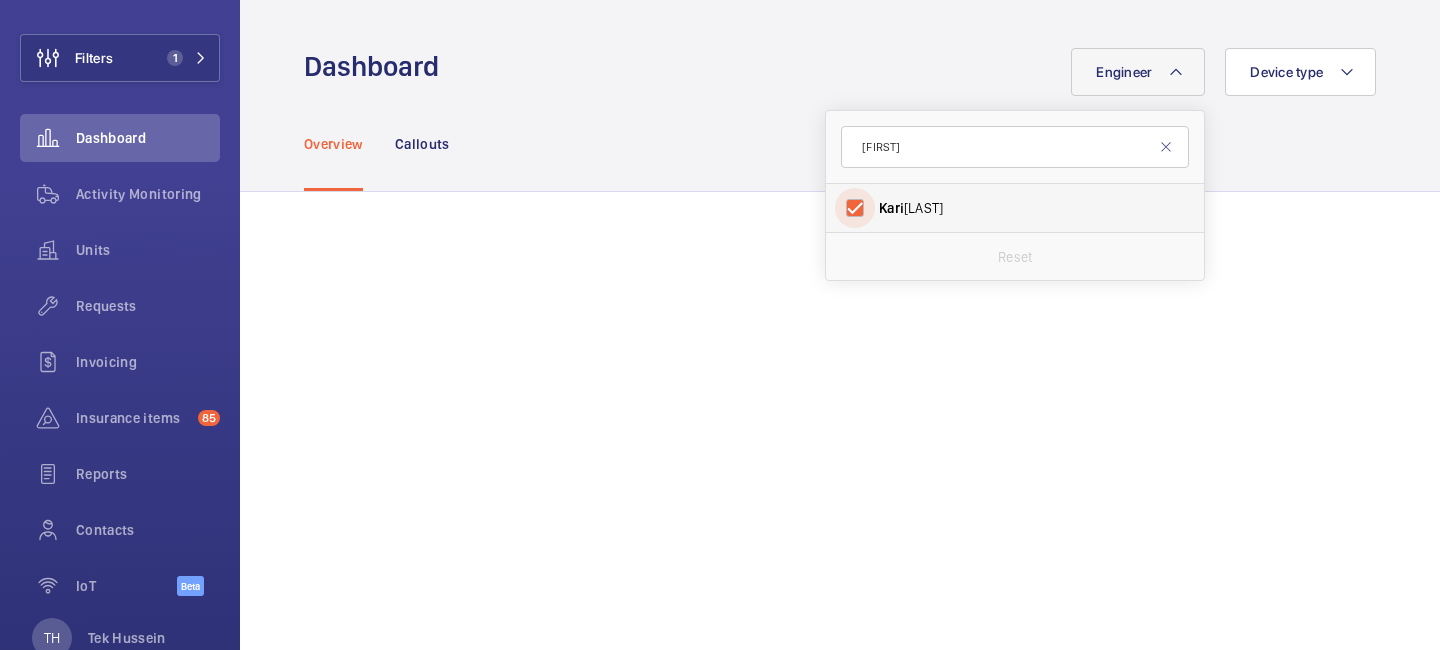 checkbox on "true" 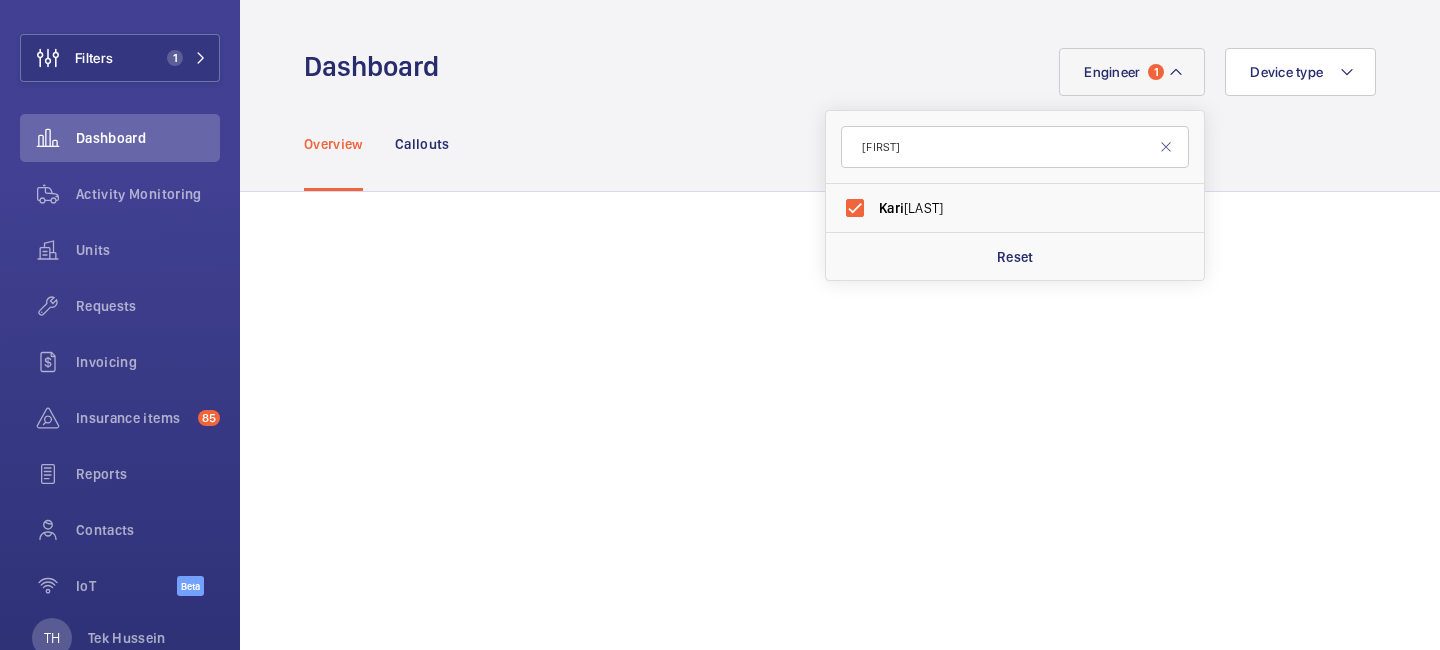 click on "Overview Callouts" 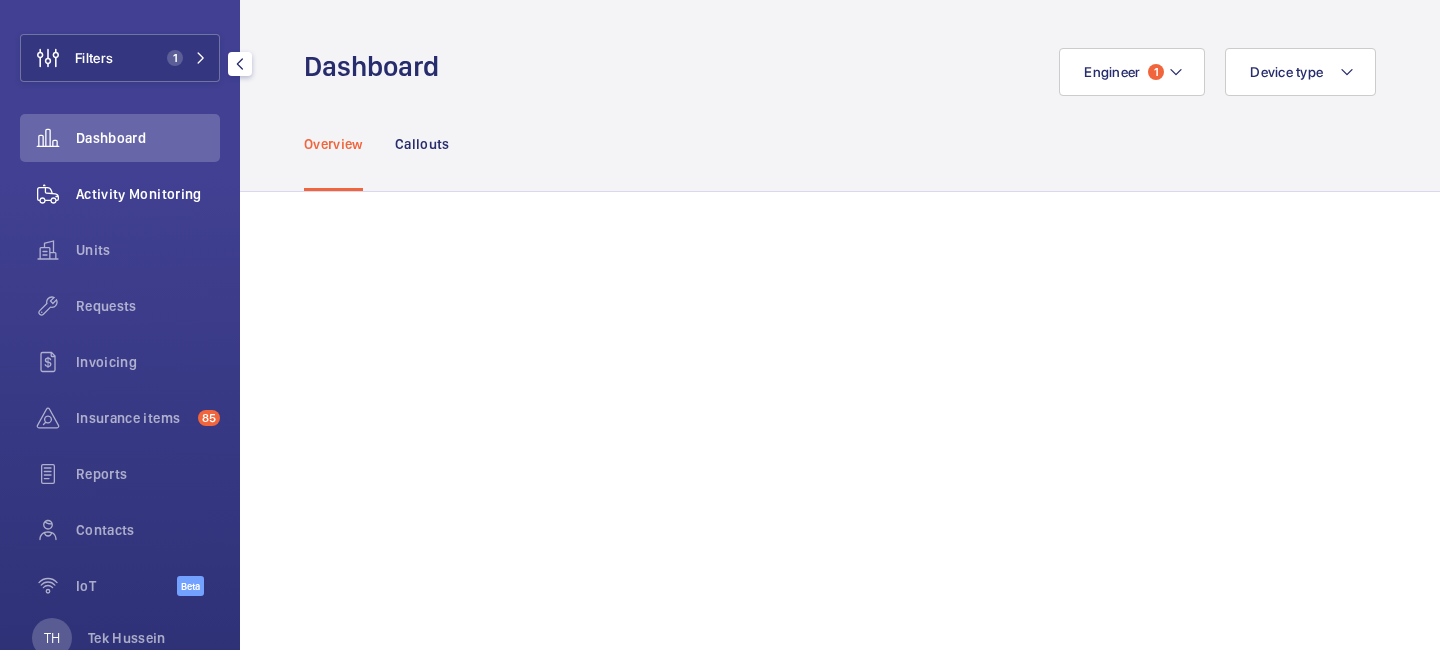 click on "Activity Monitoring" 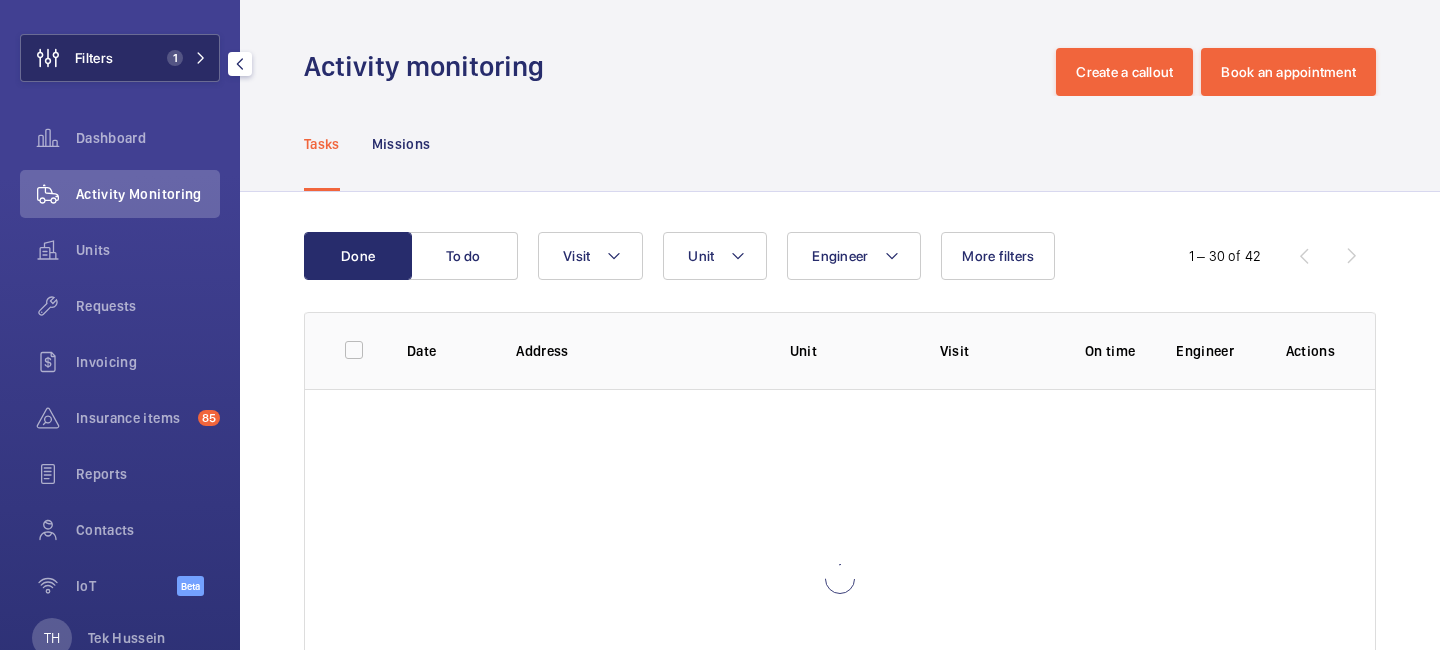 click on "Filters 1" 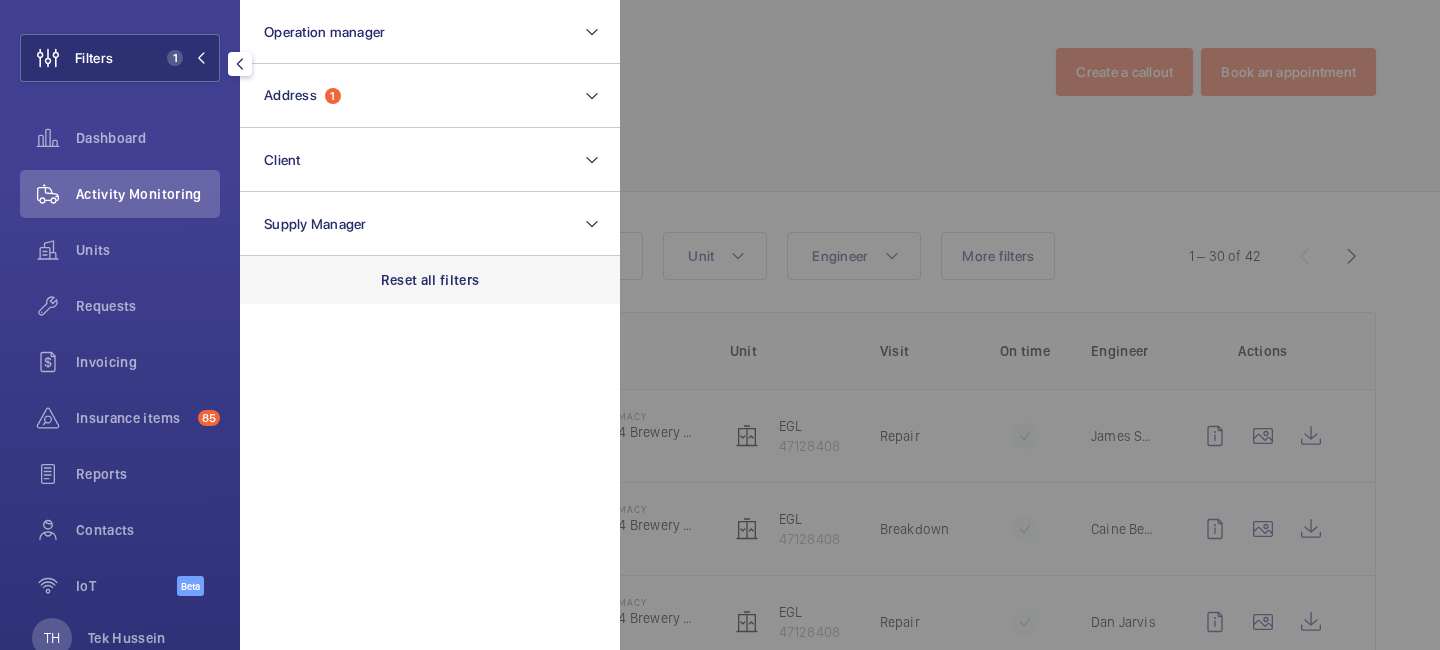 click on "Reset all filters" 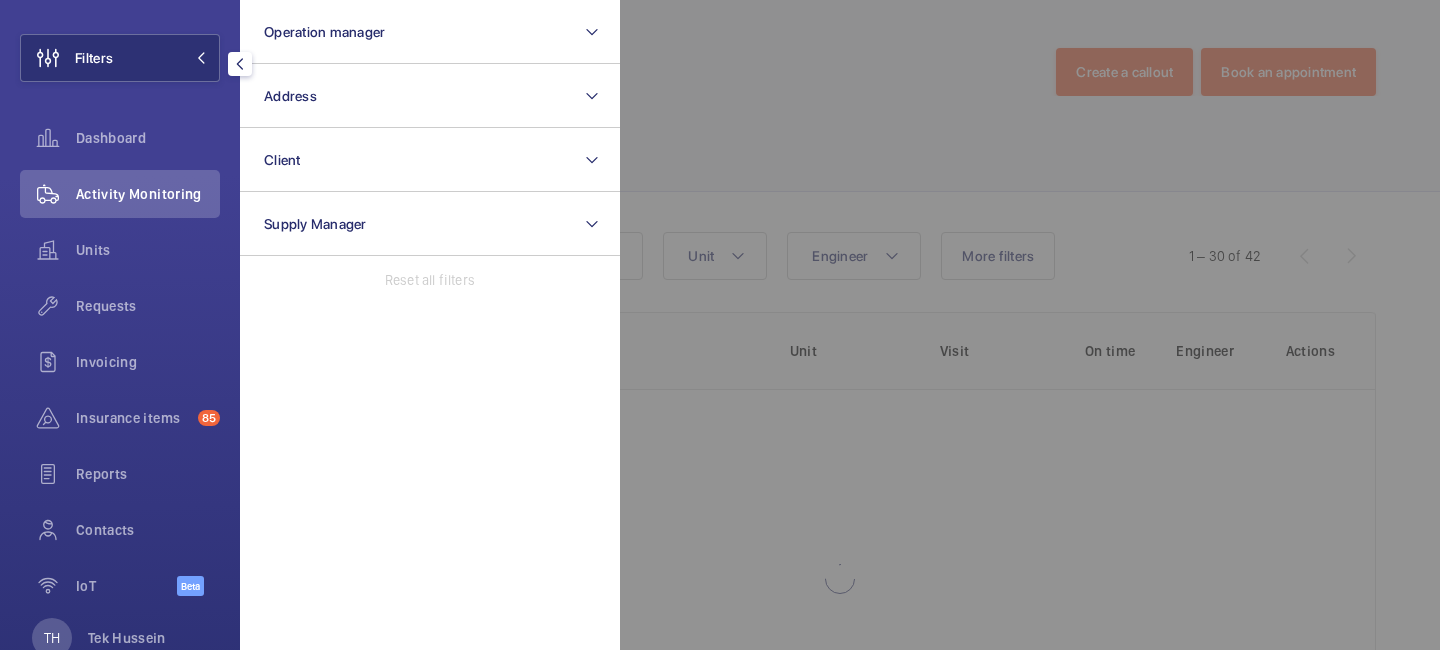 click 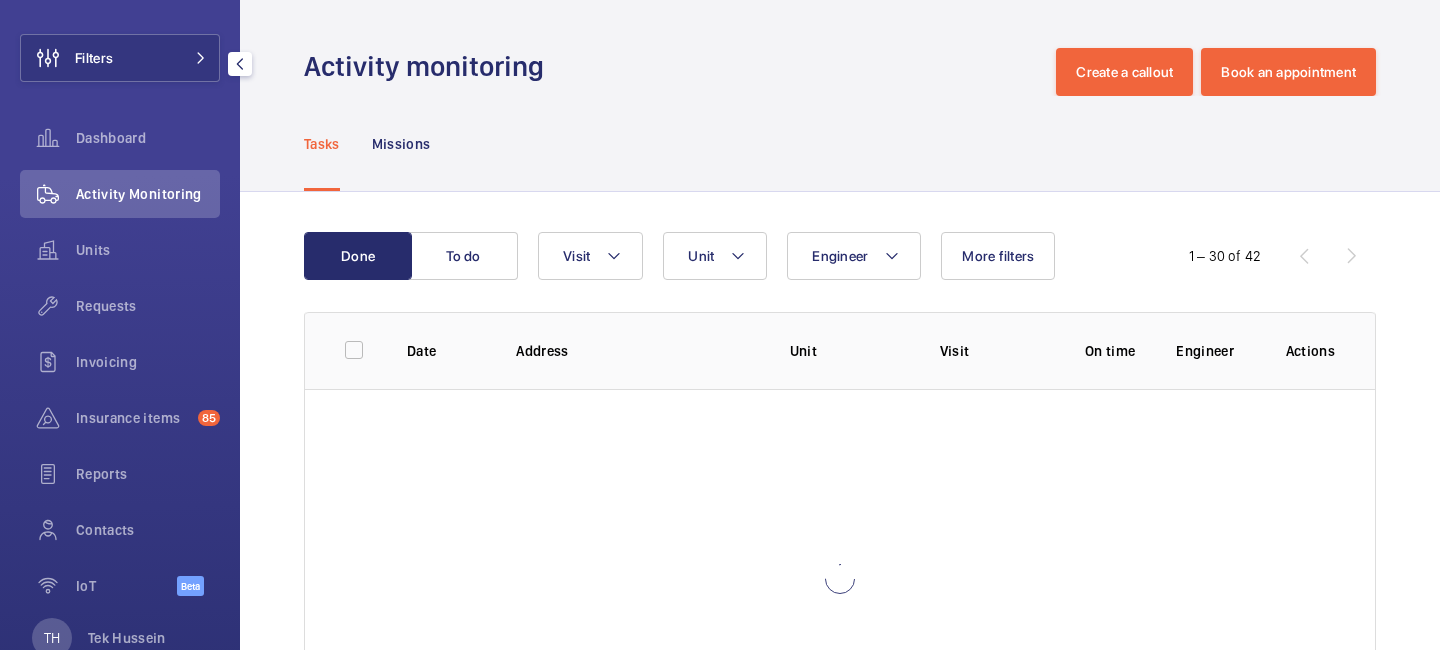 click on "Tasks Missions" 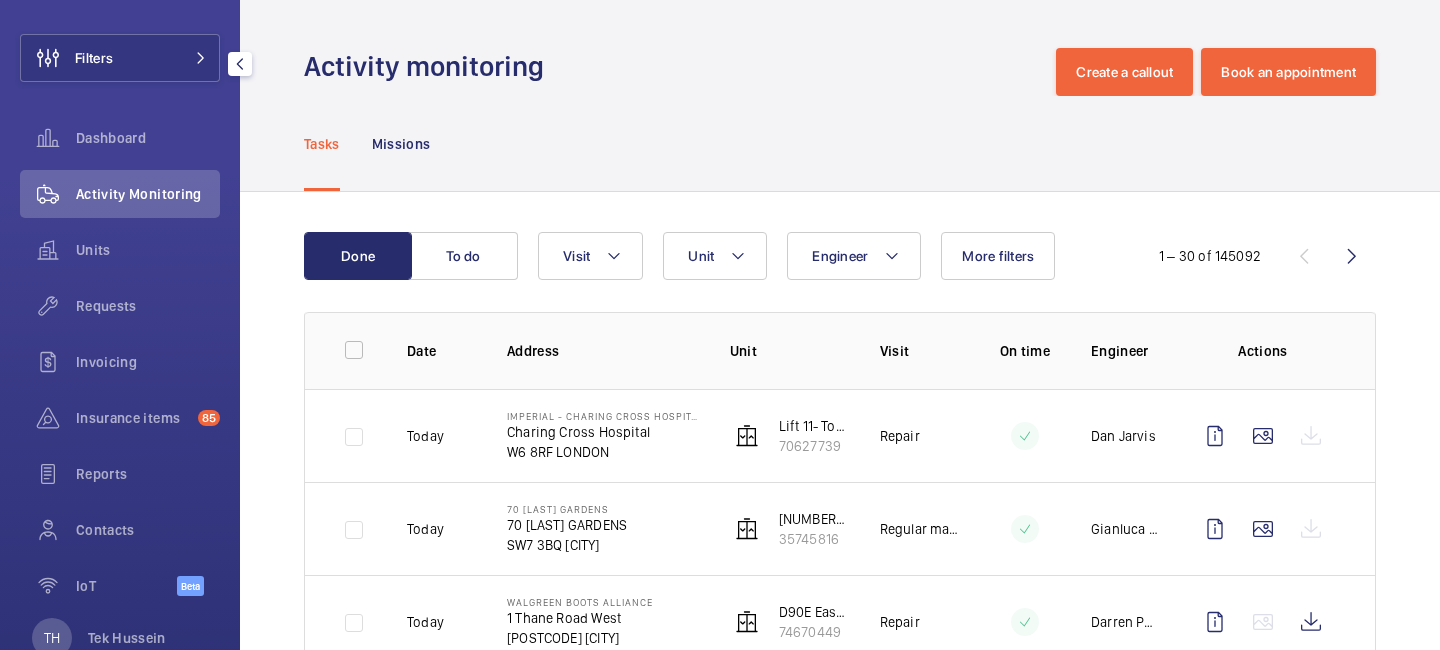 click on "Activity Monitoring" 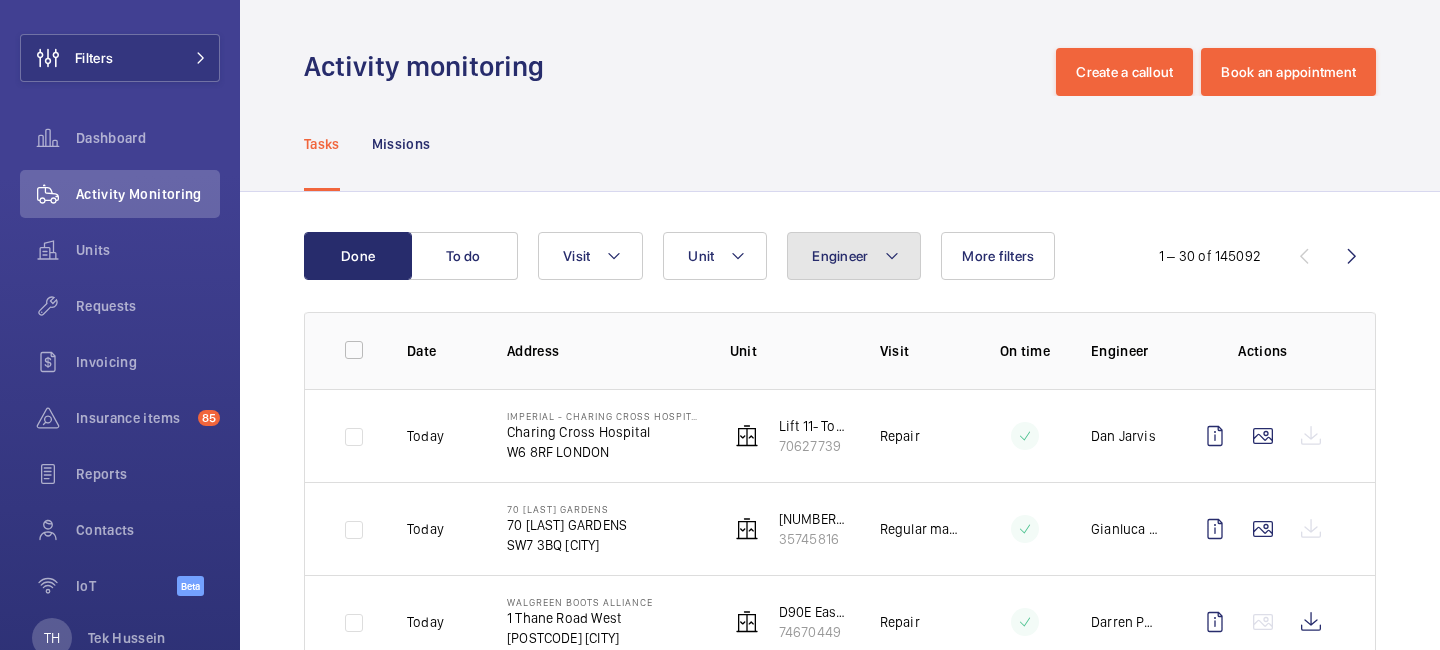 click on "Engineer" 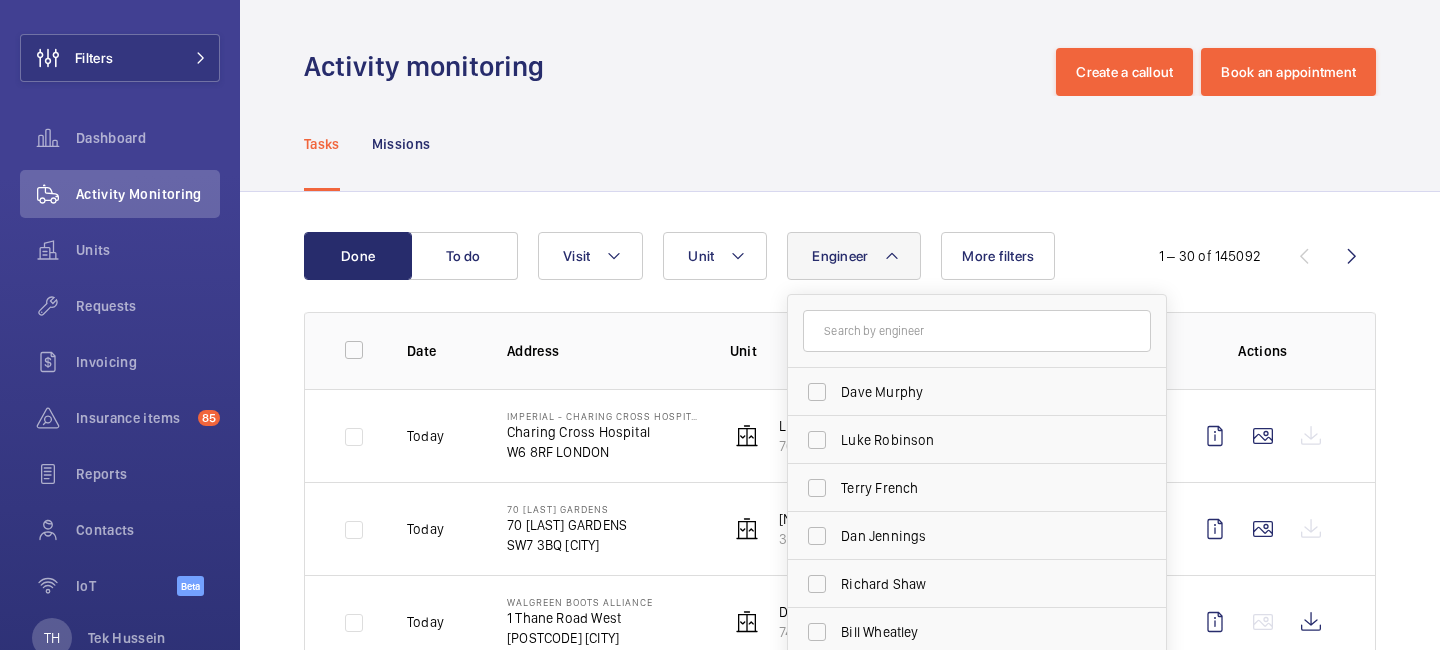 click 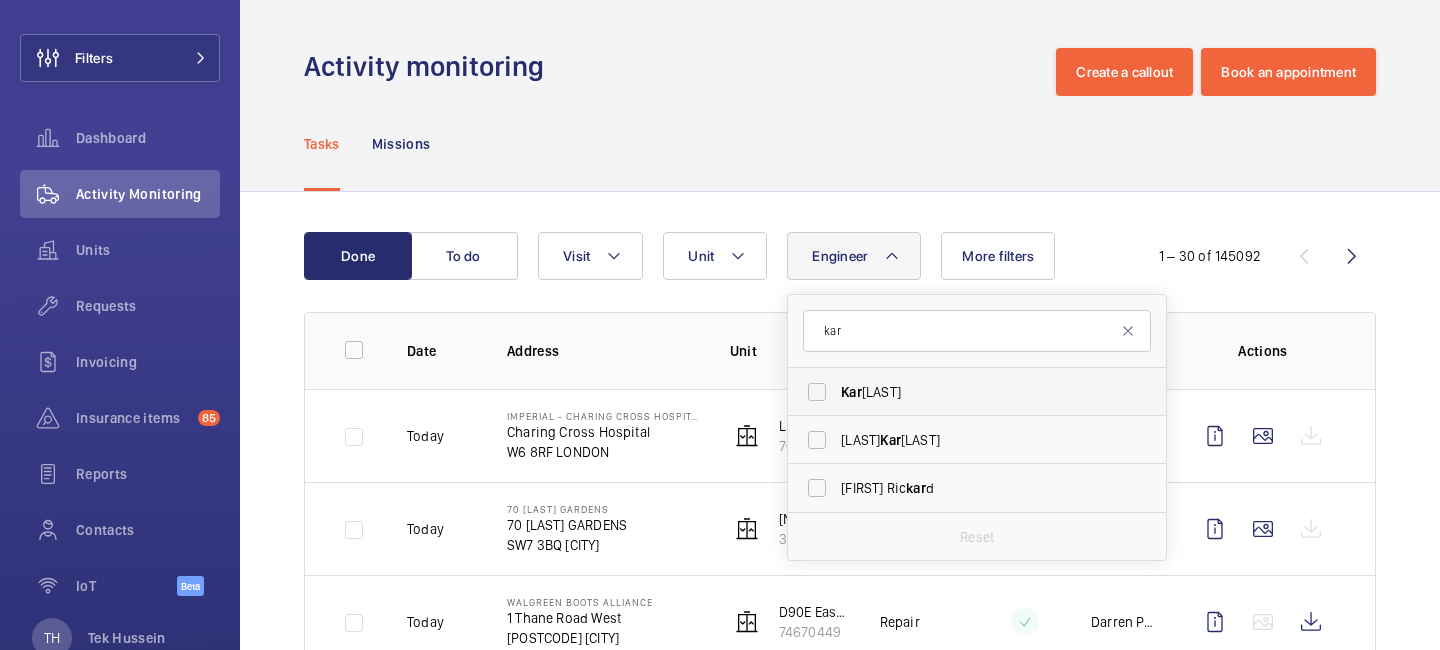 type on "kar" 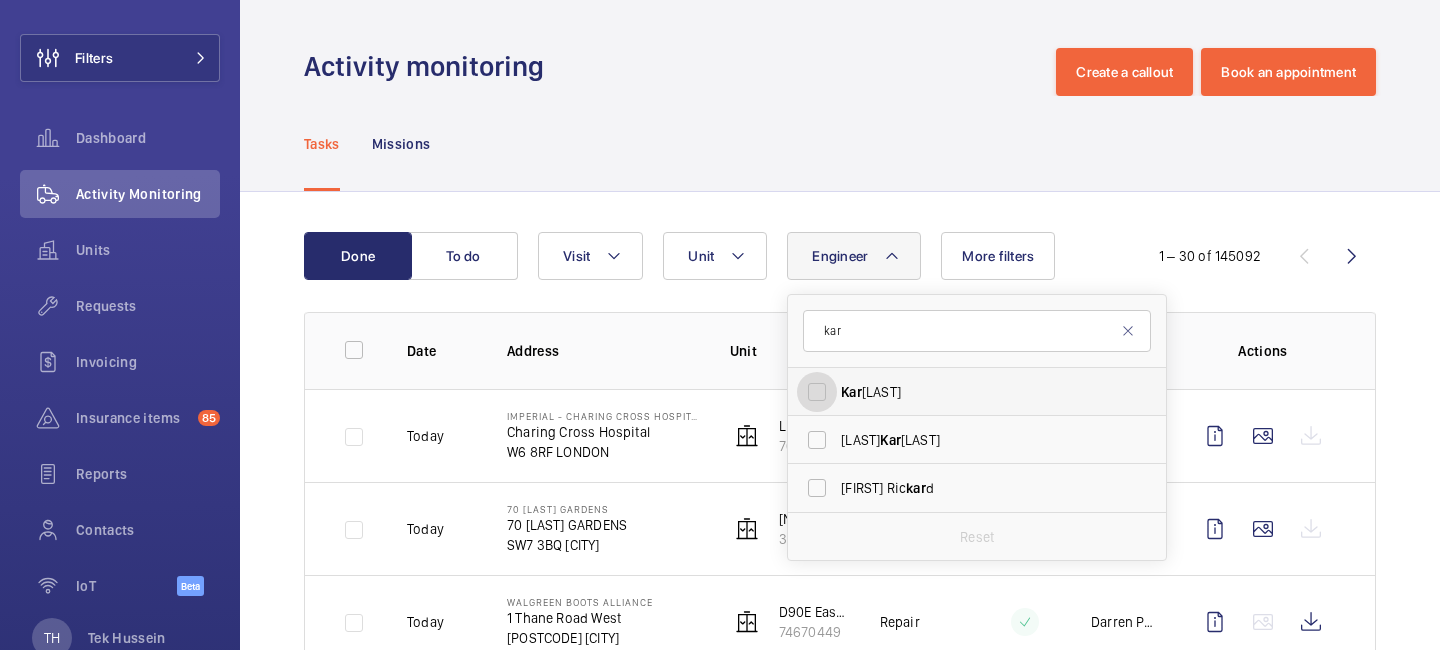 click on "[FIRST] [LAST]" at bounding box center [817, 392] 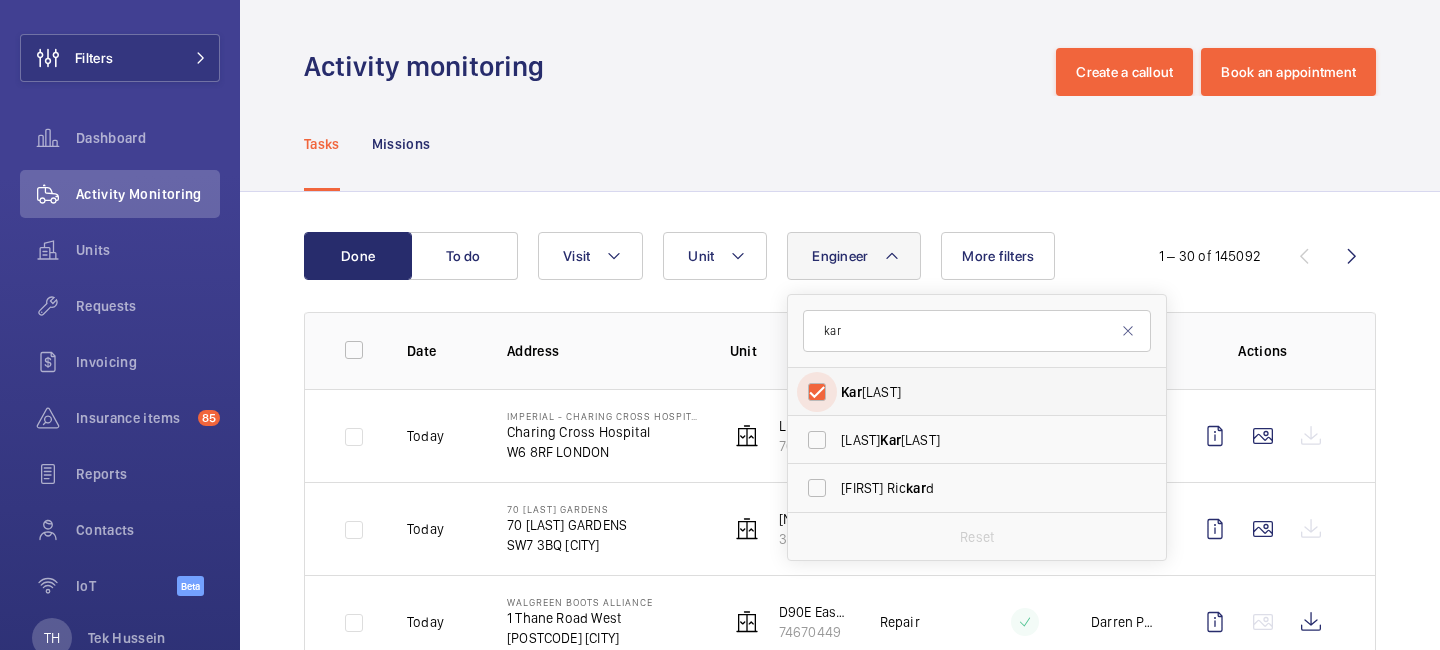checkbox on "true" 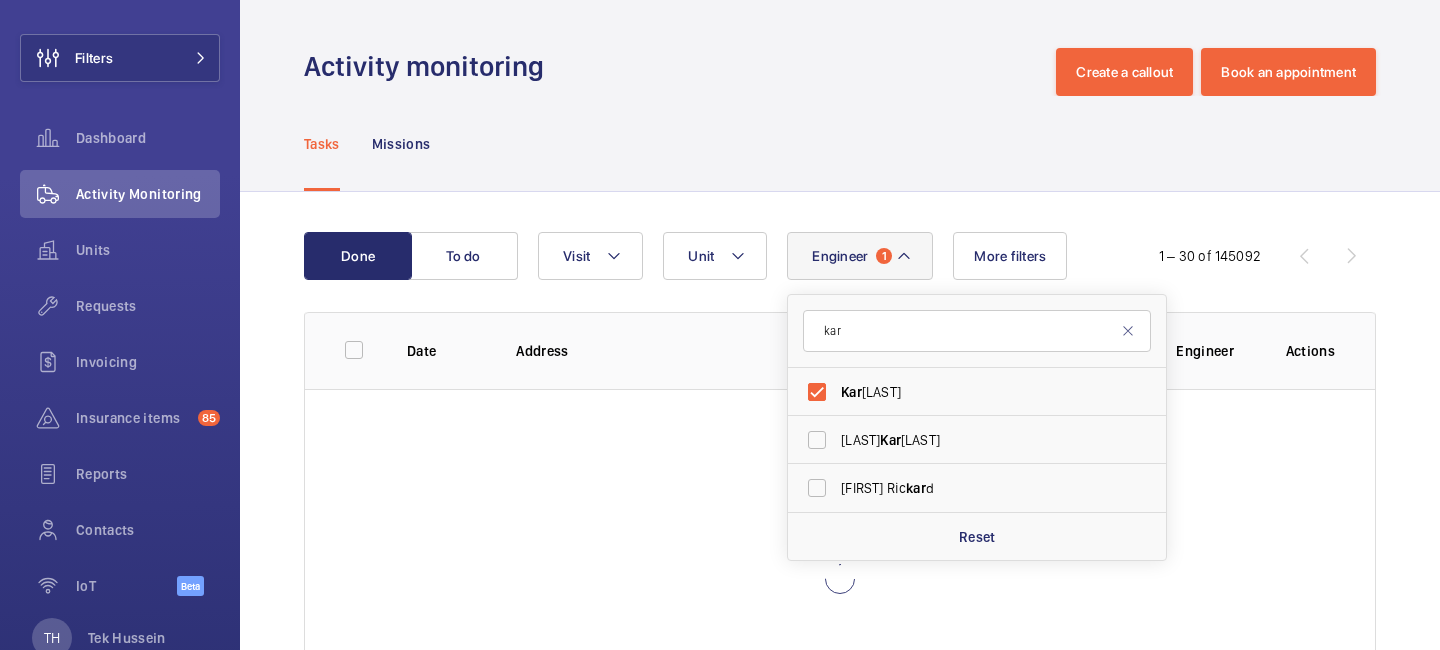 click on "Tasks Missions" 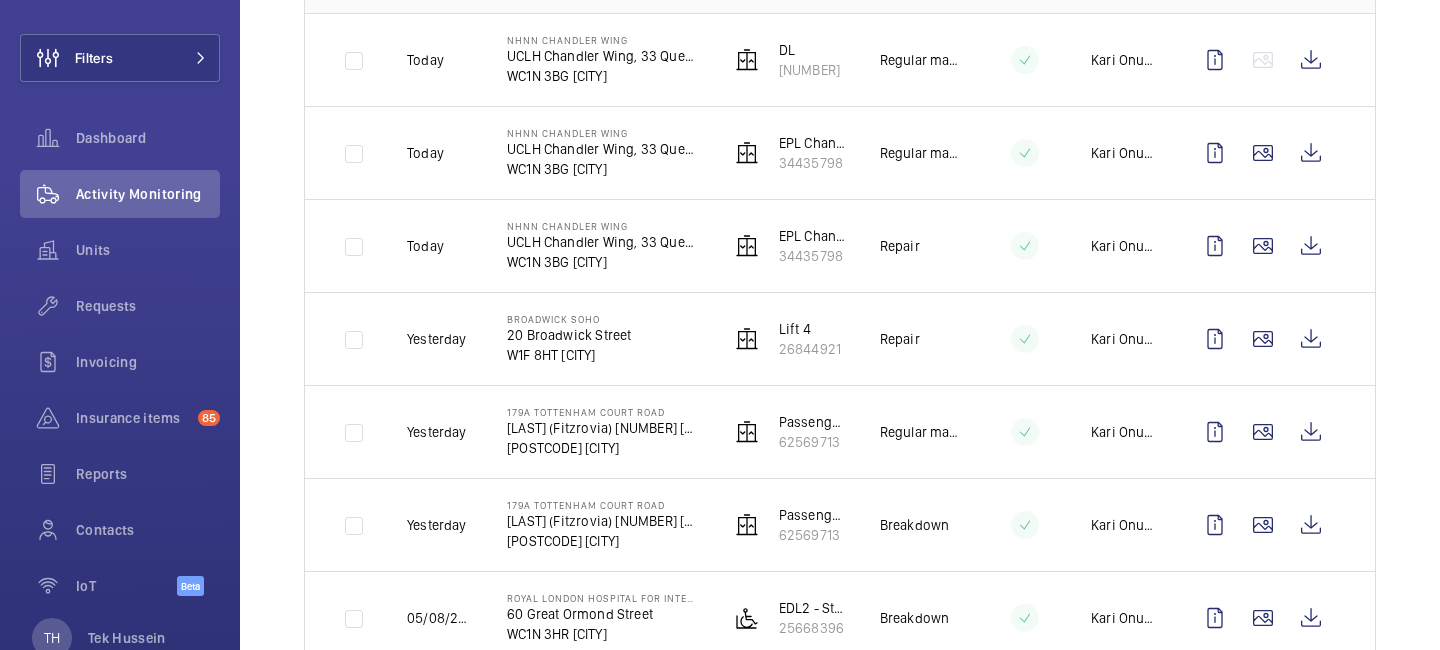 scroll, scrollTop: 379, scrollLeft: 0, axis: vertical 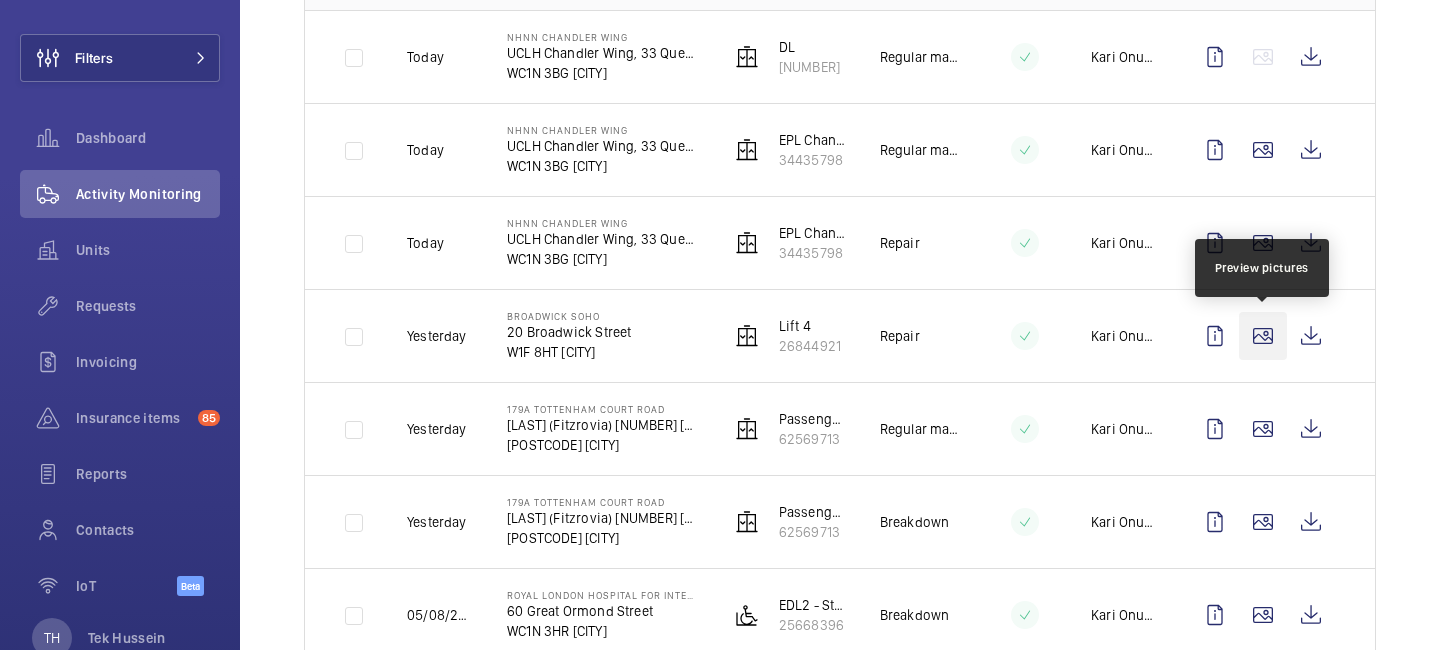 click 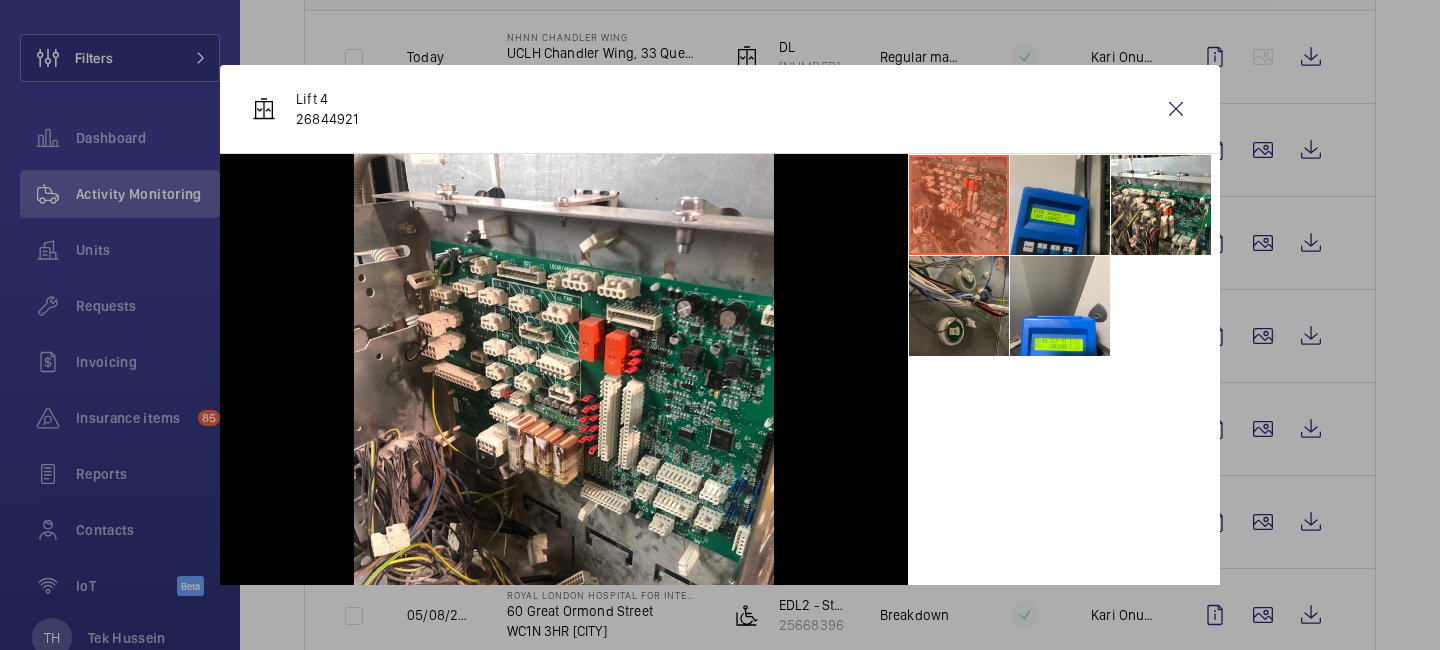 click at bounding box center [1060, 205] 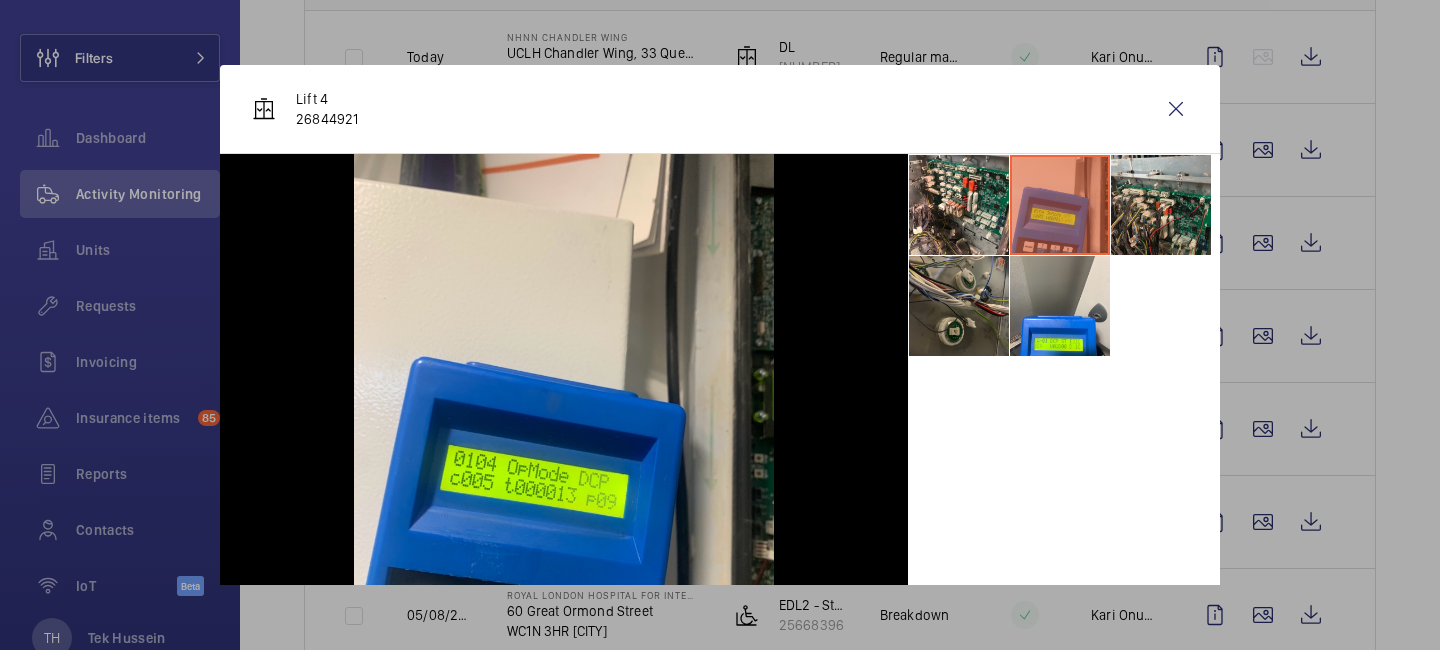 click at bounding box center [1161, 205] 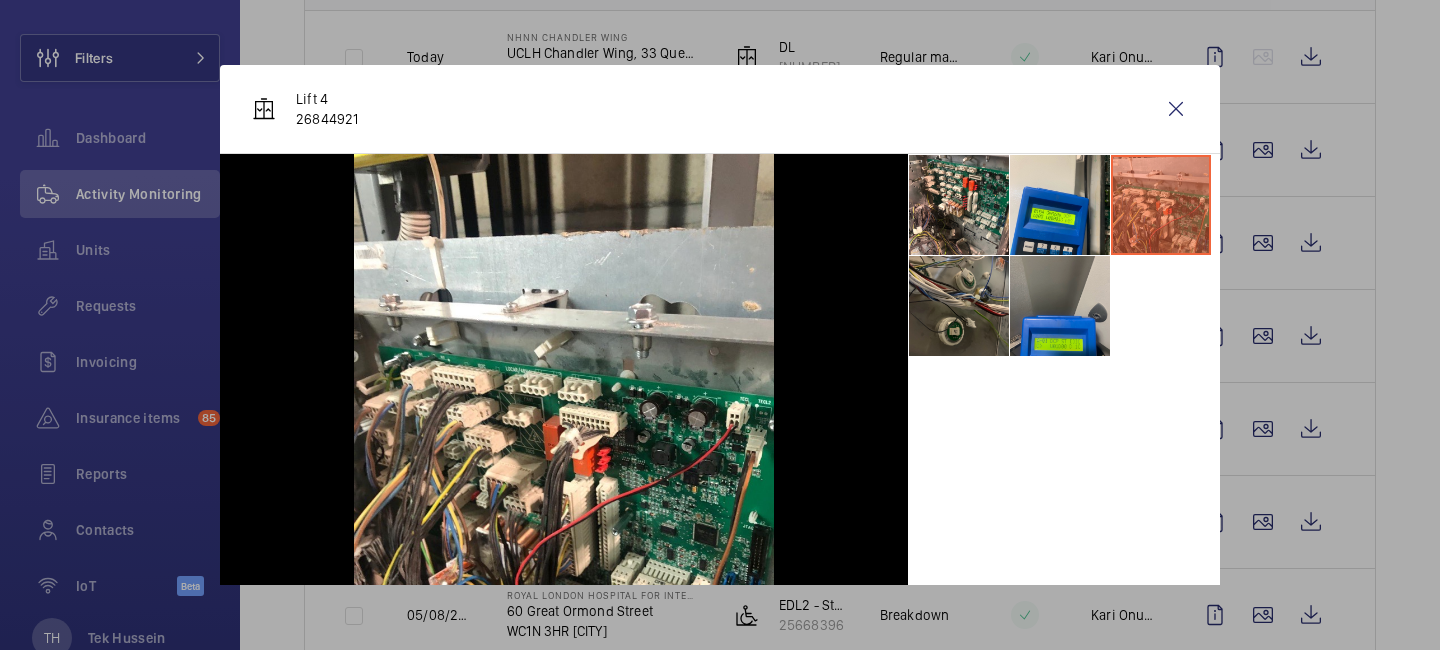click at bounding box center [1060, 306] 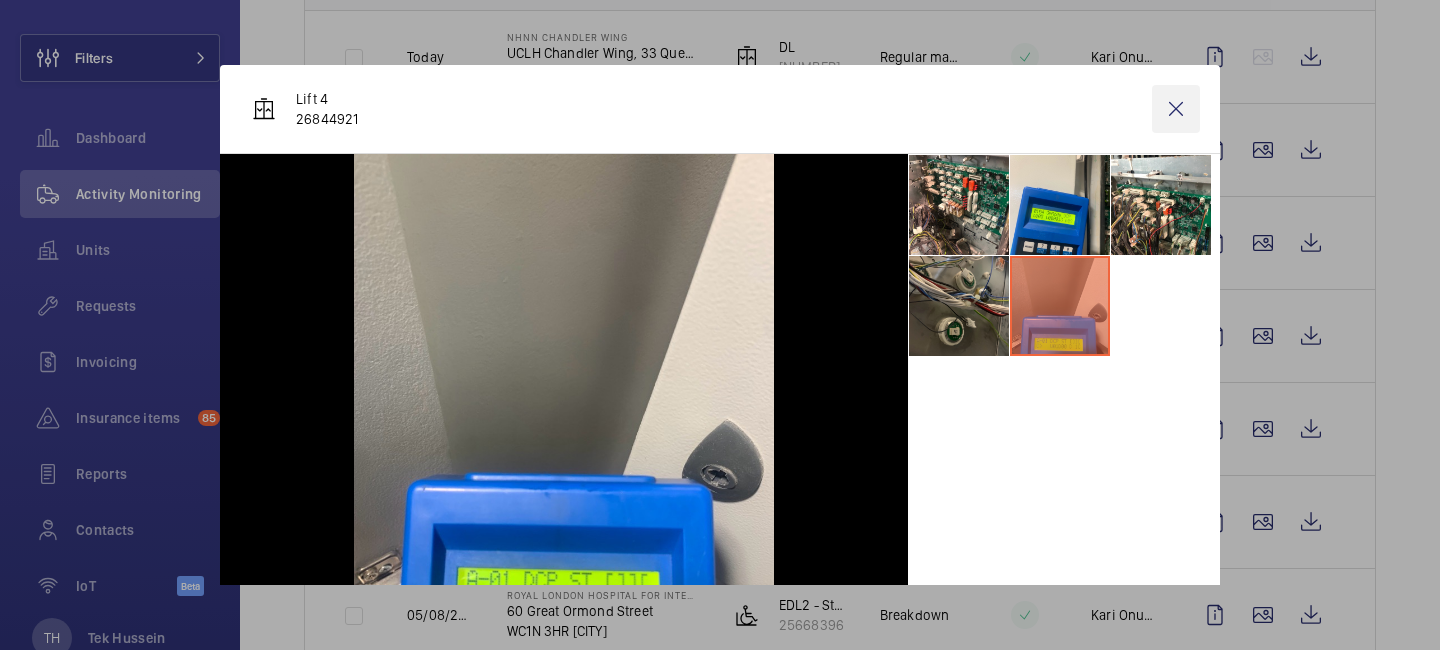 click at bounding box center (1176, 109) 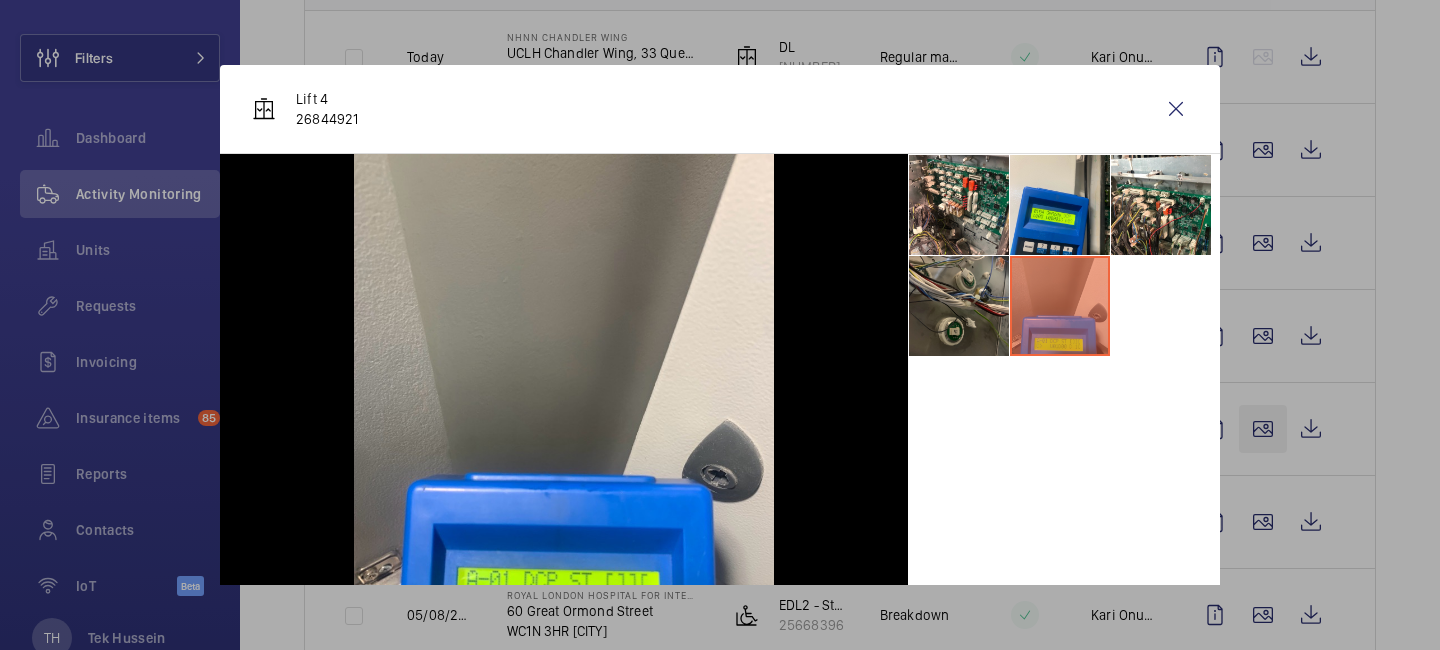 click 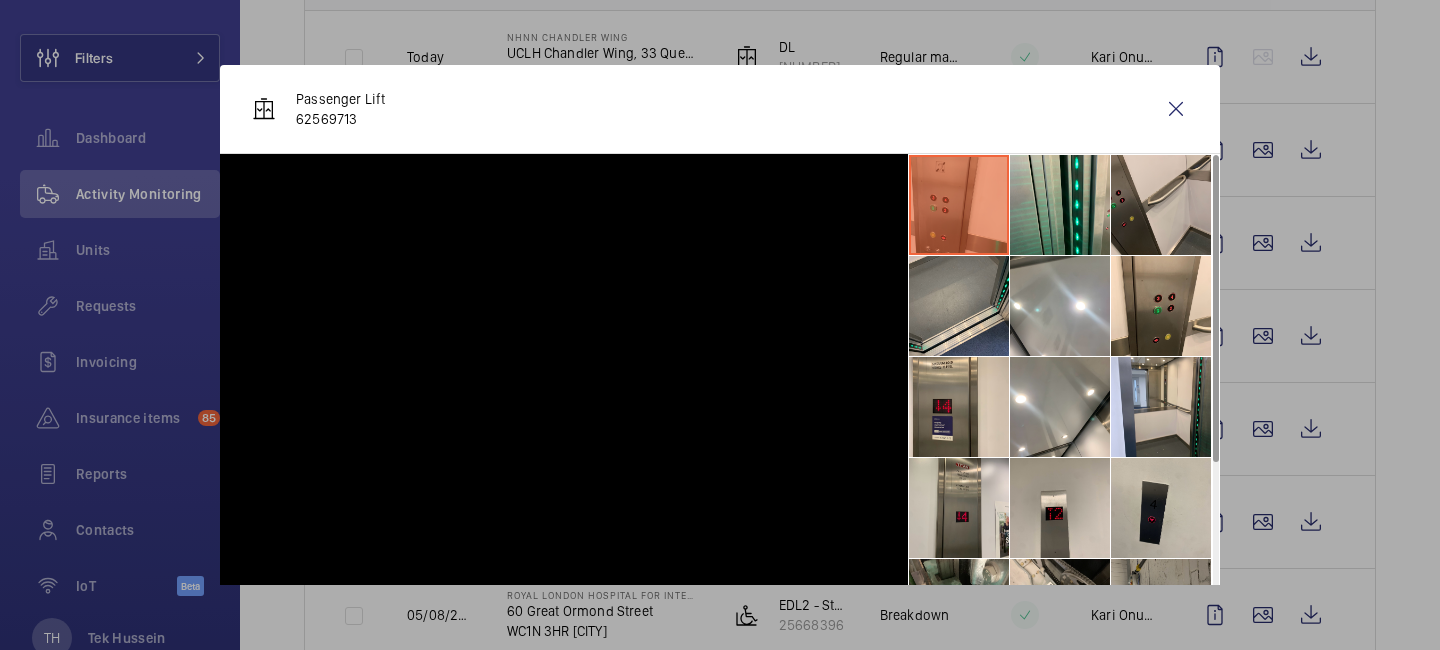 scroll, scrollTop: 701, scrollLeft: 0, axis: vertical 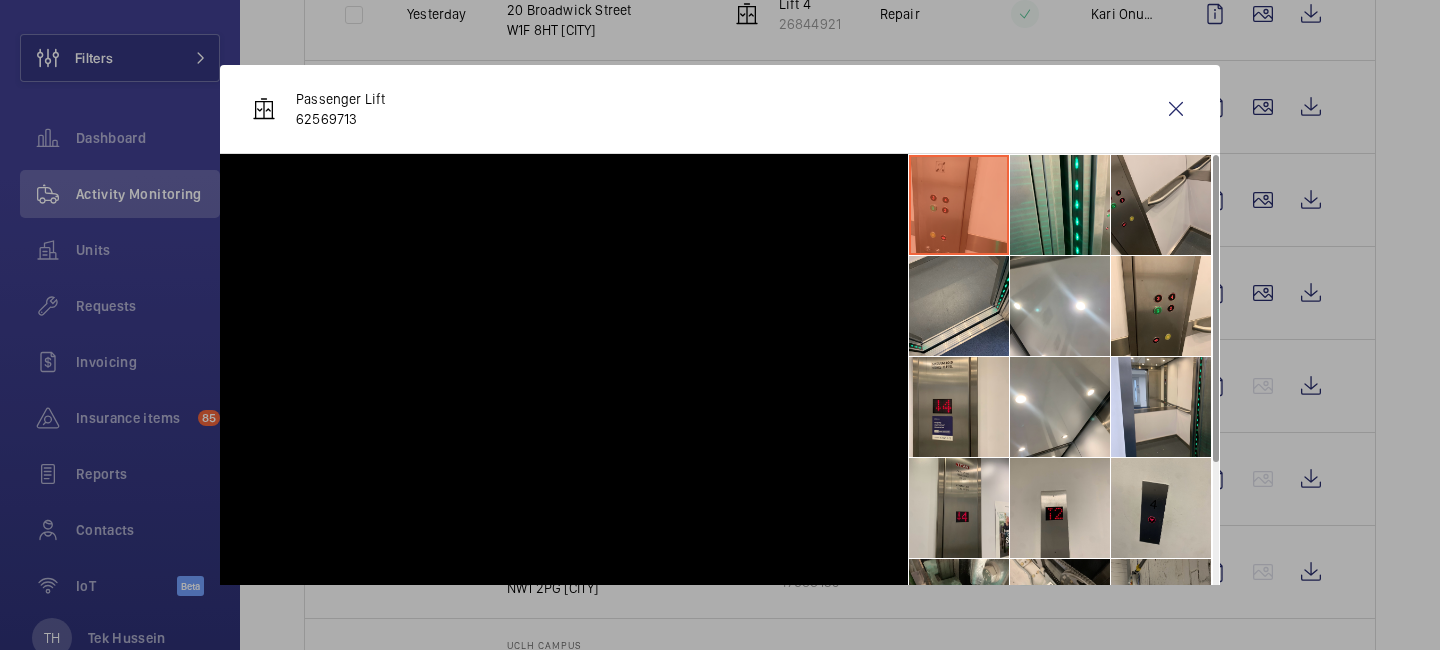 click at bounding box center (720, 325) 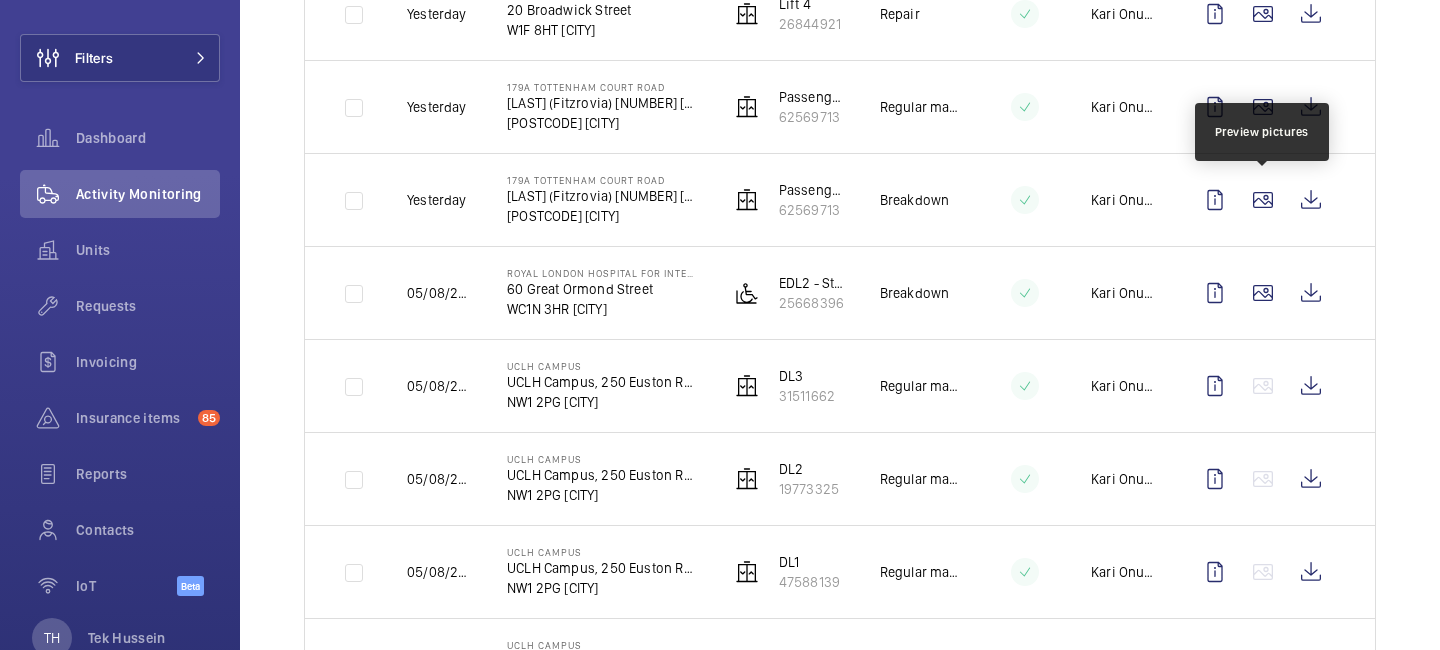 click 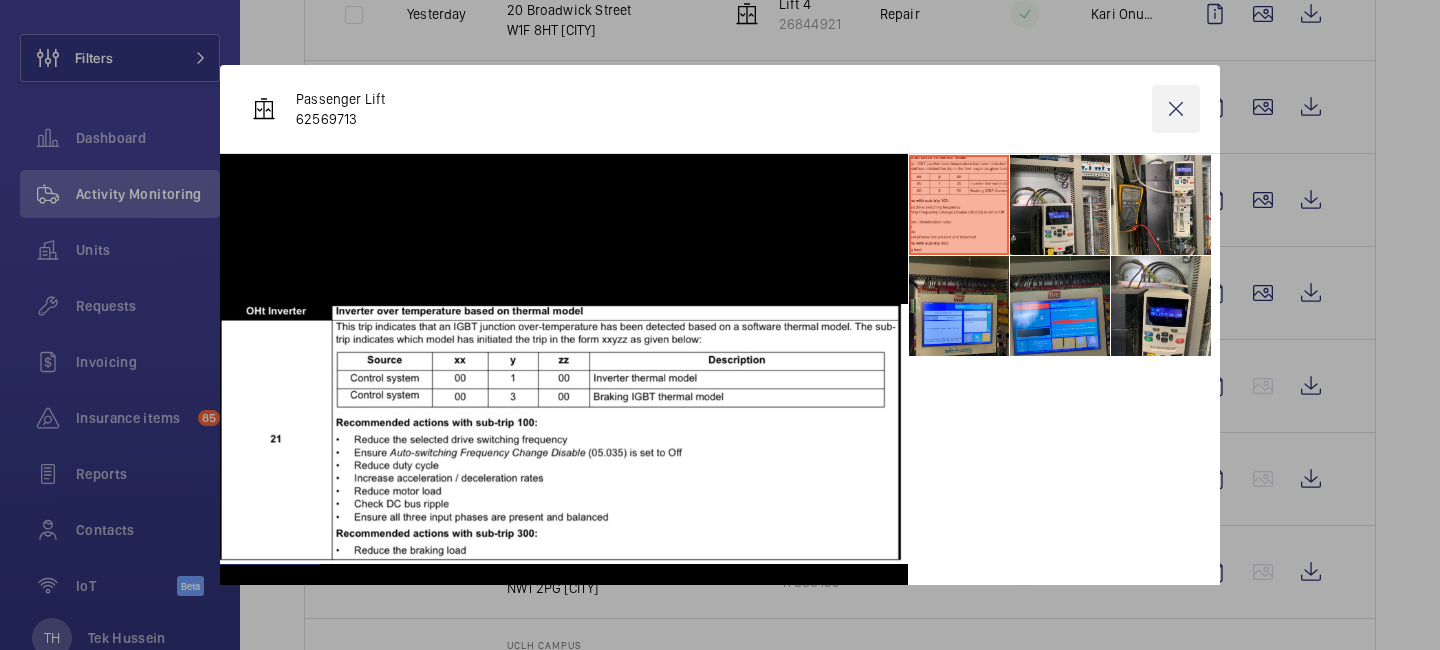 click at bounding box center [1176, 109] 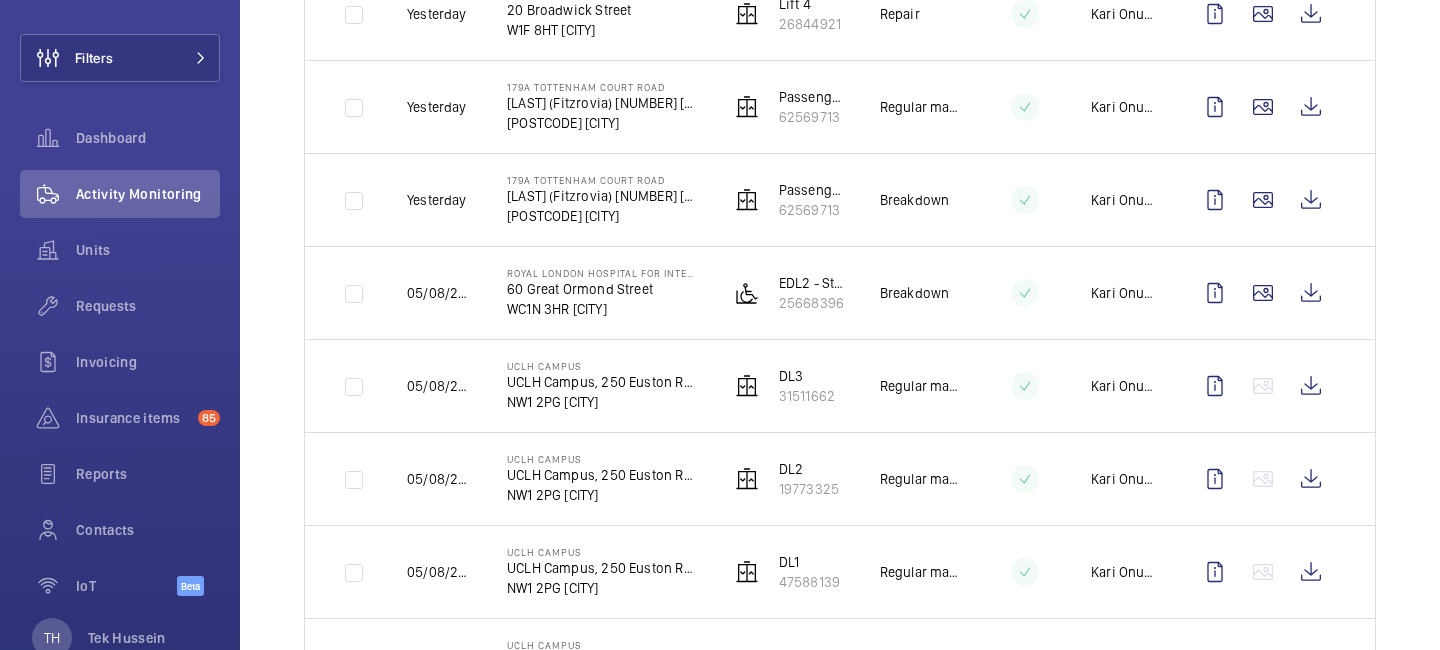 click on "Filters" 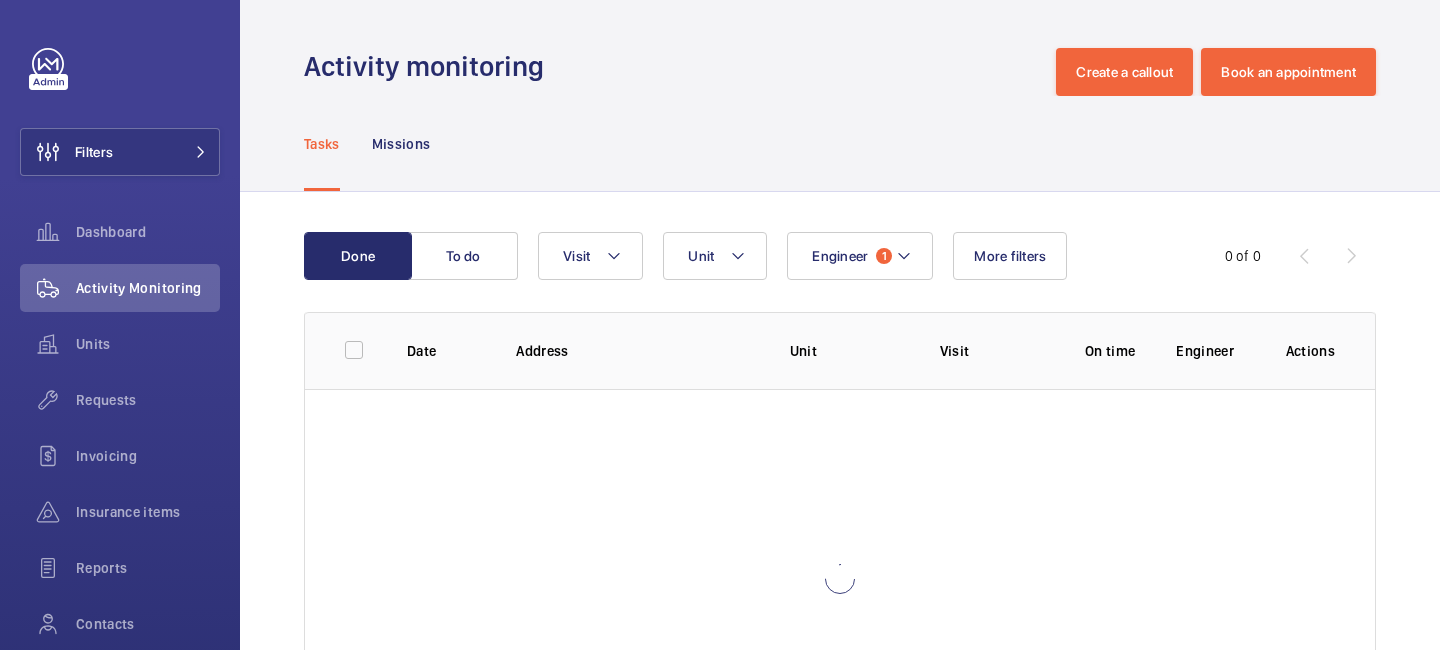 scroll, scrollTop: 0, scrollLeft: 0, axis: both 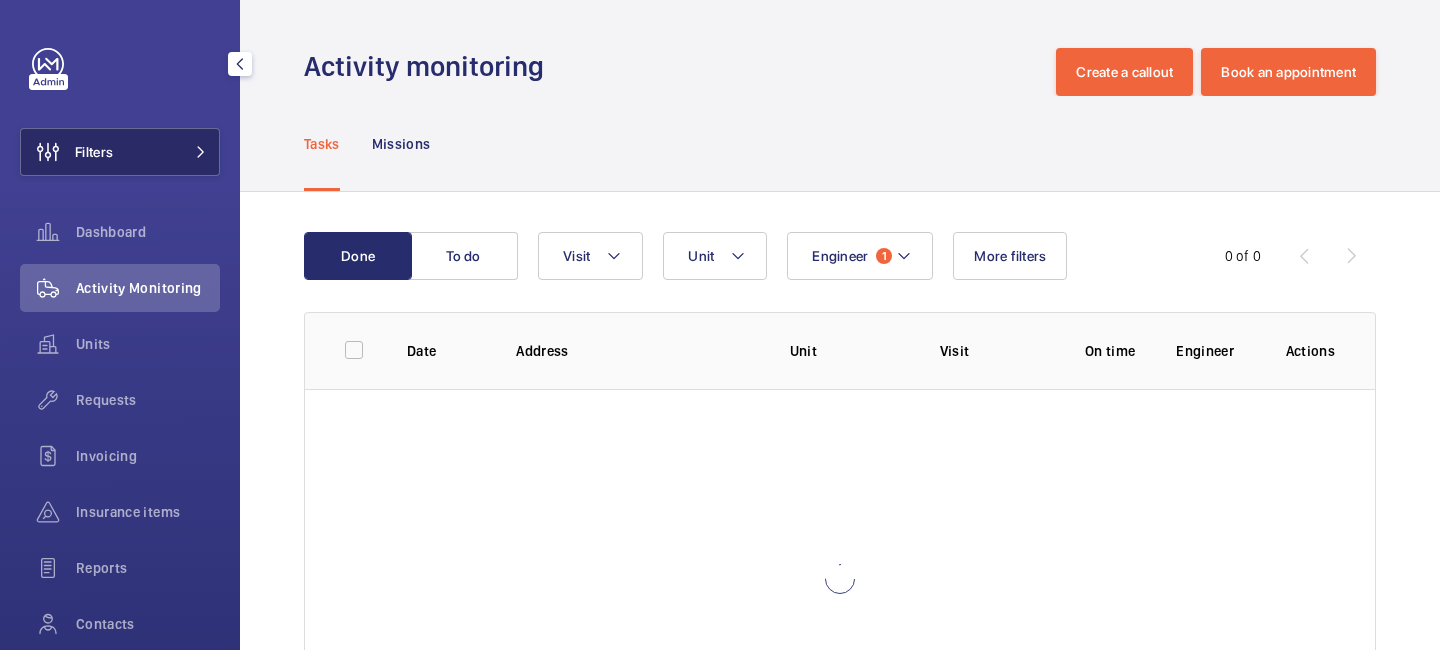click 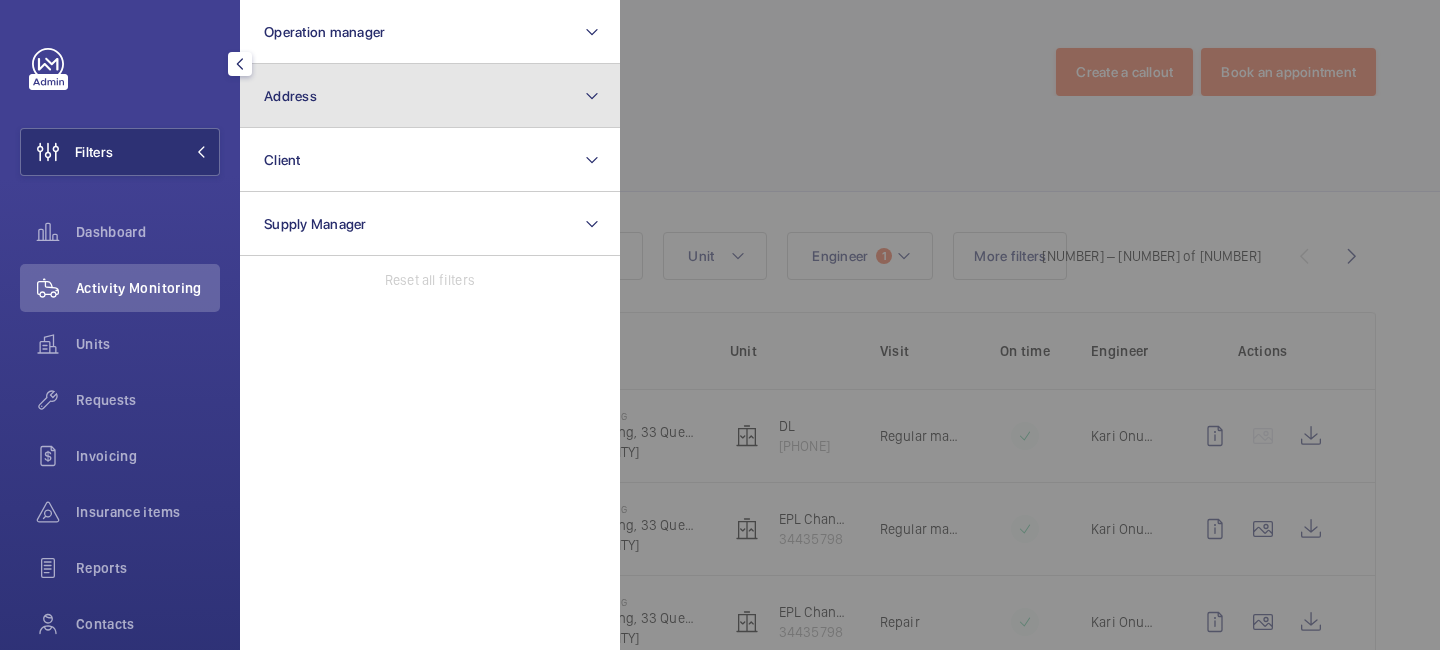 click on "Address" 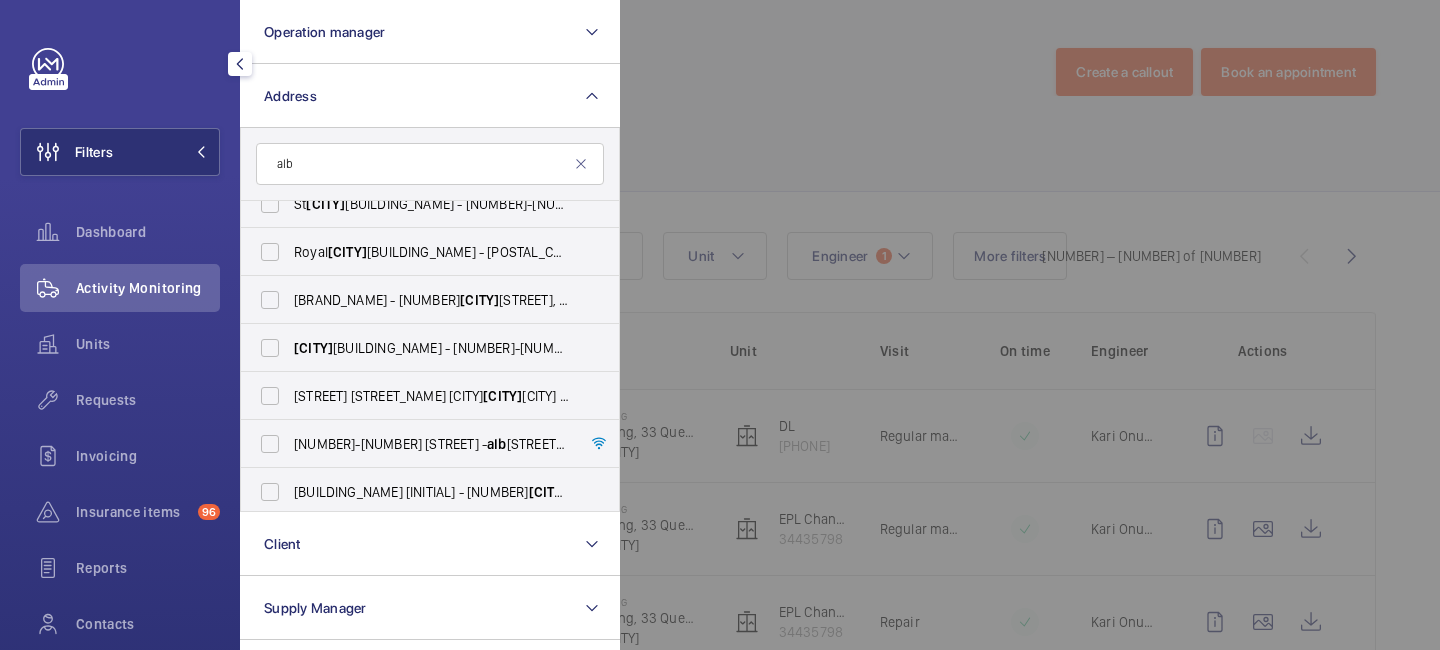 scroll, scrollTop: 262, scrollLeft: 0, axis: vertical 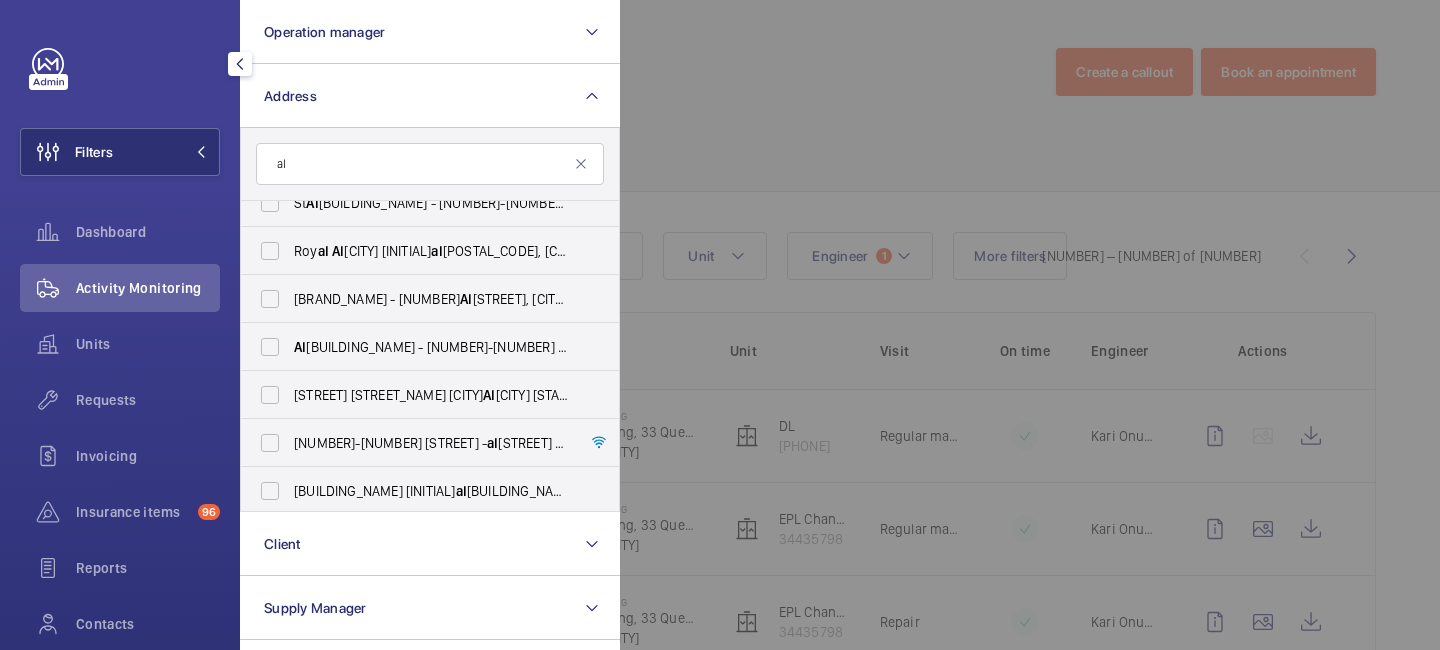 type on "a" 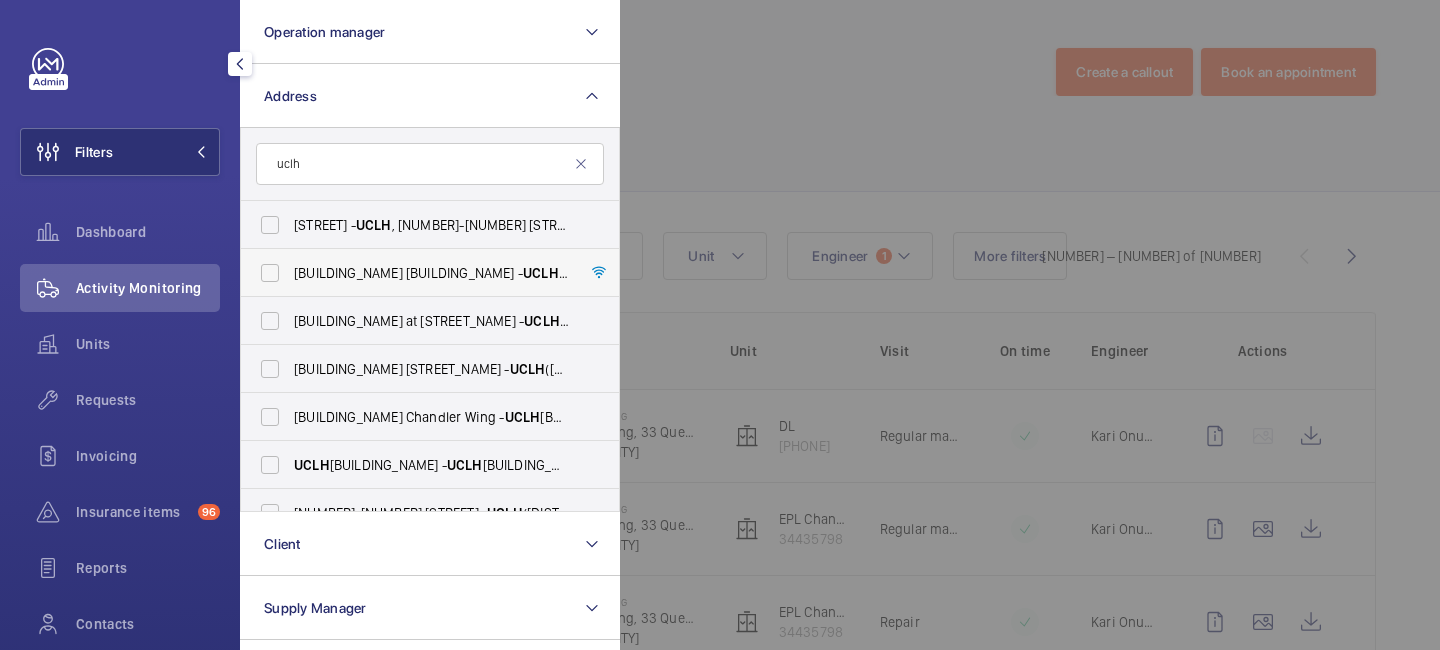 type on "uclh" 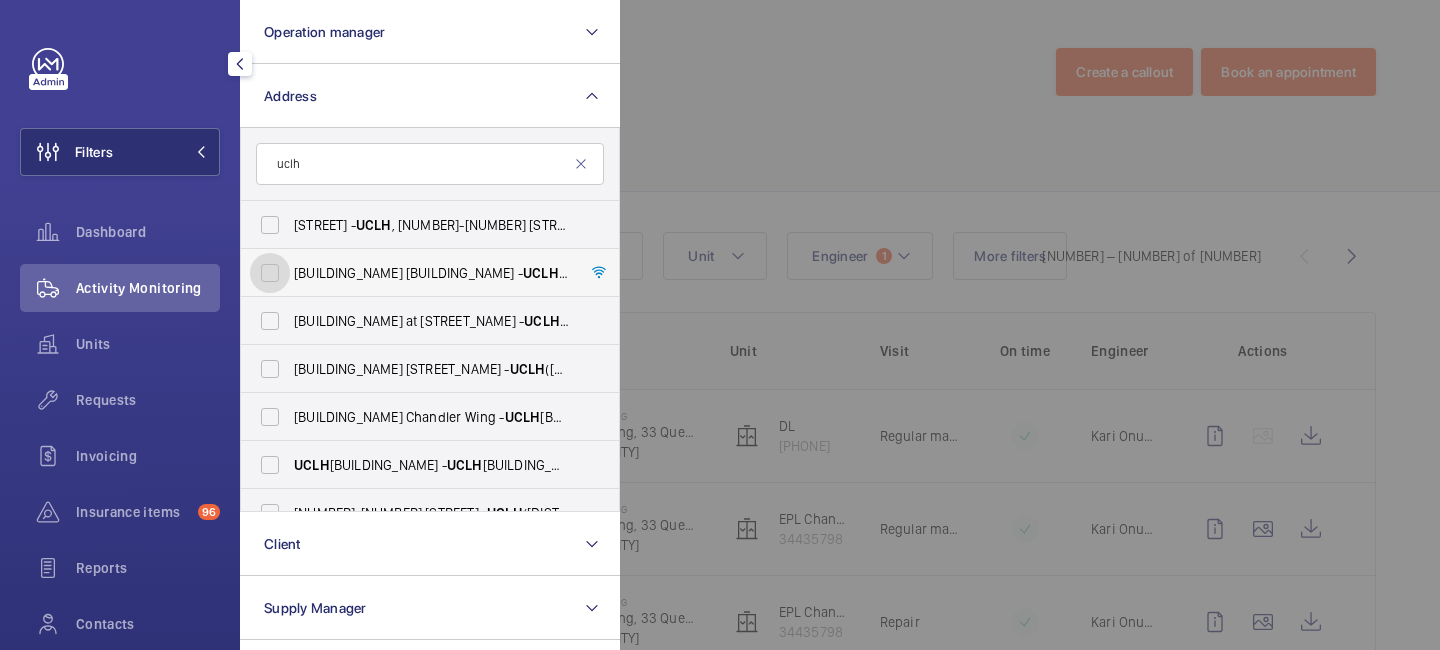 click on "NHNN Albany Wing -  UCLH  (Queens Square), Albany Wing,, LONDON WC1N 3BG" at bounding box center (270, 273) 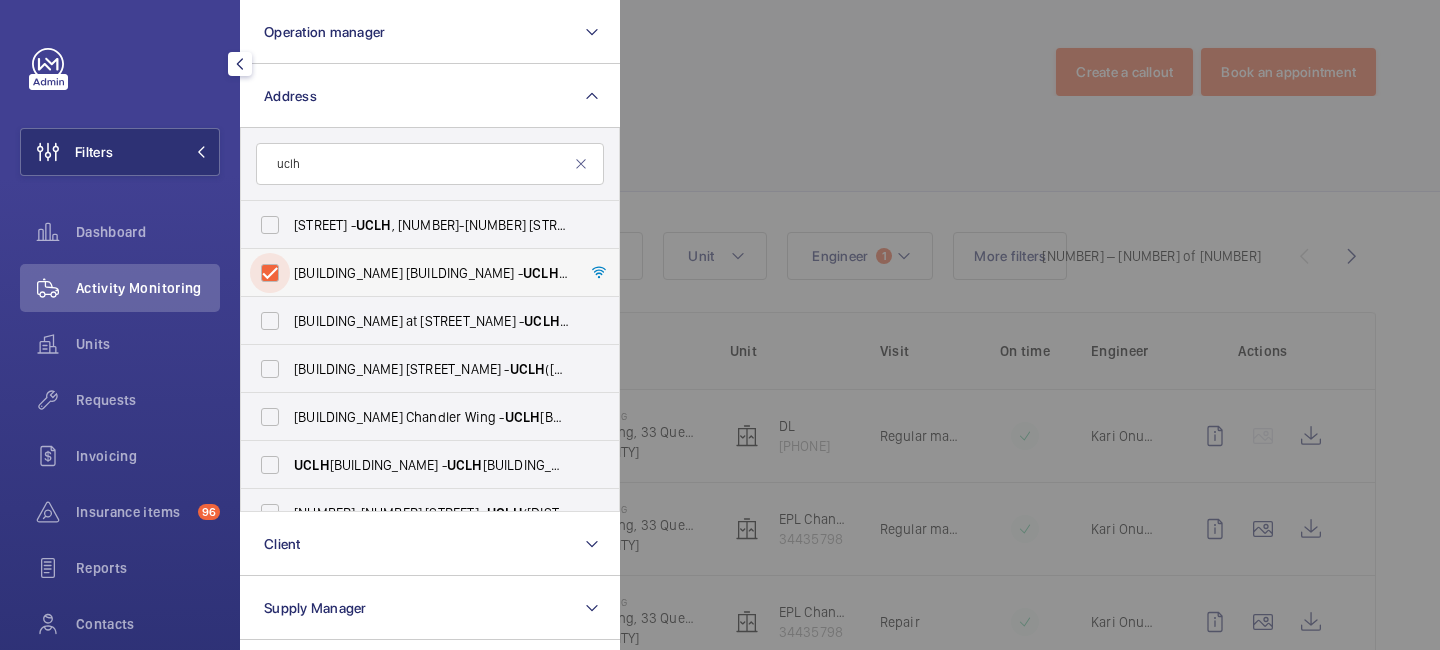 checkbox on "true" 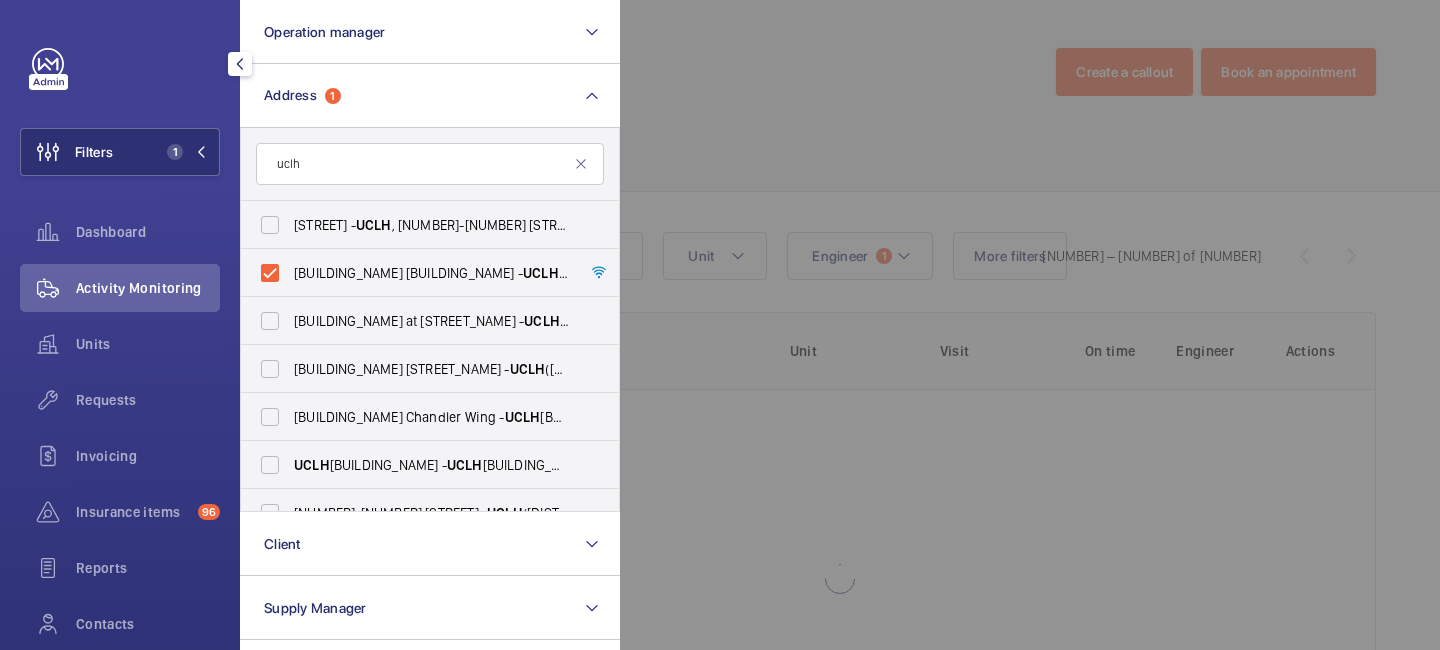 click 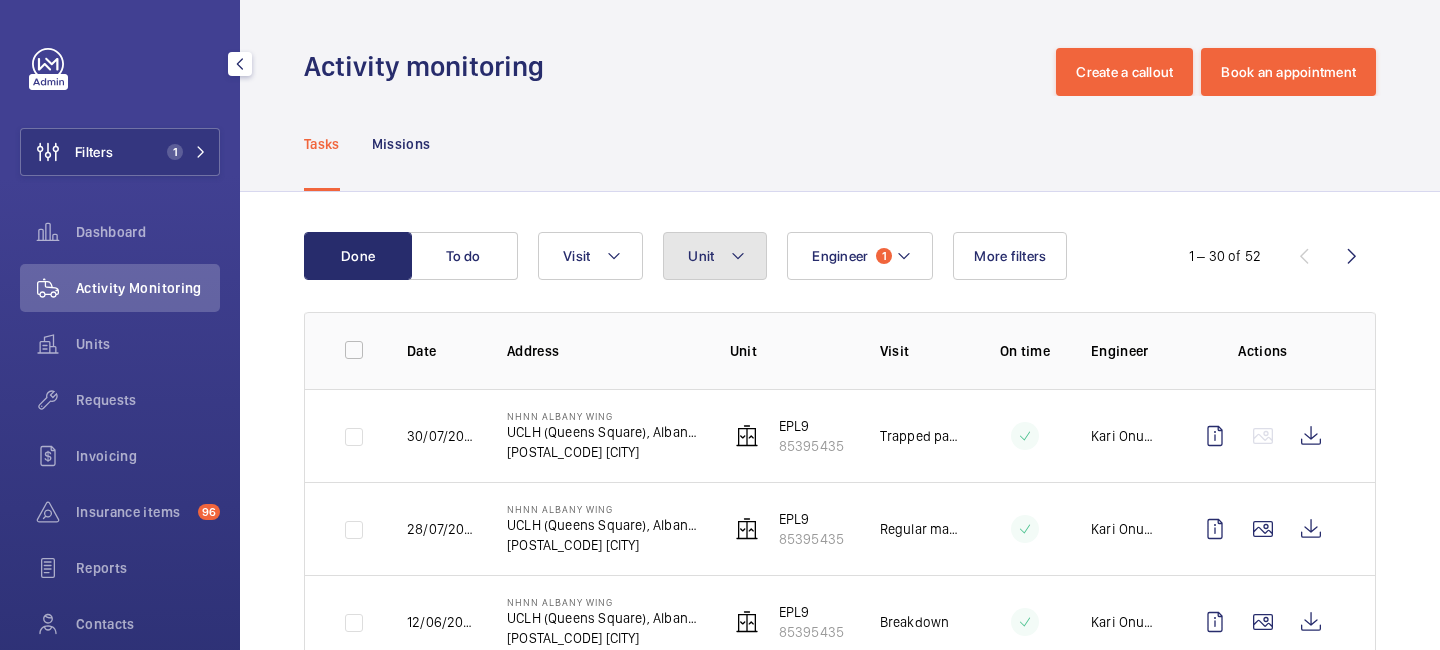 click 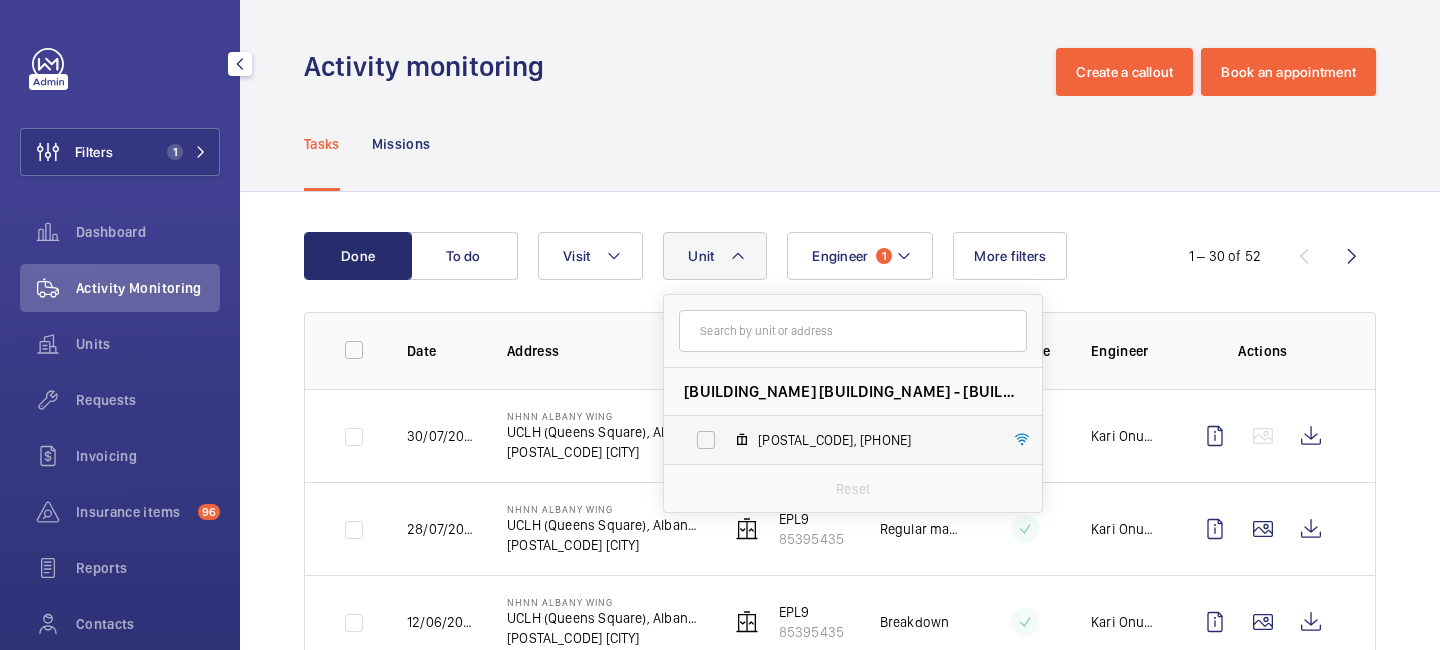 click on "EPL9, 85395435" at bounding box center (874, 440) 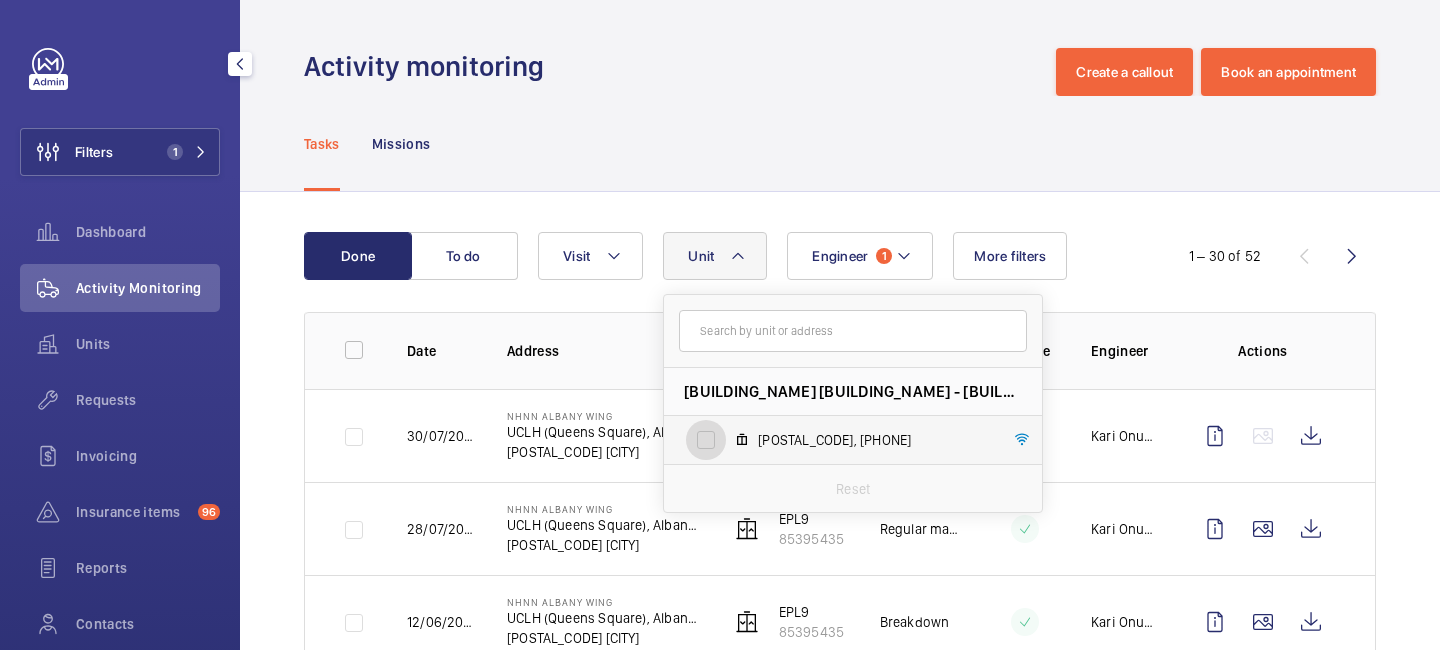 click on "EPL9, 85395435" at bounding box center [706, 440] 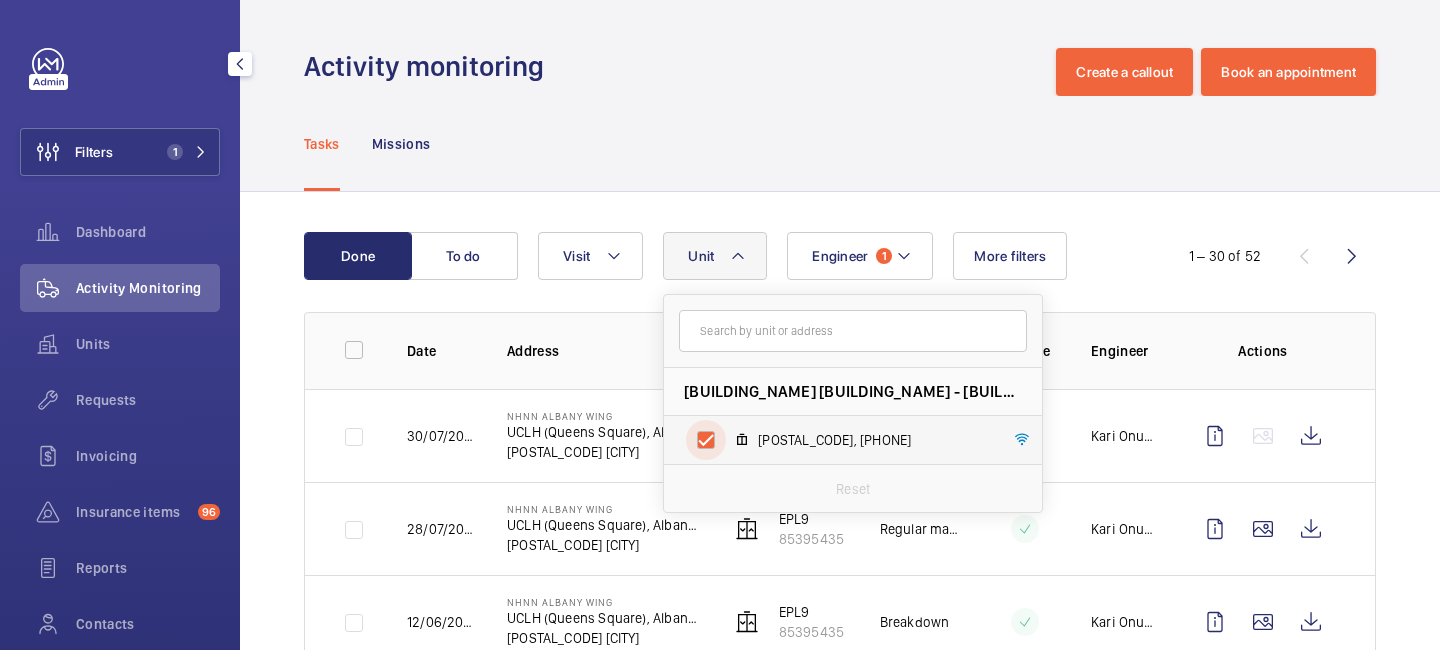 checkbox on "true" 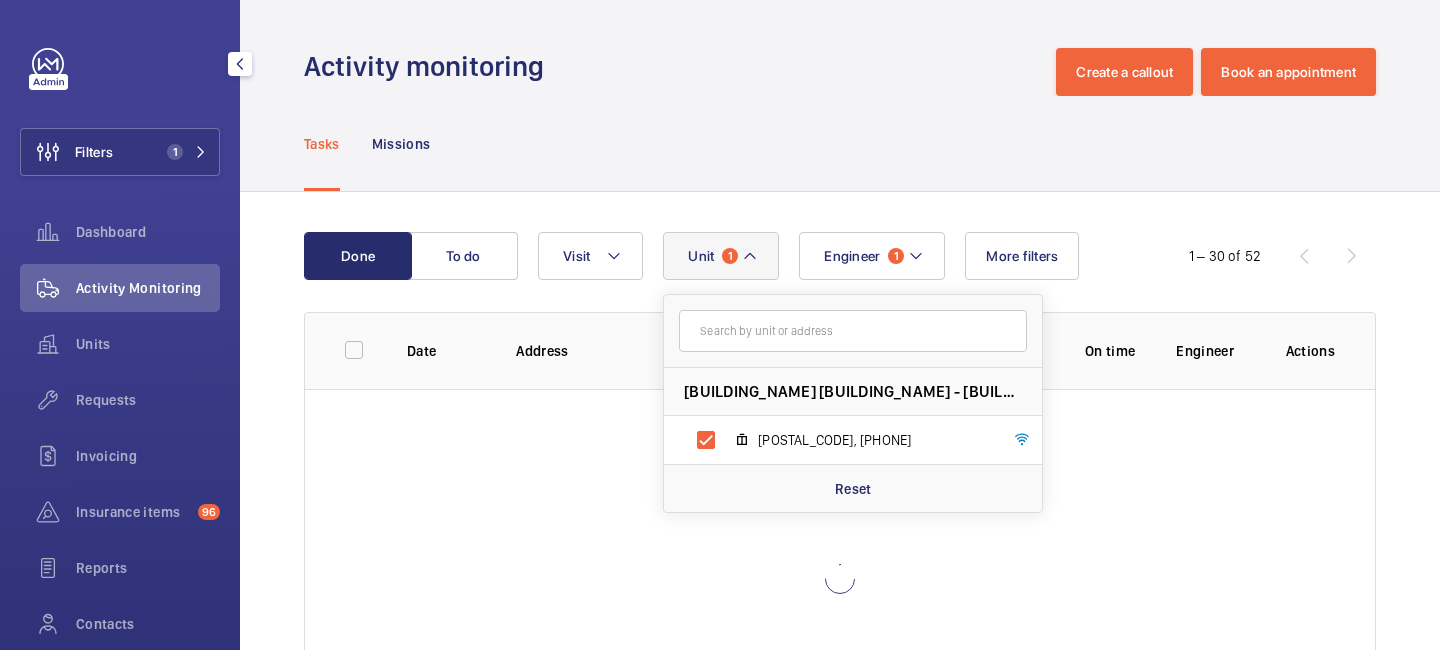 click on "Tasks Missions" 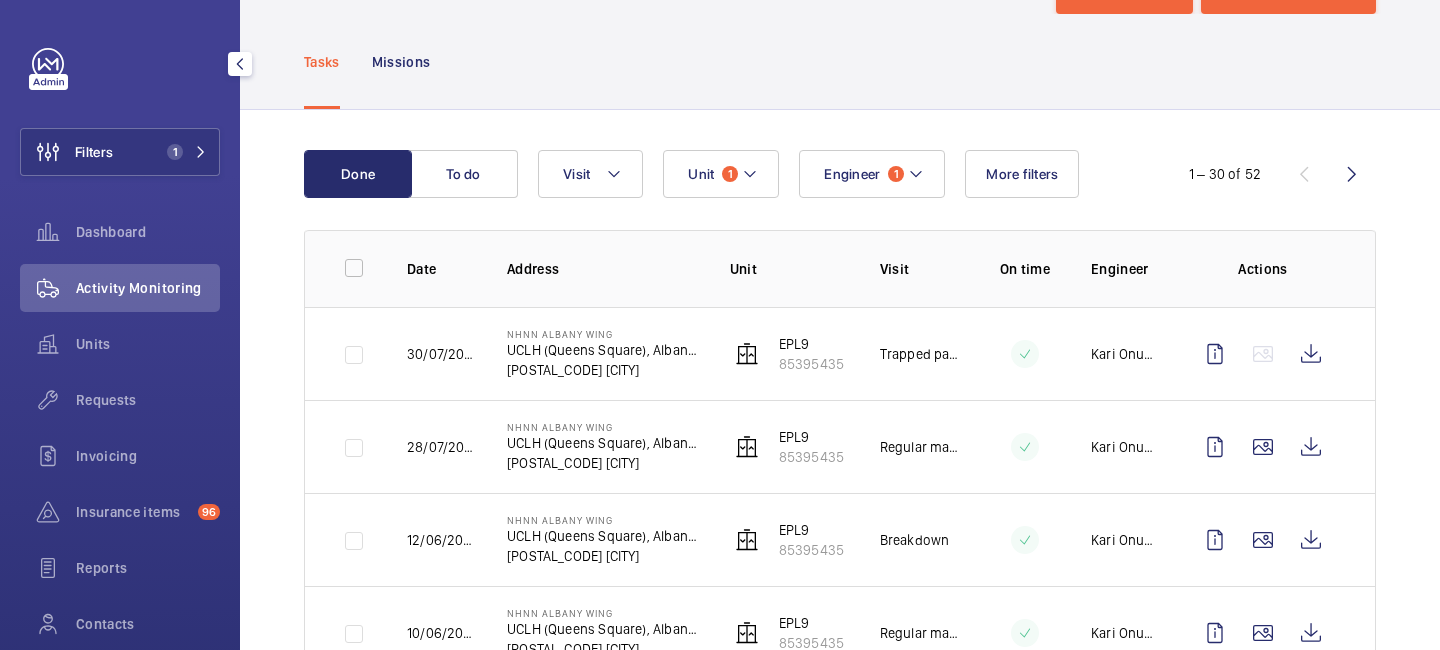 scroll, scrollTop: 117, scrollLeft: 0, axis: vertical 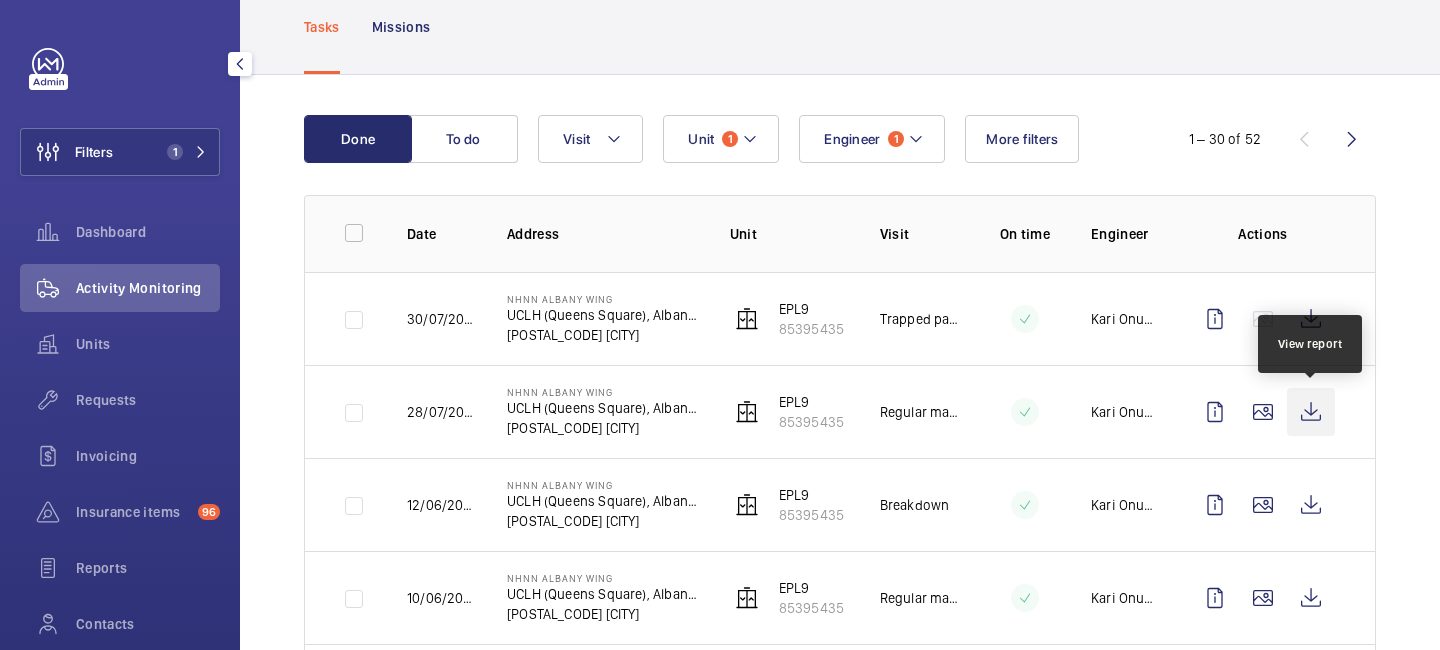click 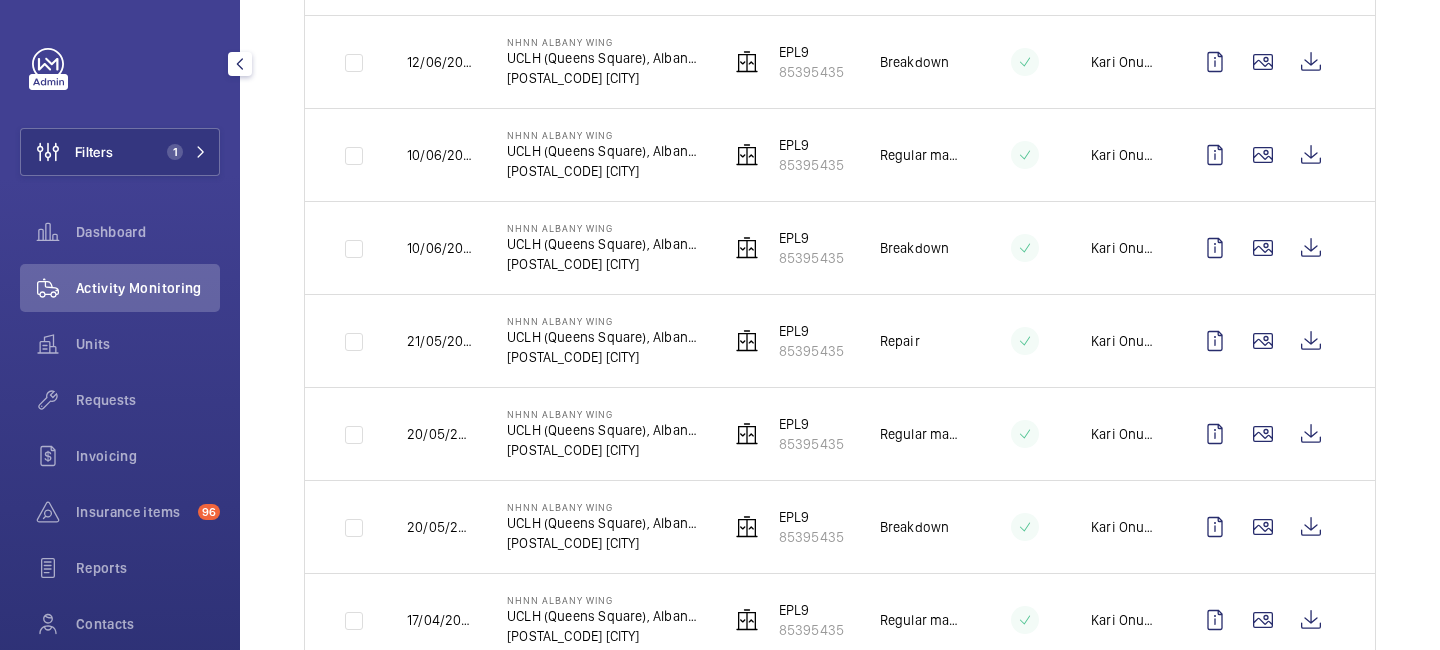 scroll, scrollTop: 0, scrollLeft: 0, axis: both 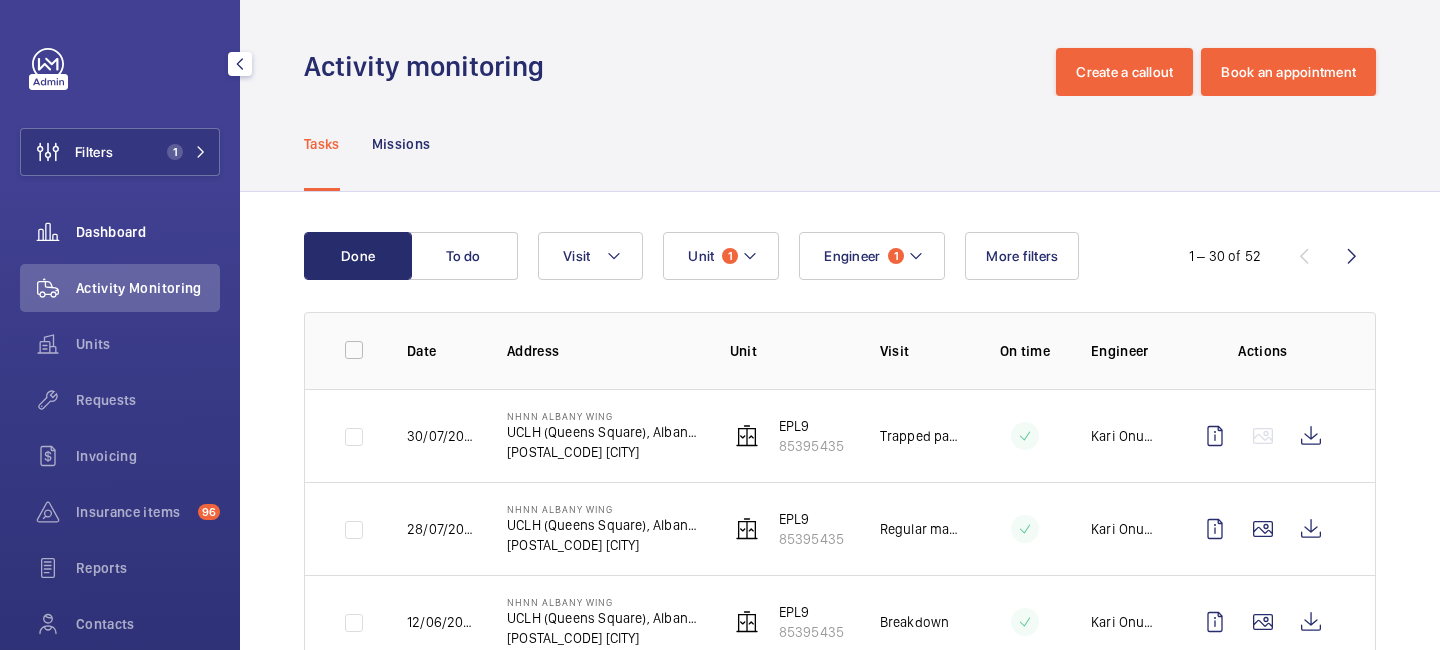 click on "Dashboard" 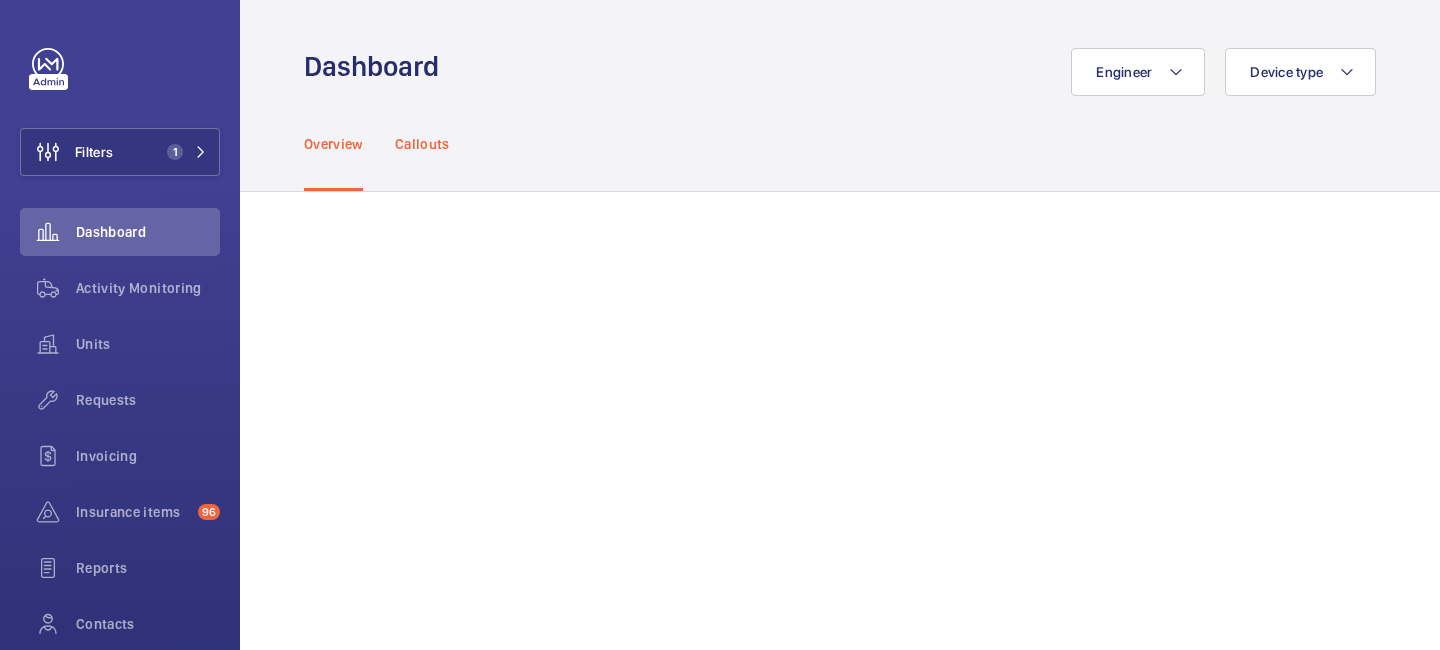 click on "Callouts" 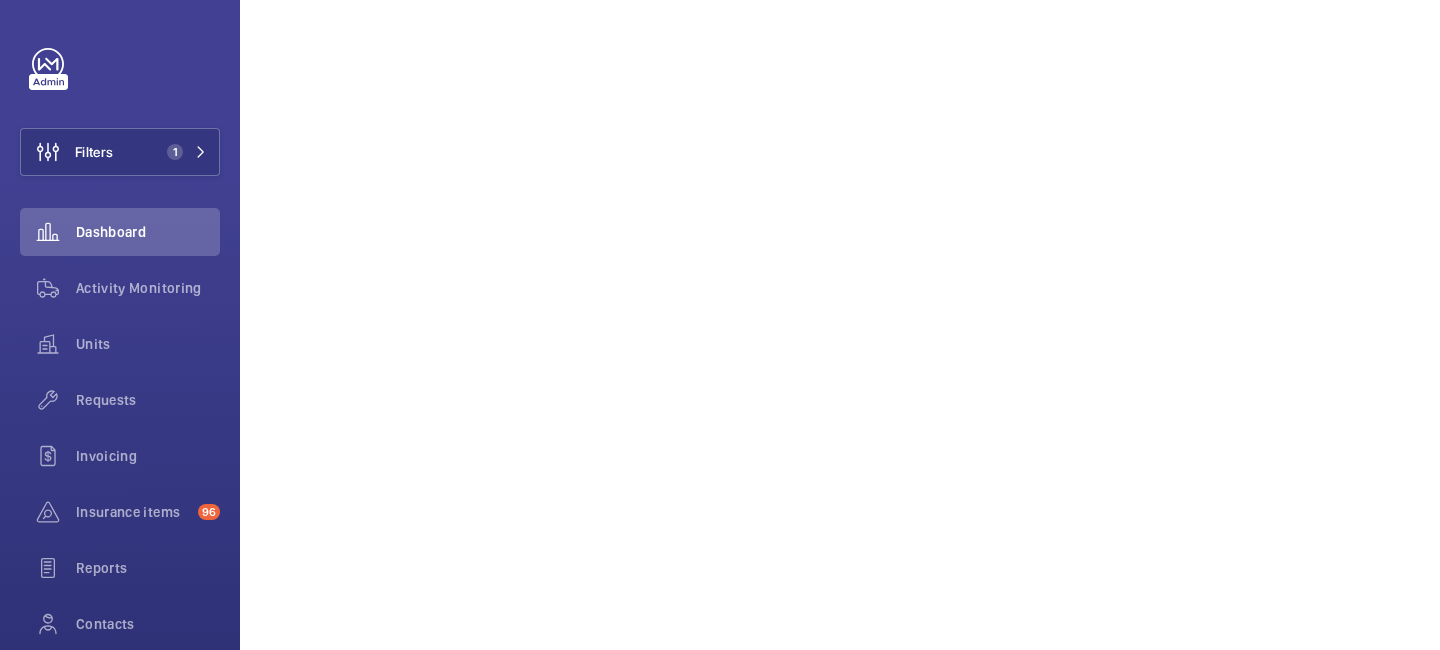 scroll, scrollTop: 198, scrollLeft: 0, axis: vertical 